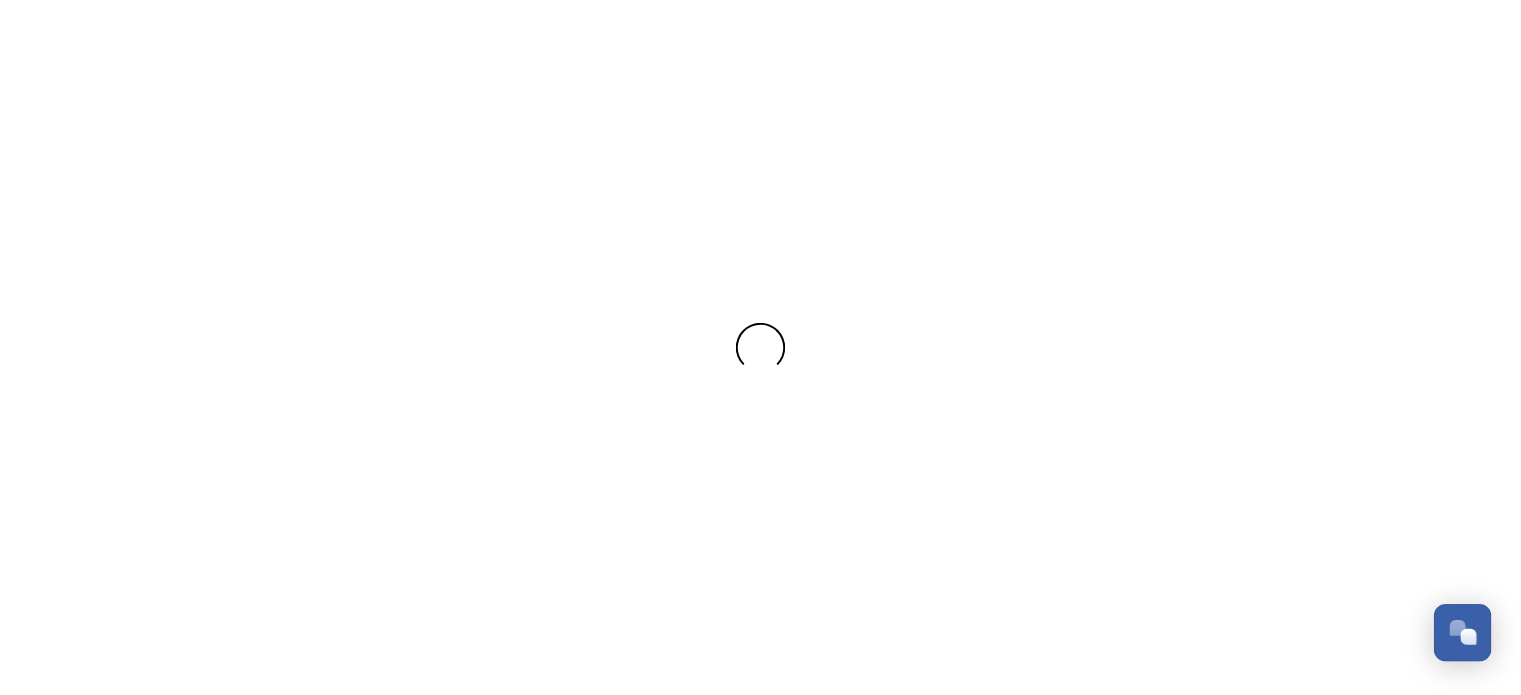 scroll, scrollTop: 0, scrollLeft: 0, axis: both 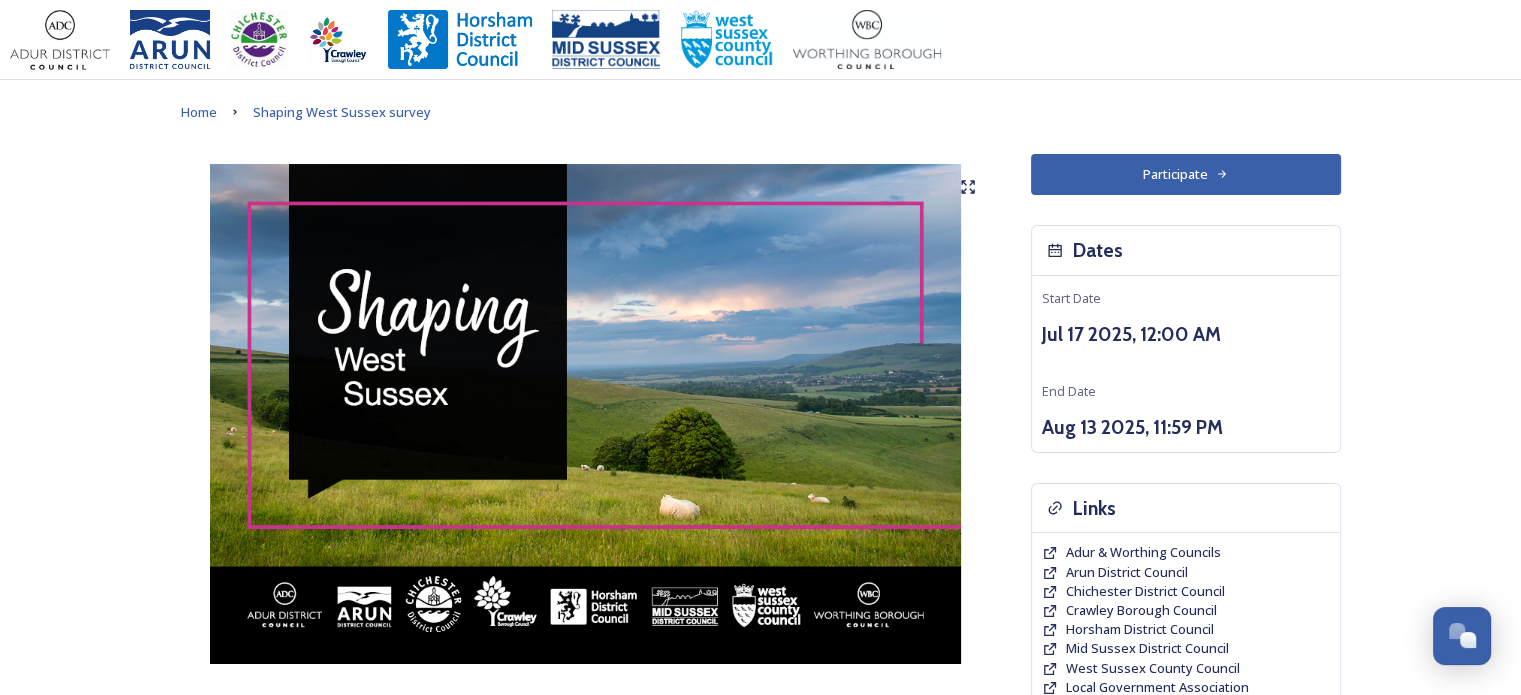 click on "Participate" at bounding box center [1186, 174] 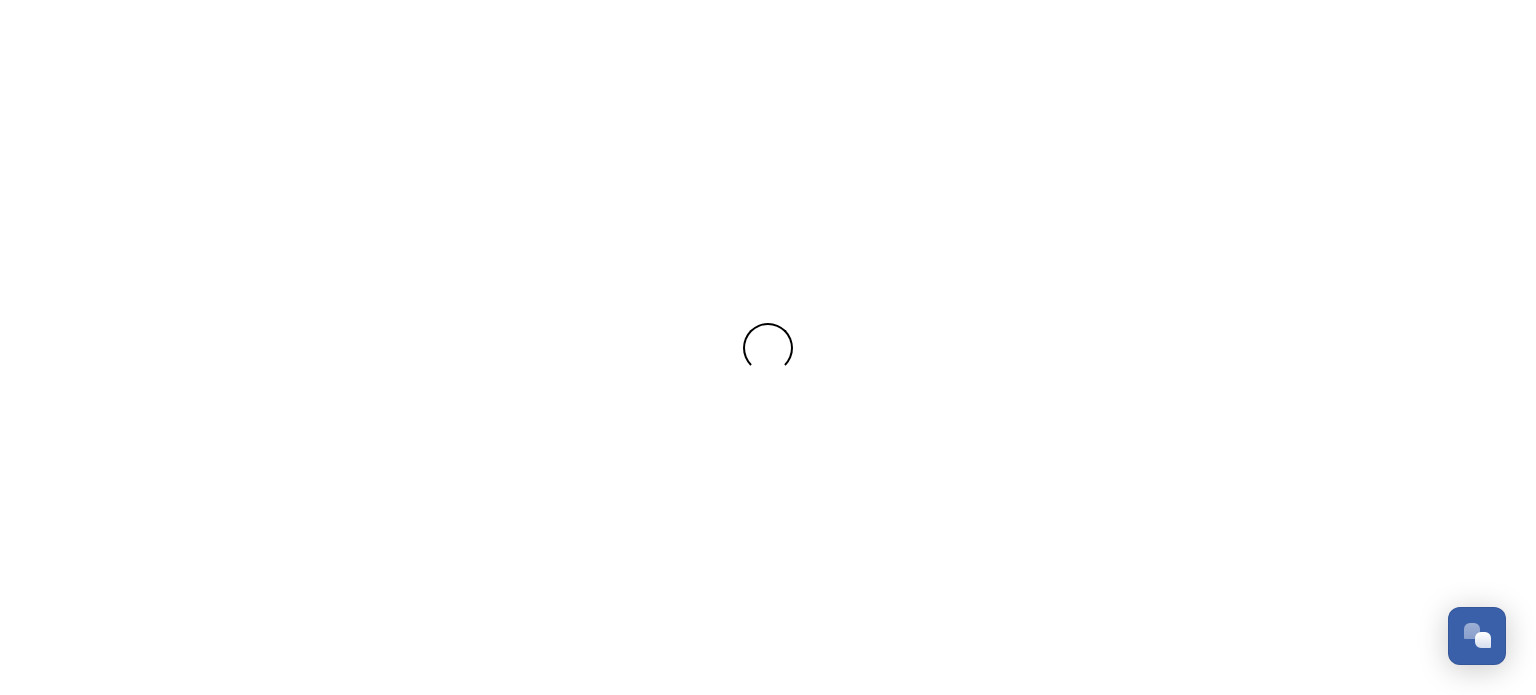 scroll, scrollTop: 0, scrollLeft: 0, axis: both 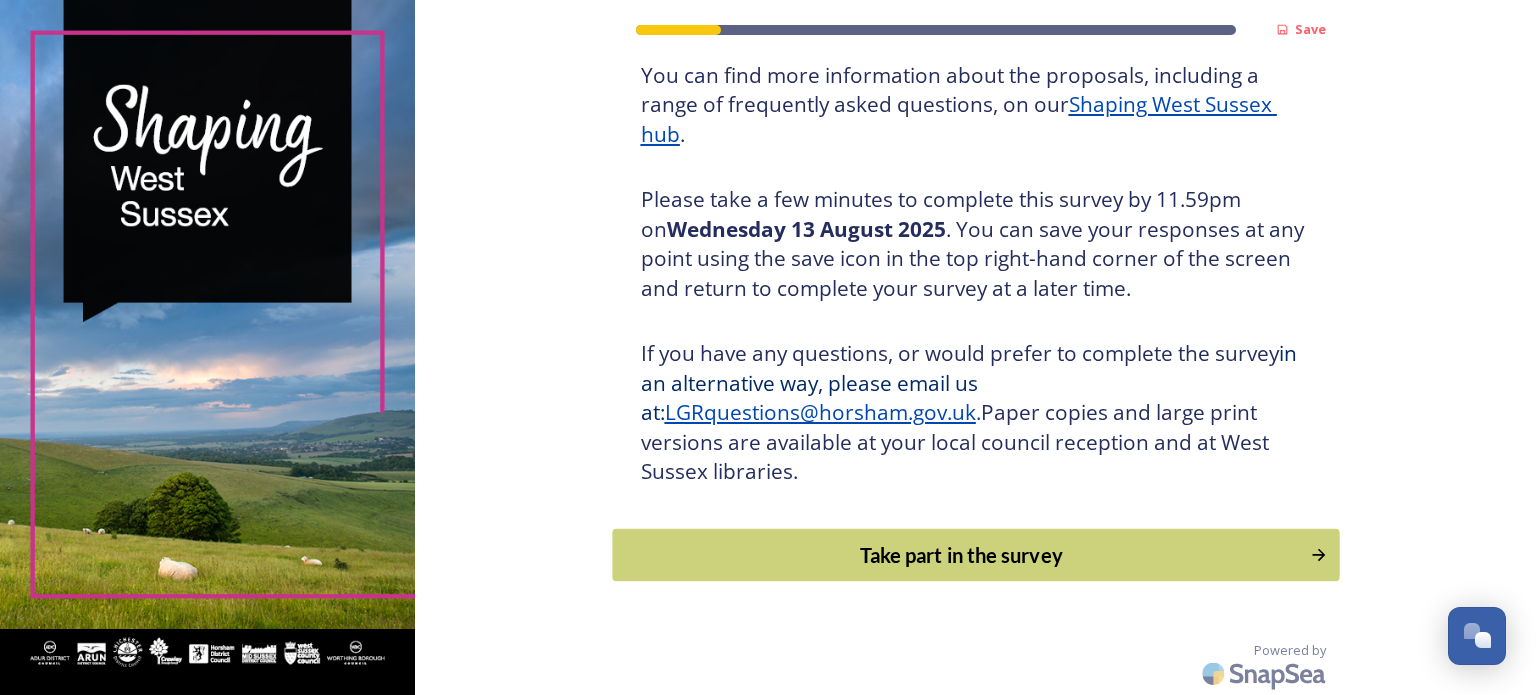 click on "Take part in the survey" at bounding box center [961, 555] 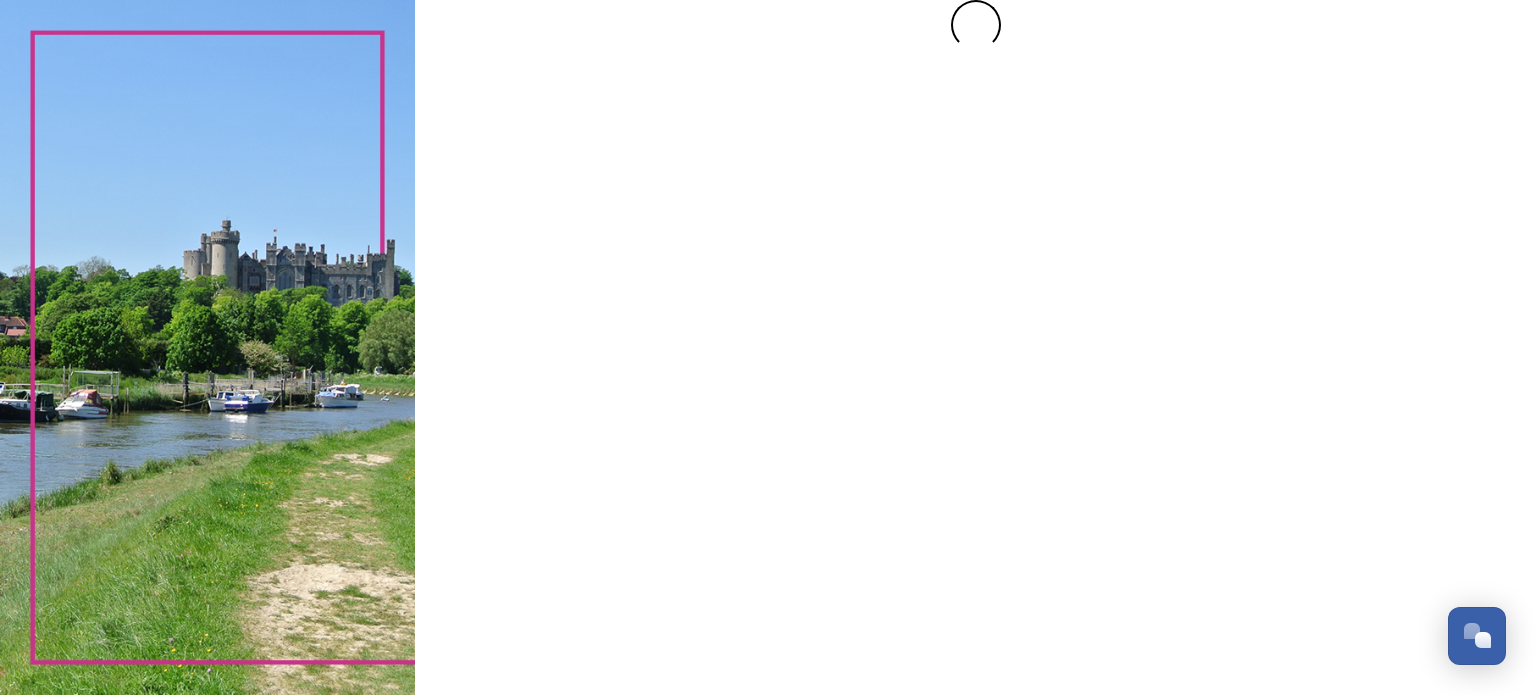 scroll, scrollTop: 0, scrollLeft: 0, axis: both 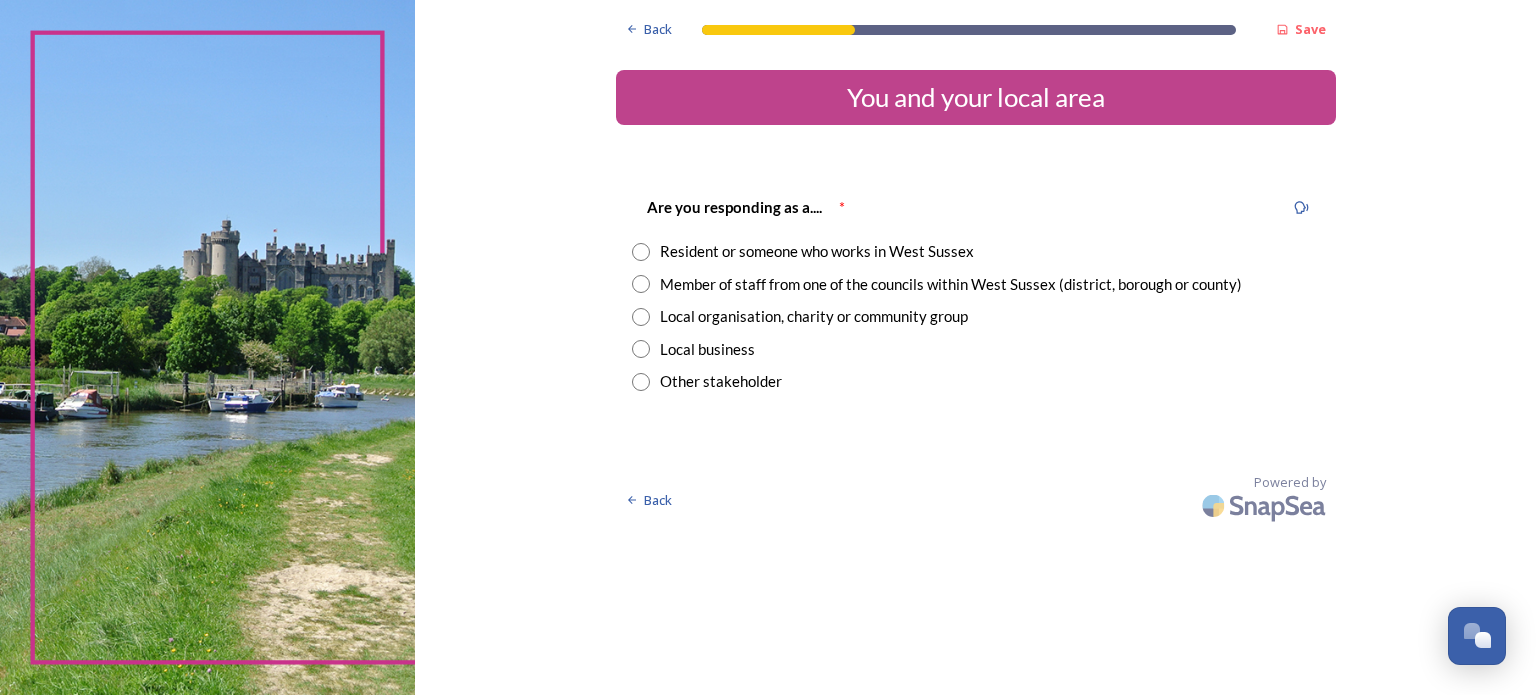 click at bounding box center (641, 252) 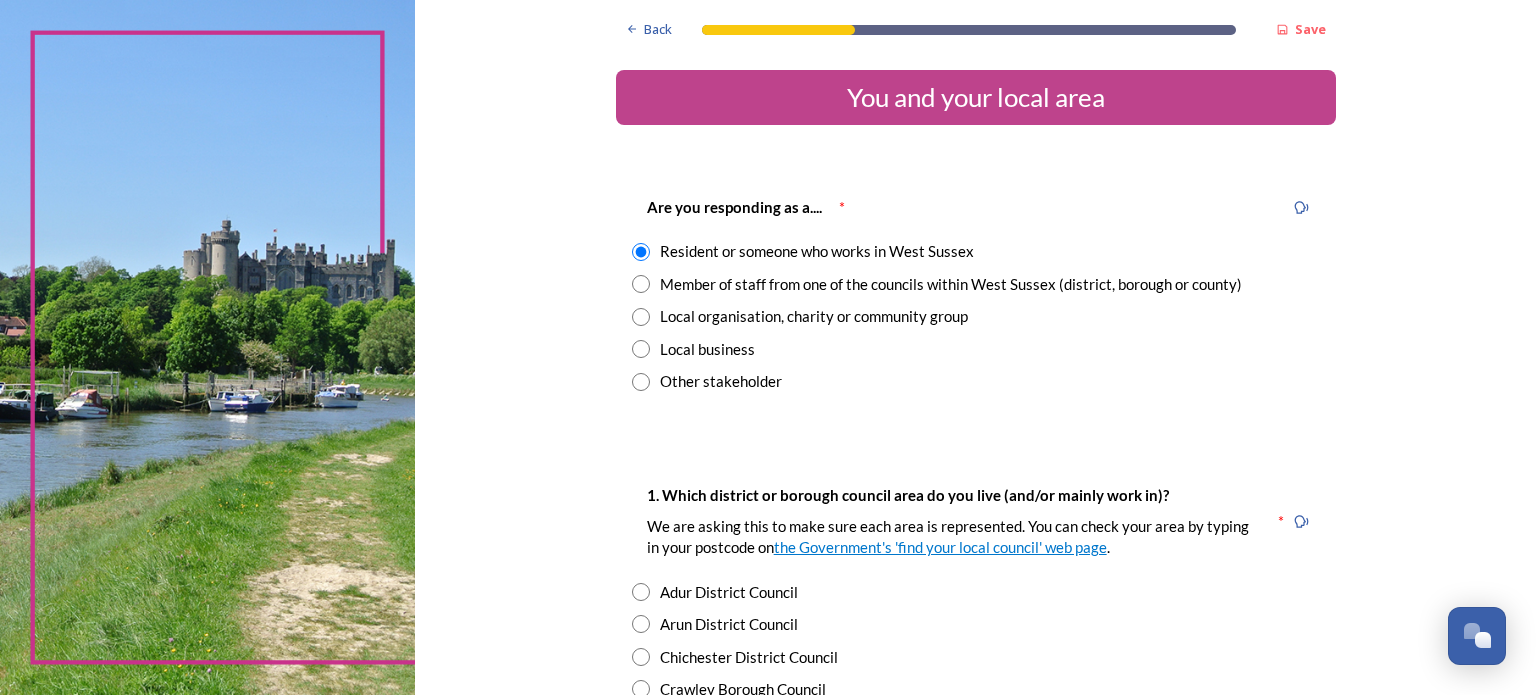 click at bounding box center [641, 317] 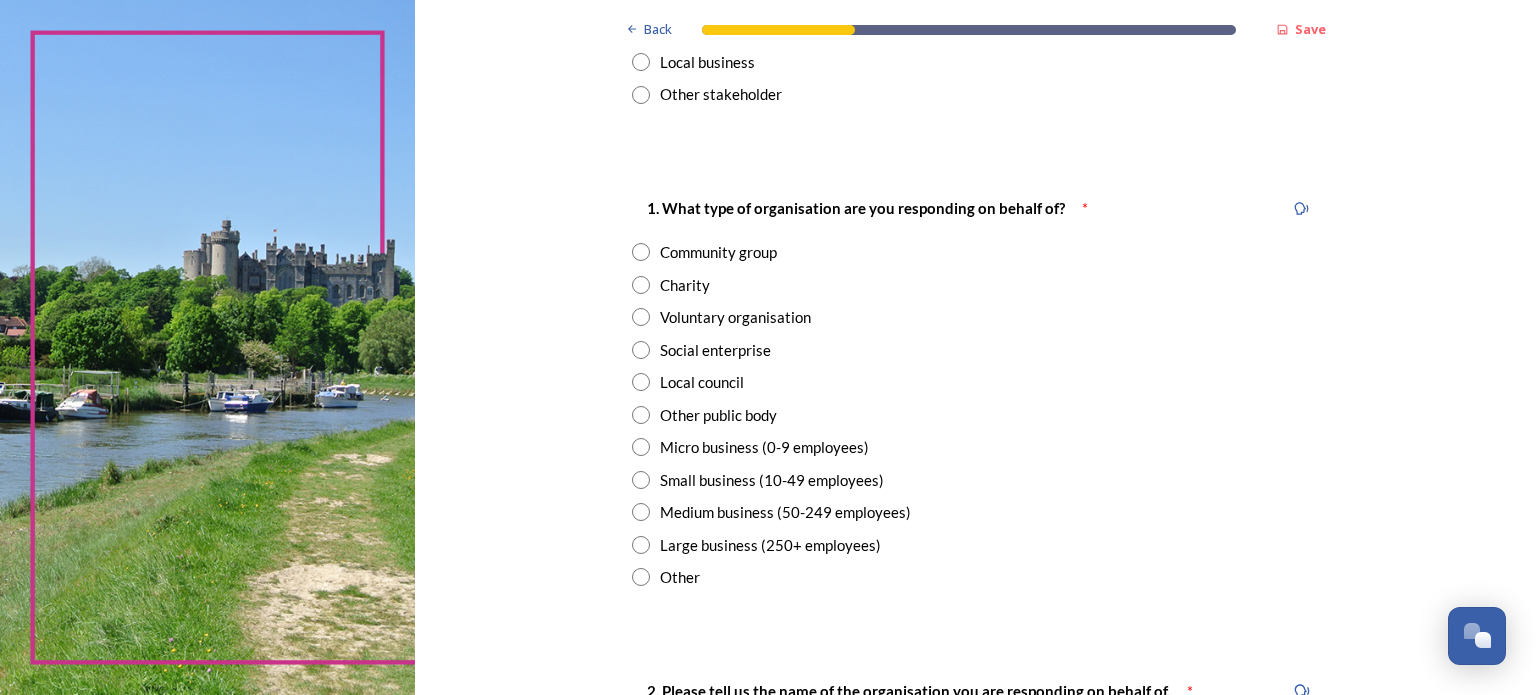 scroll, scrollTop: 300, scrollLeft: 0, axis: vertical 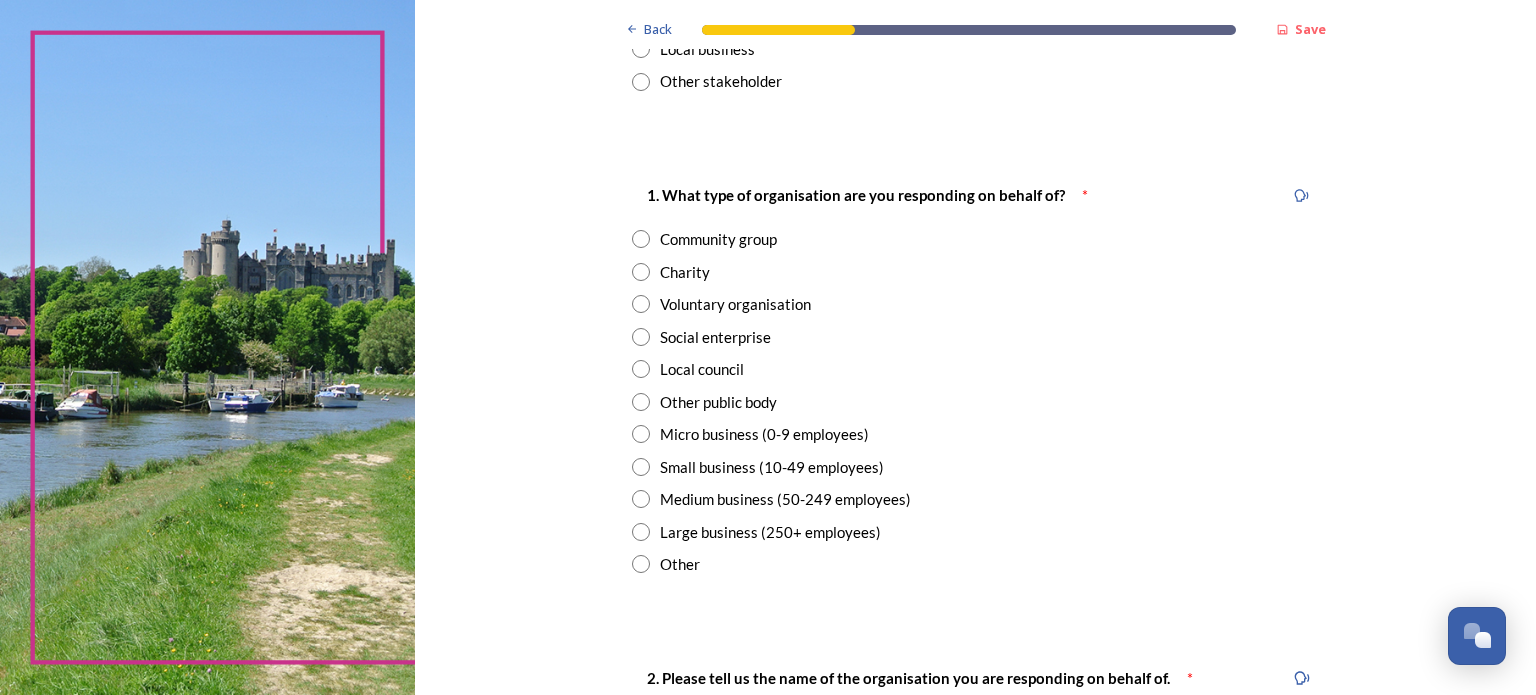 click at bounding box center [641, 272] 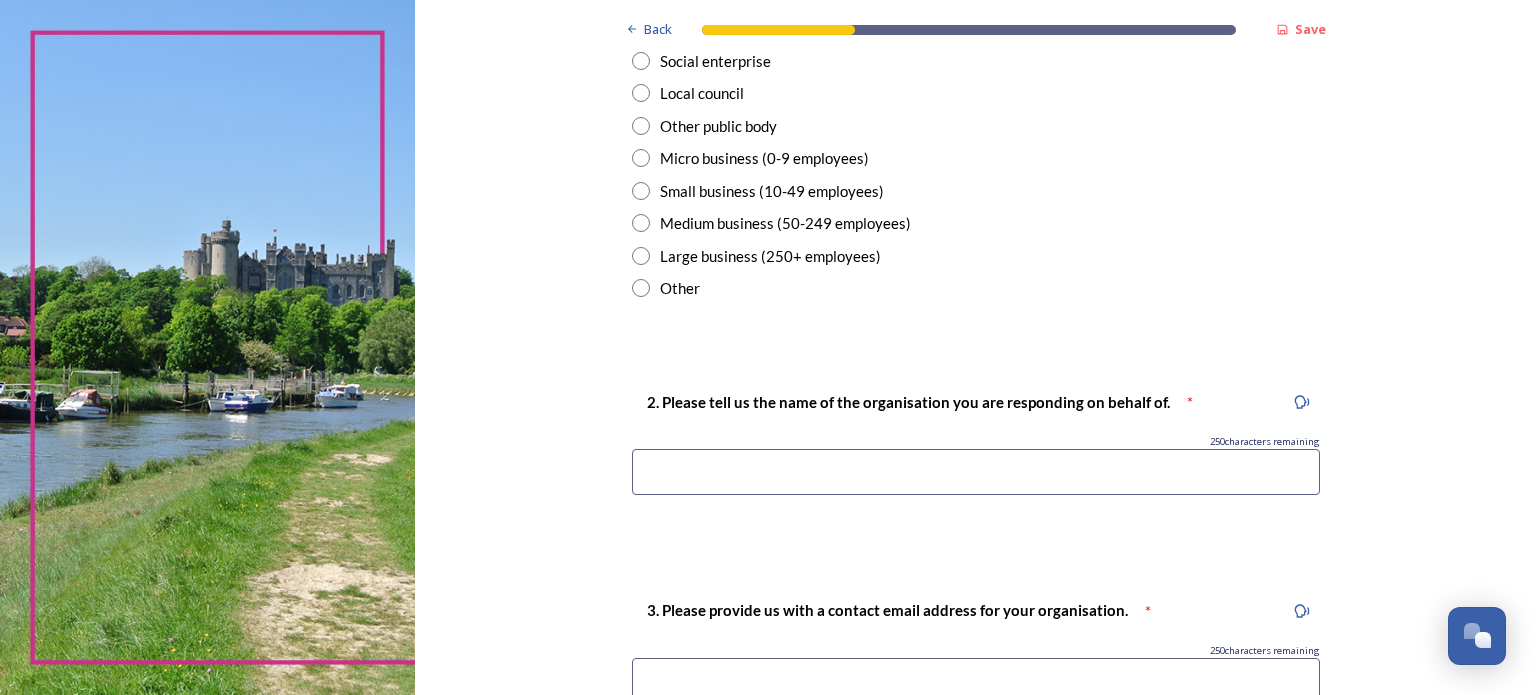 scroll, scrollTop: 600, scrollLeft: 0, axis: vertical 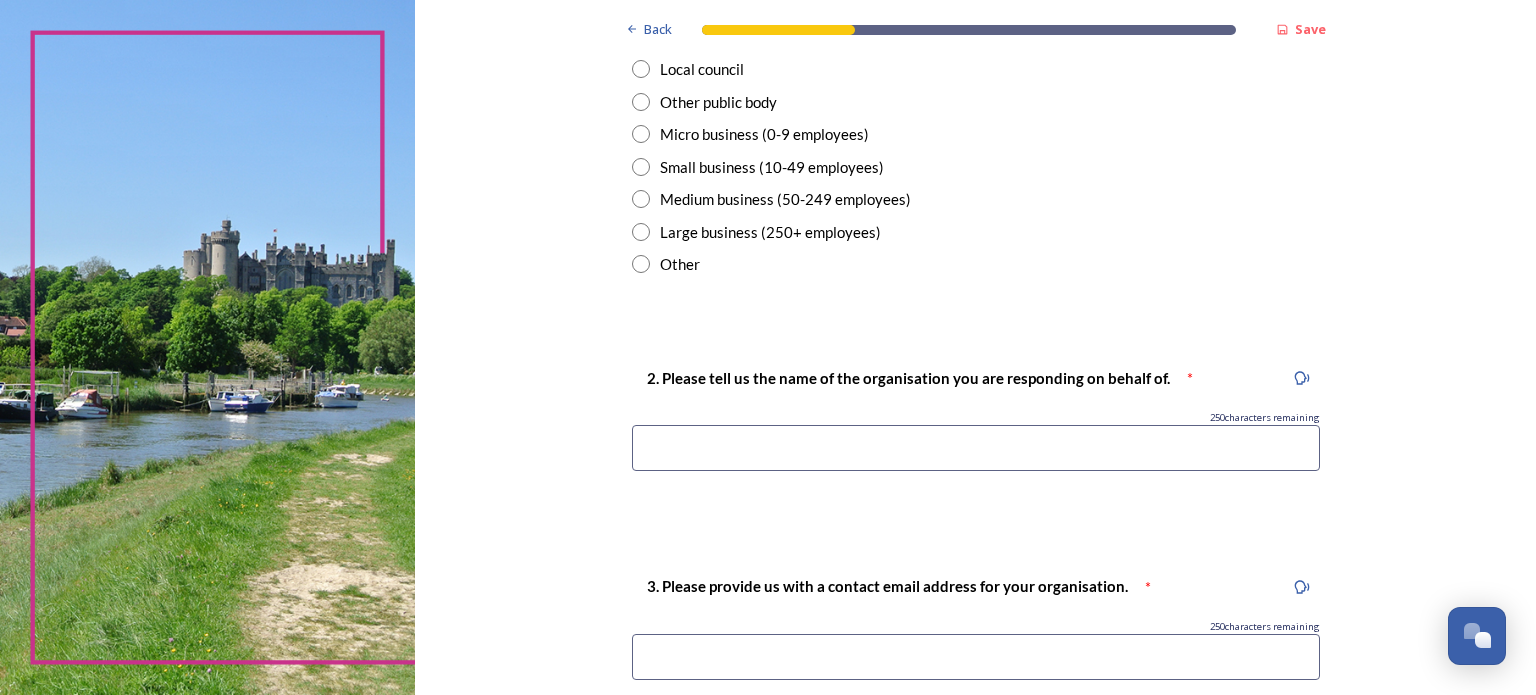 click at bounding box center [976, 448] 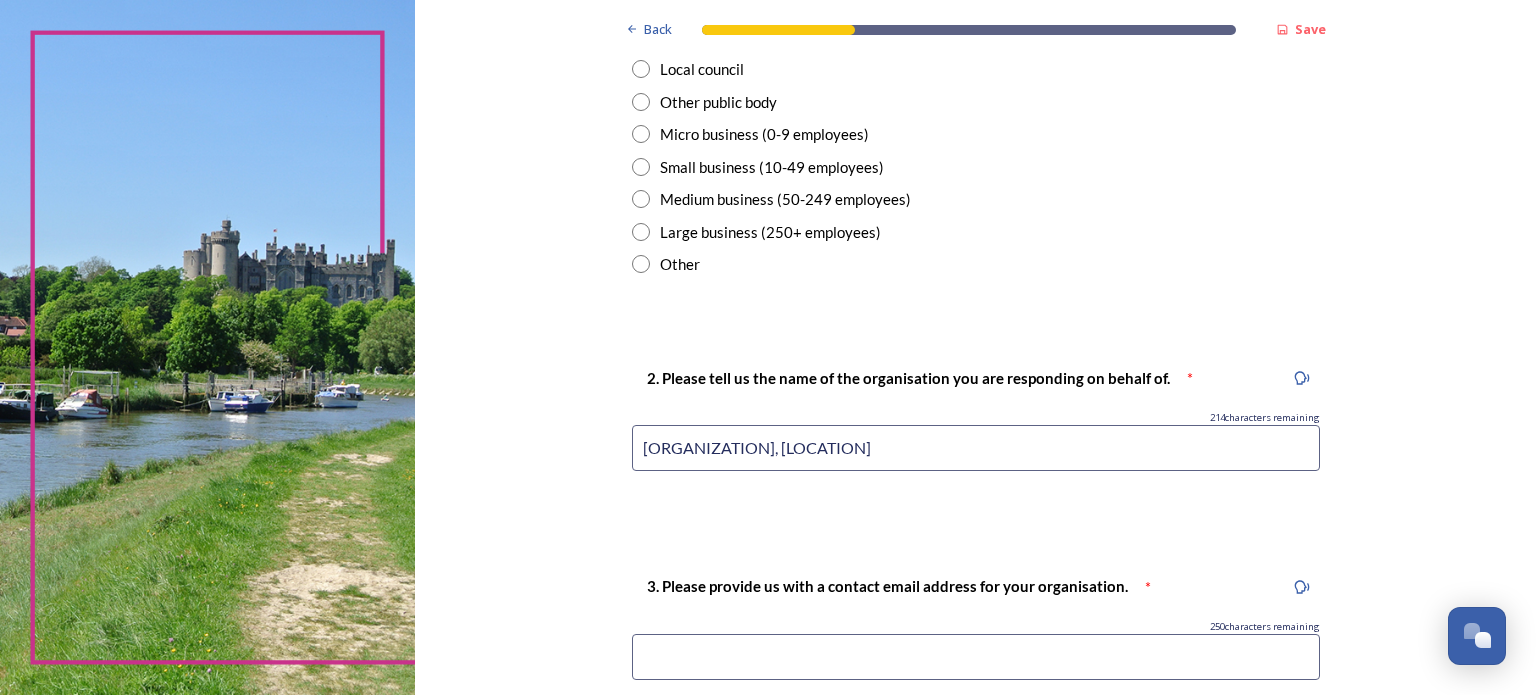 type on "[ORGANIZATION], [LOCATION]" 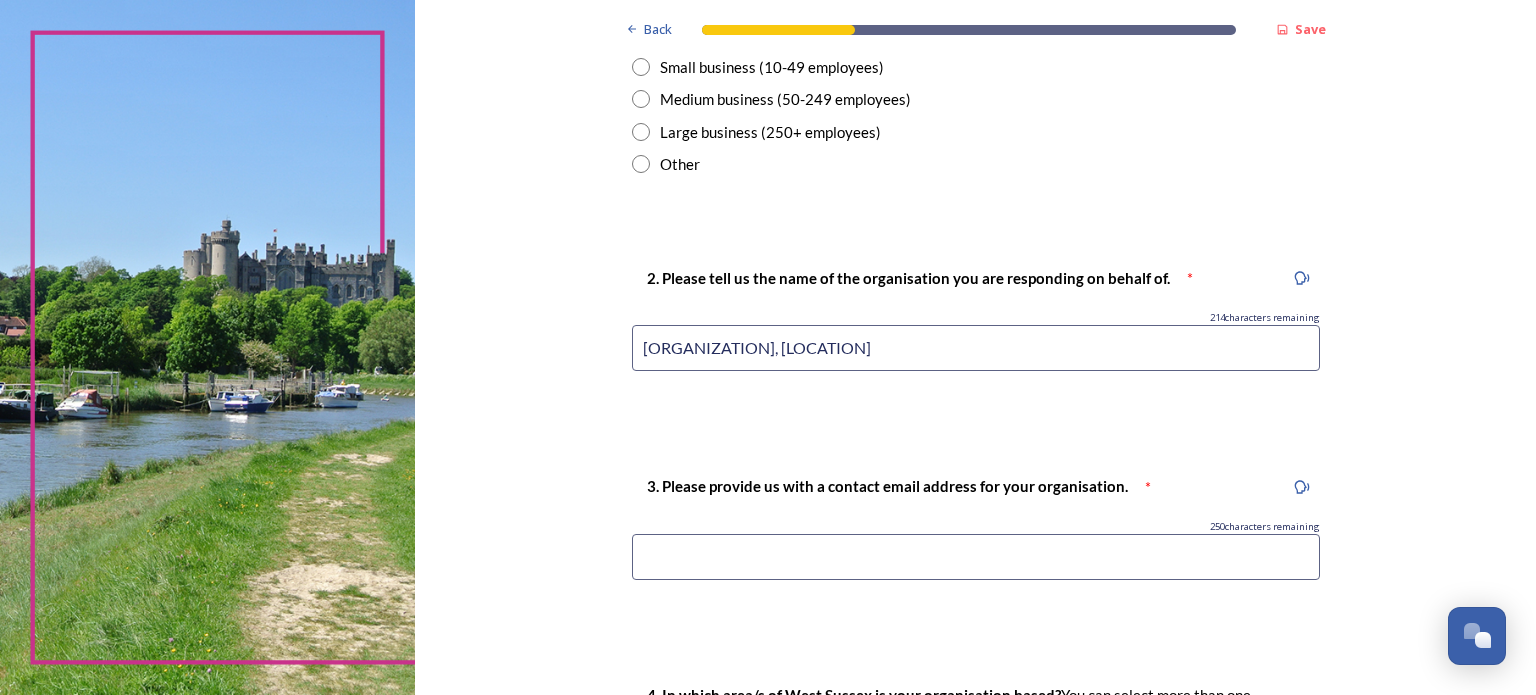 click at bounding box center (976, 557) 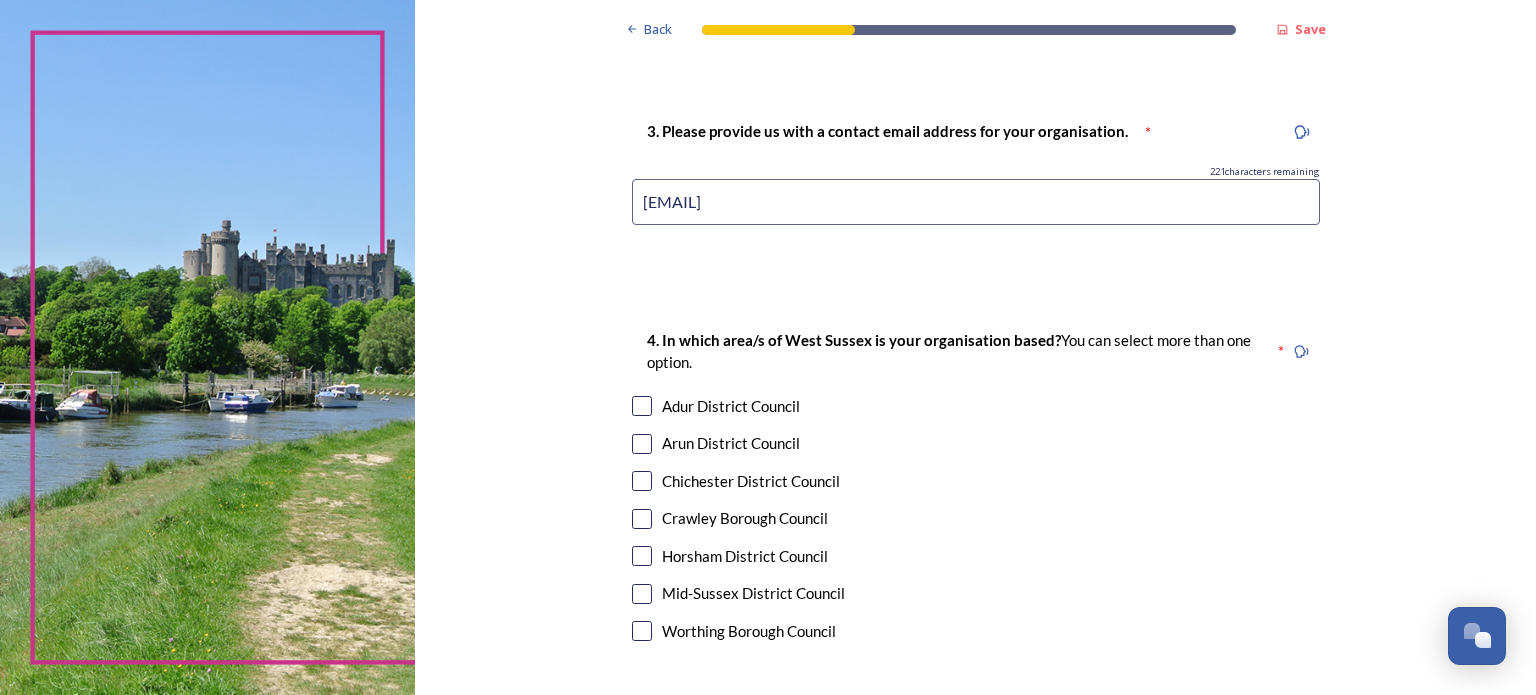 scroll, scrollTop: 1100, scrollLeft: 0, axis: vertical 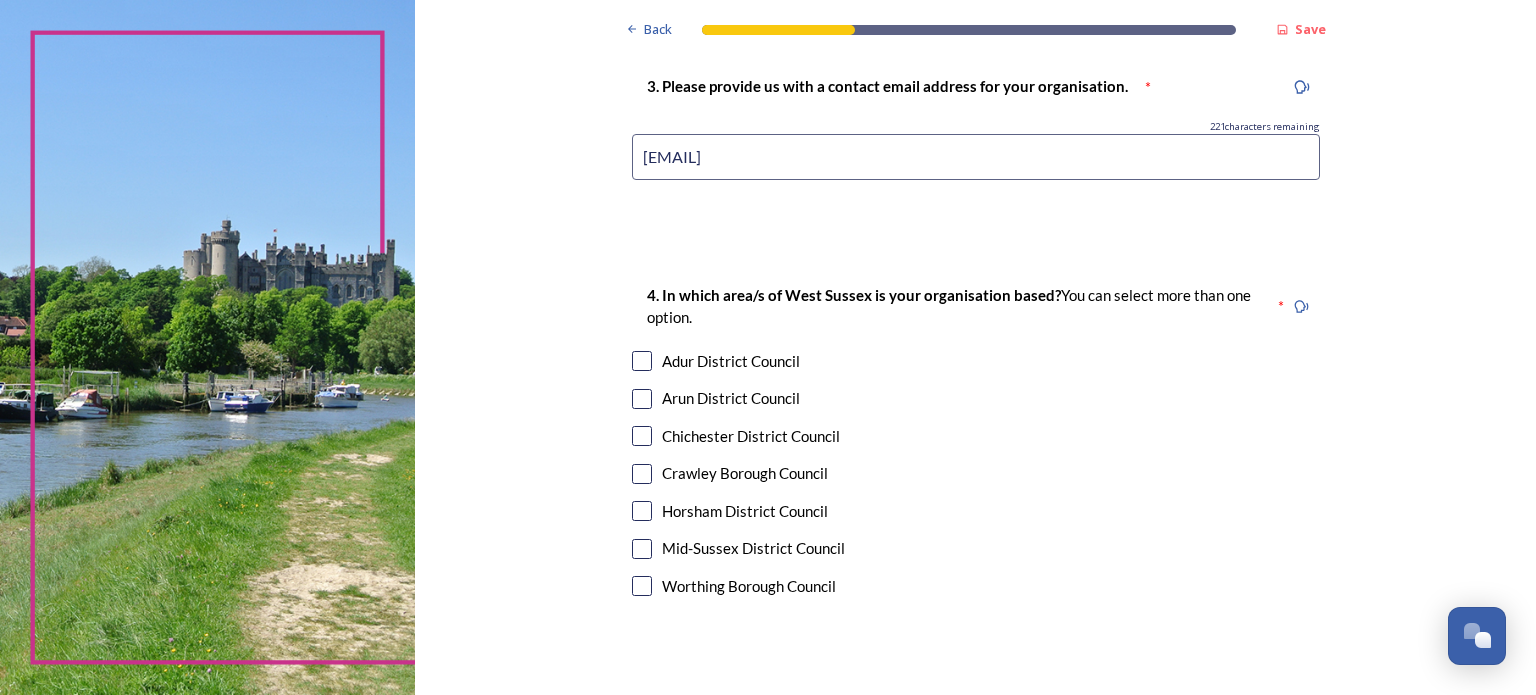 click on "Chichester District Council" at bounding box center [976, 436] 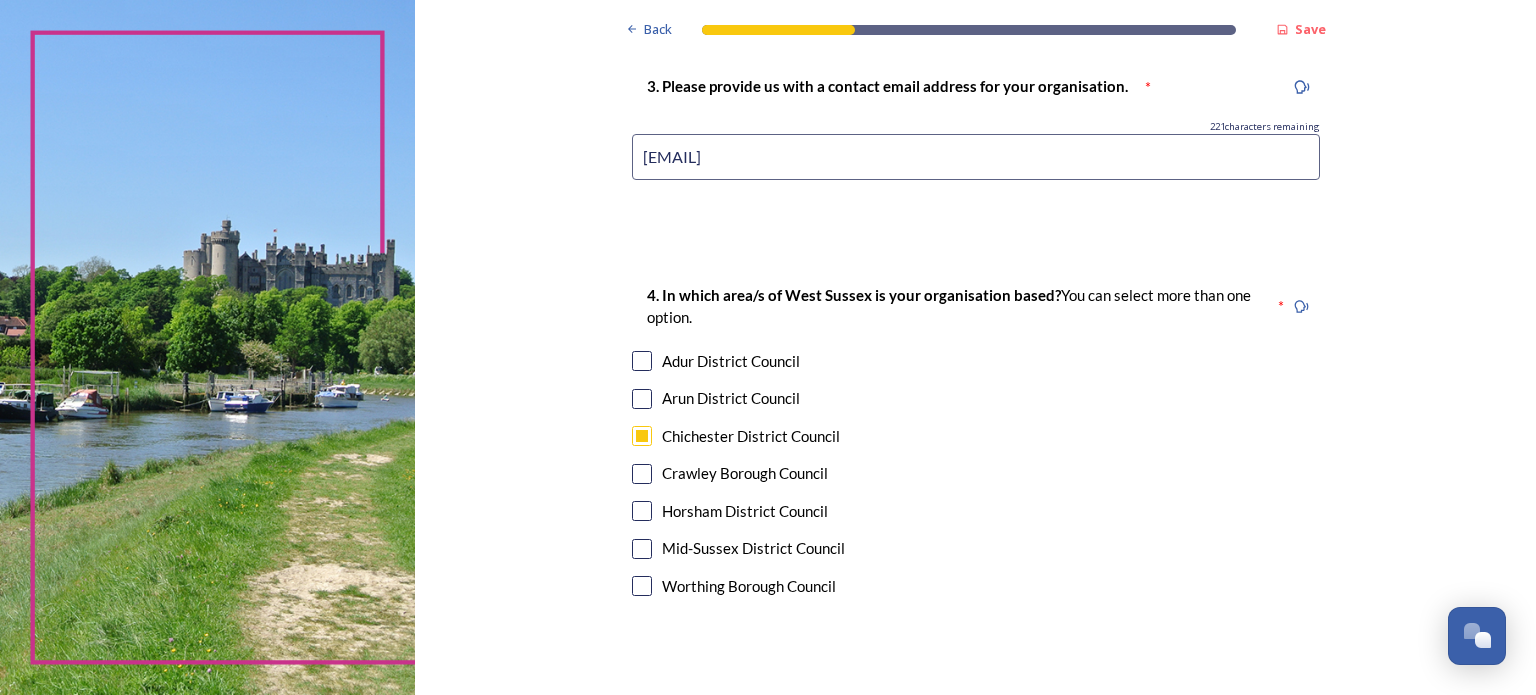 click at bounding box center (642, 436) 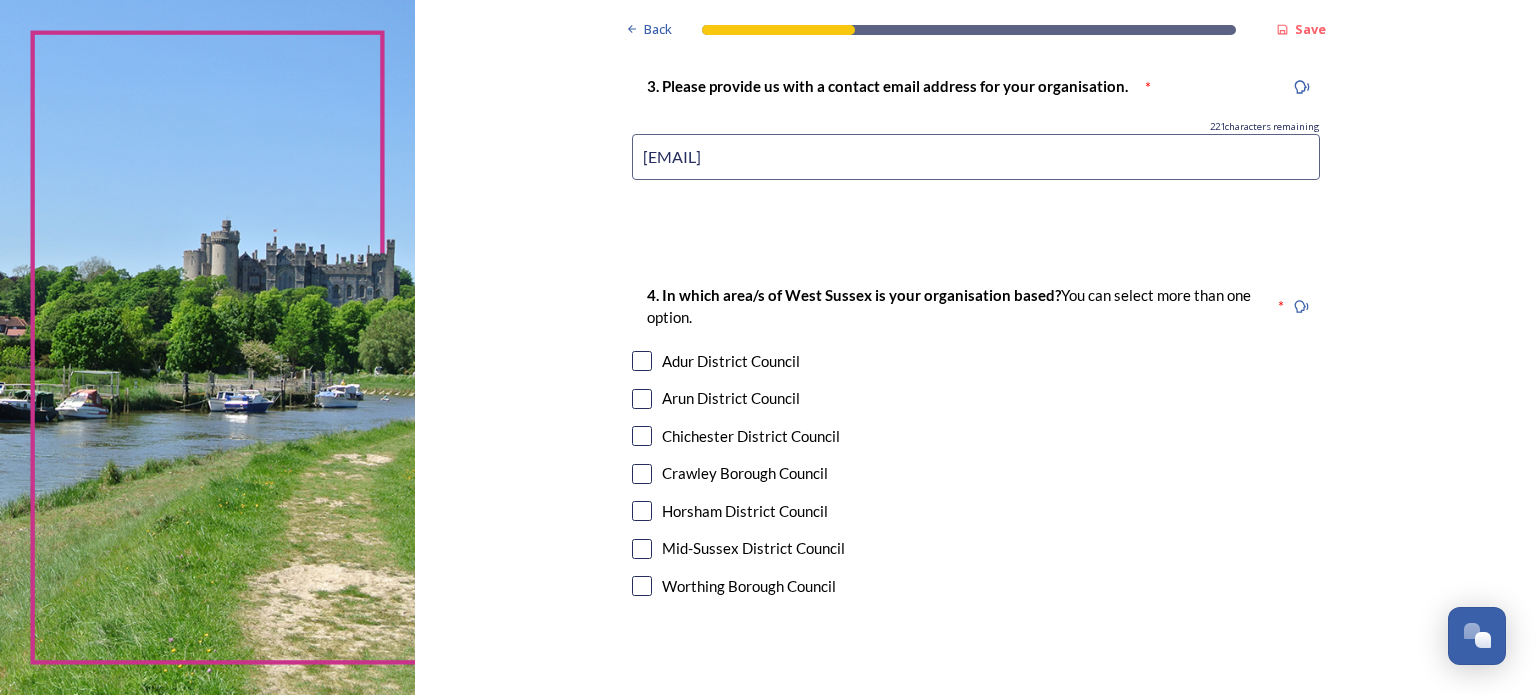 click at bounding box center (642, 436) 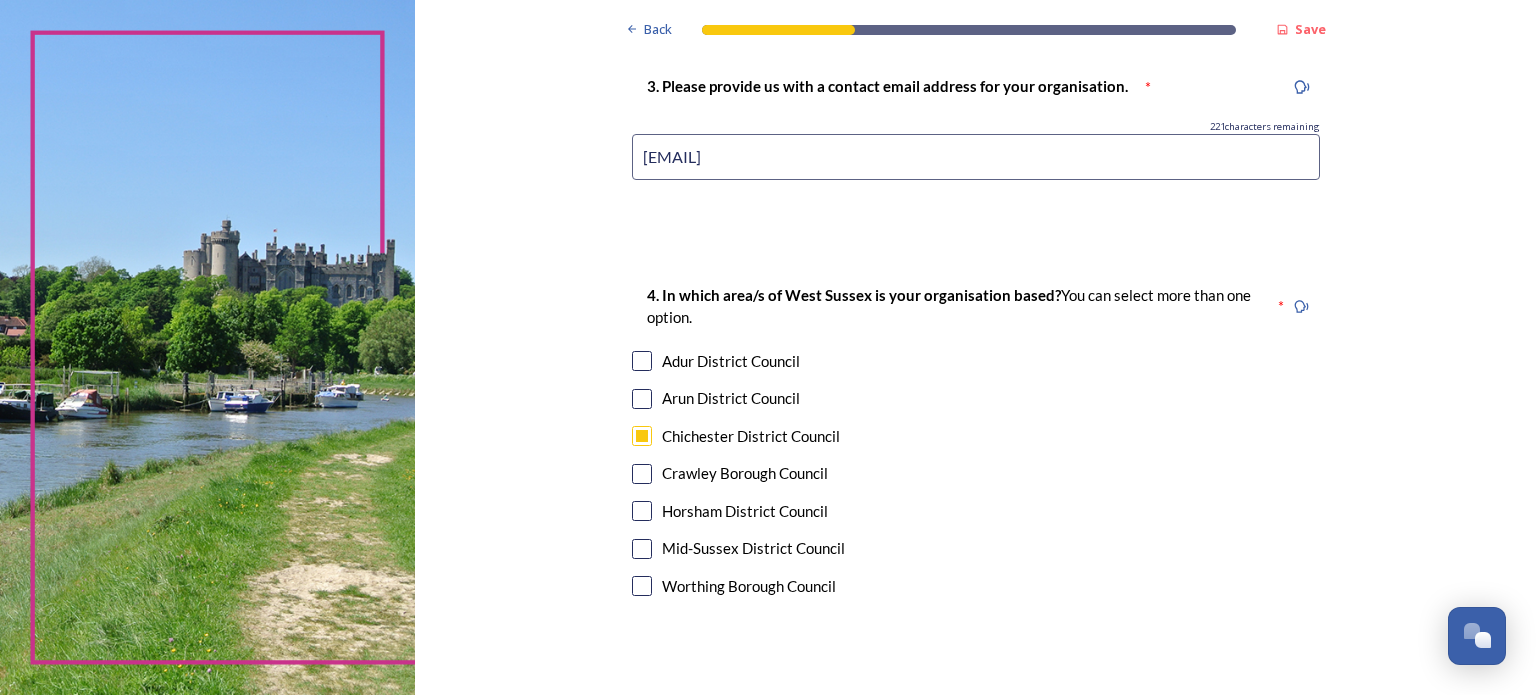 click at bounding box center [642, 399] 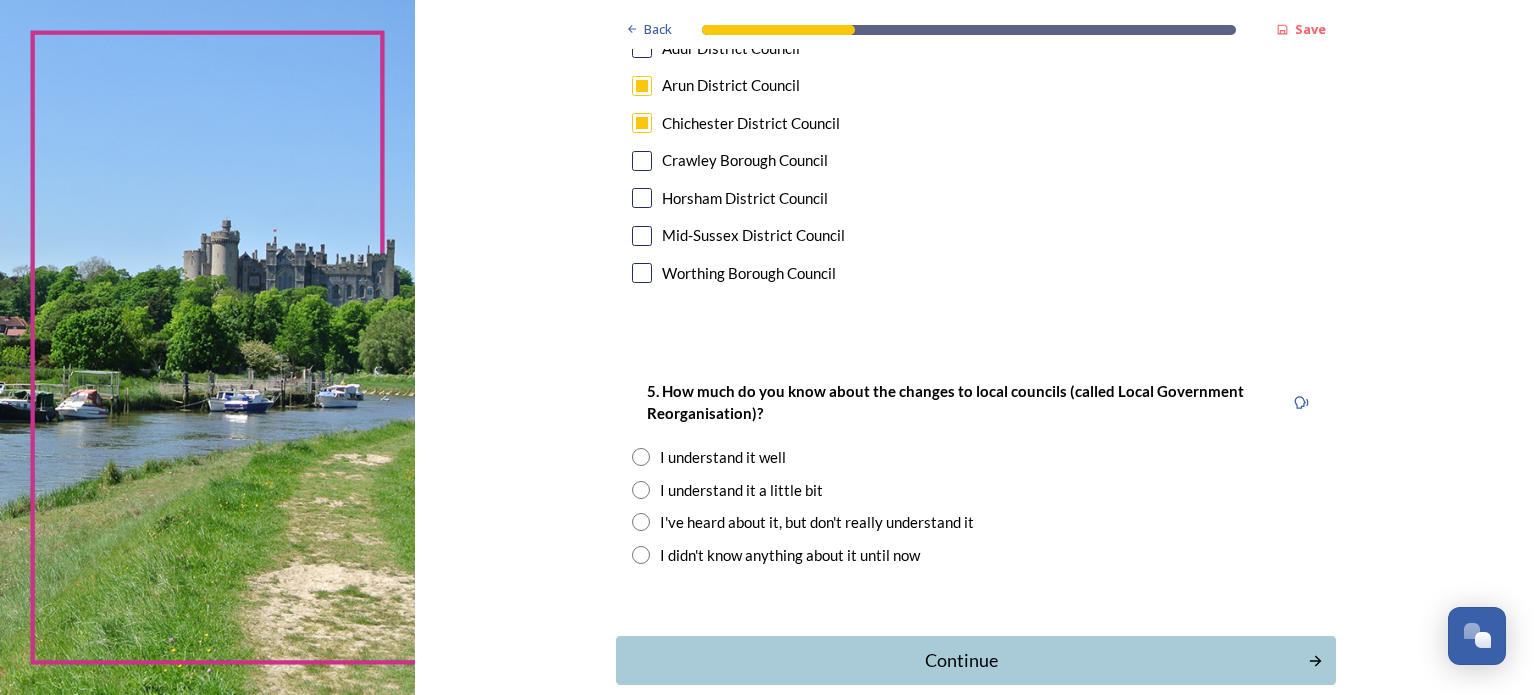 scroll, scrollTop: 1500, scrollLeft: 0, axis: vertical 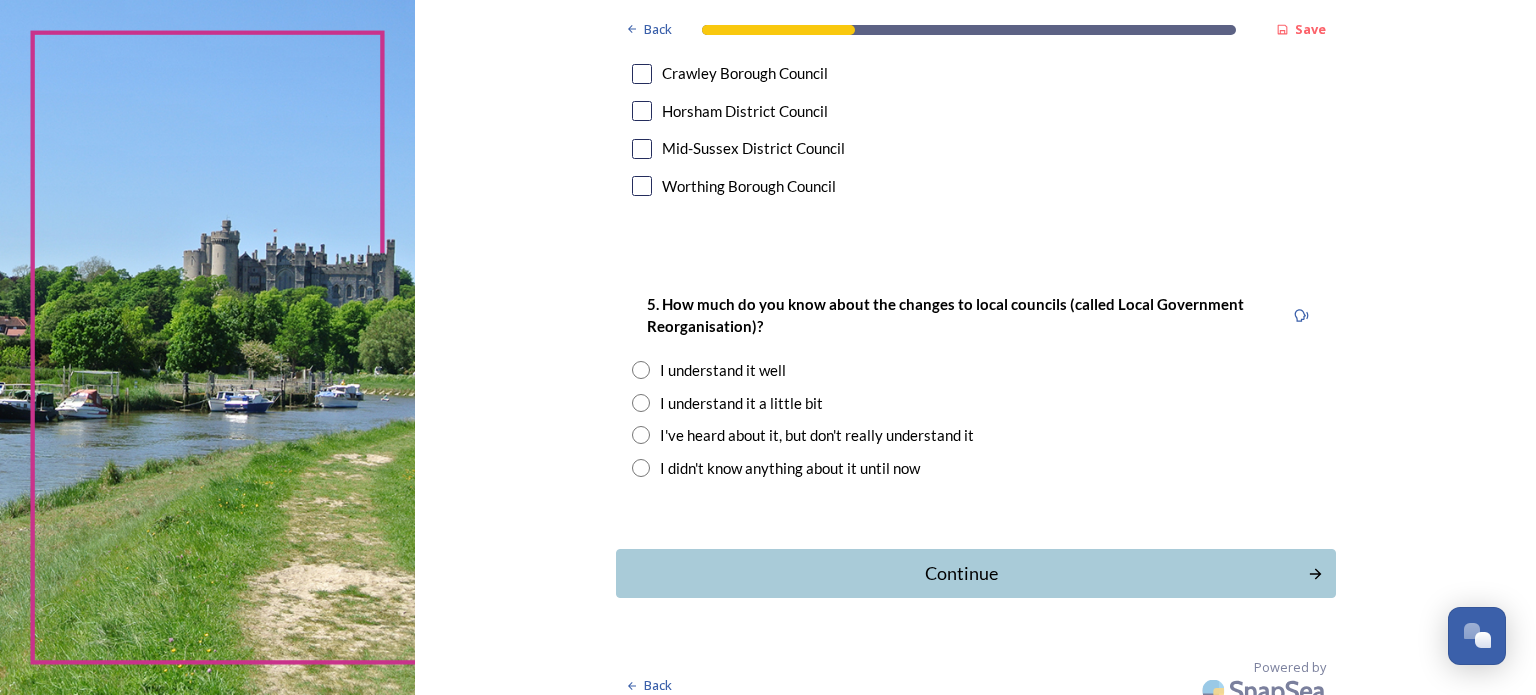 click at bounding box center [641, 435] 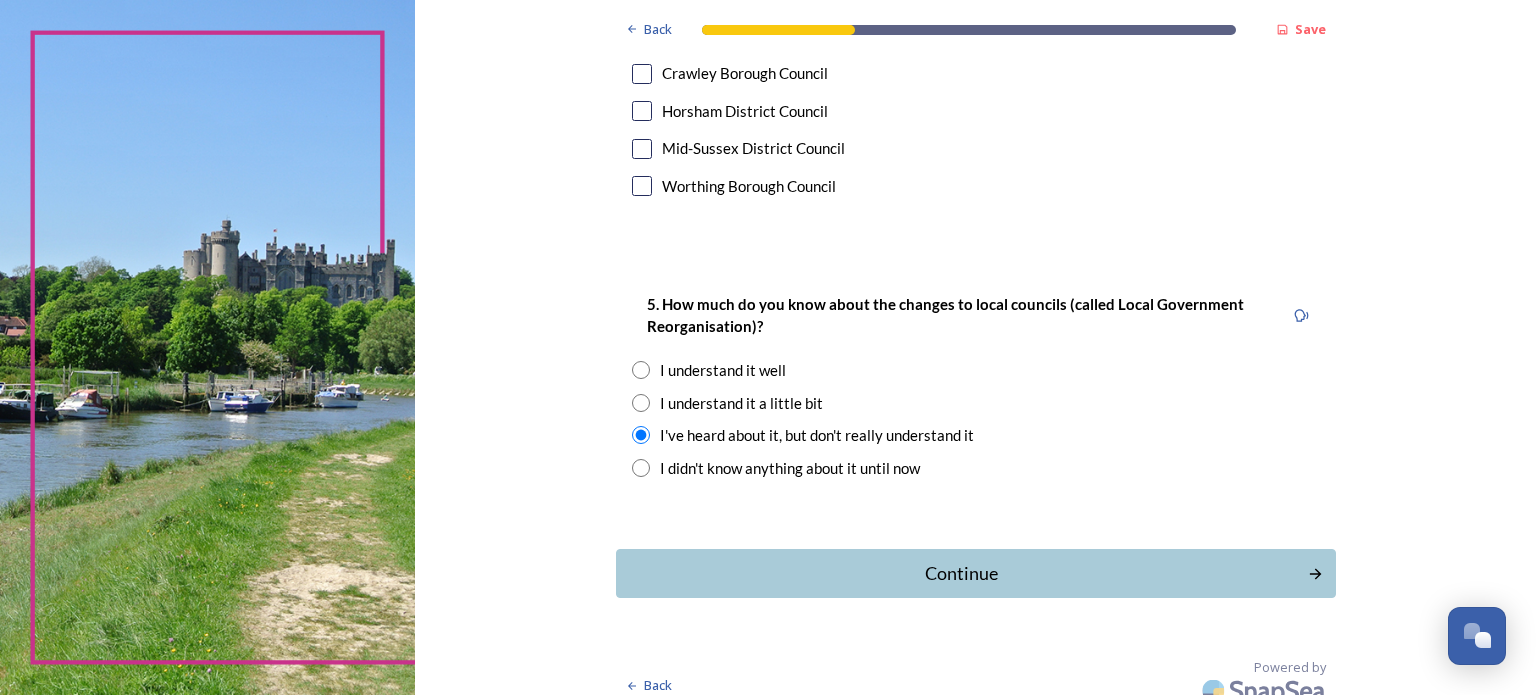 click on "I understand it a little bit" at bounding box center (741, 403) 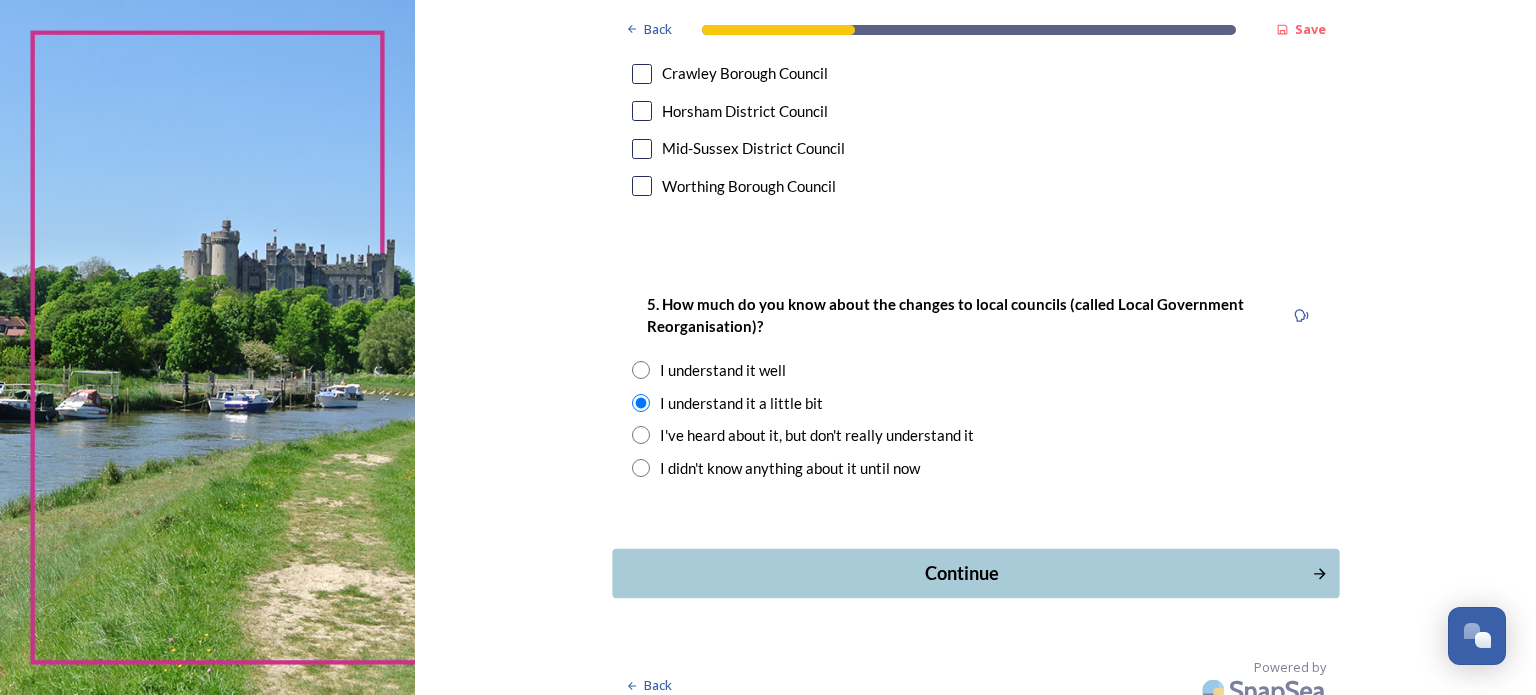 click on "Continue" at bounding box center (961, 573) 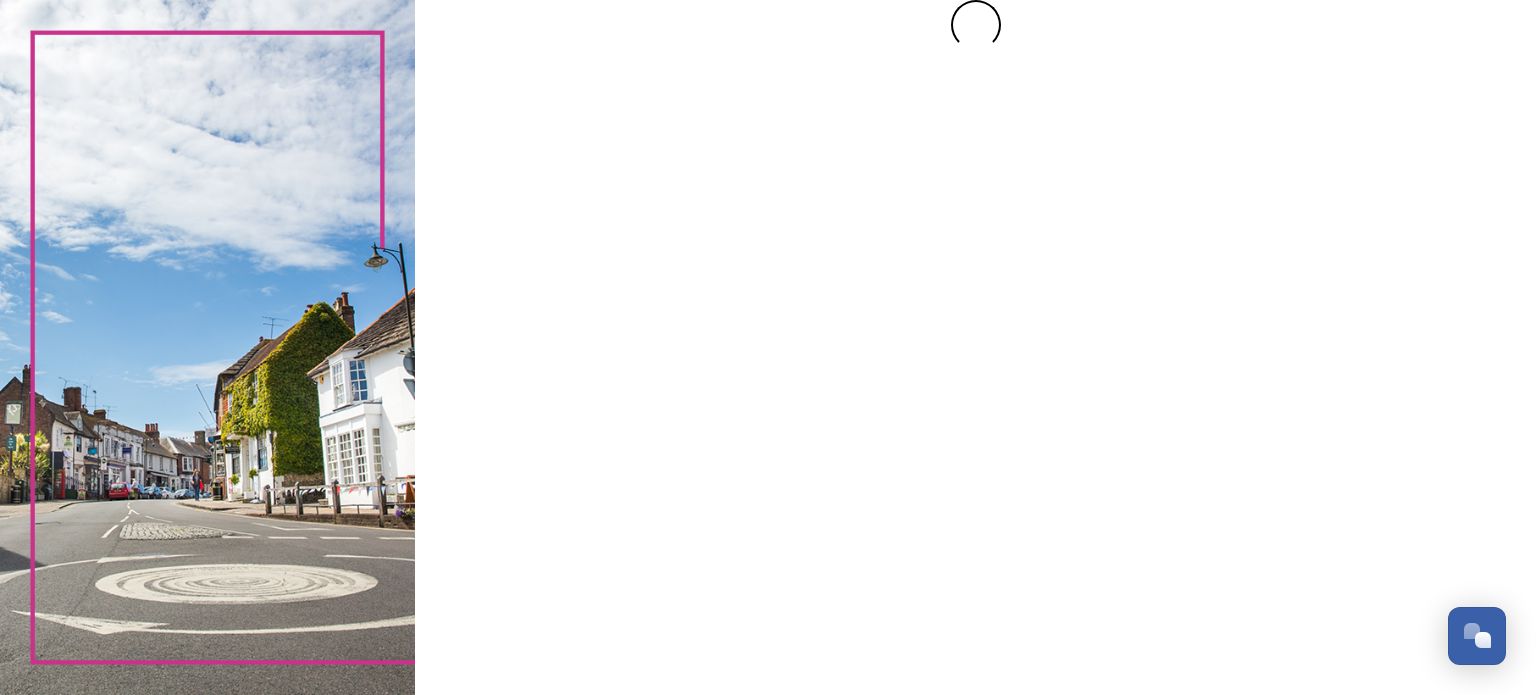 scroll, scrollTop: 0, scrollLeft: 0, axis: both 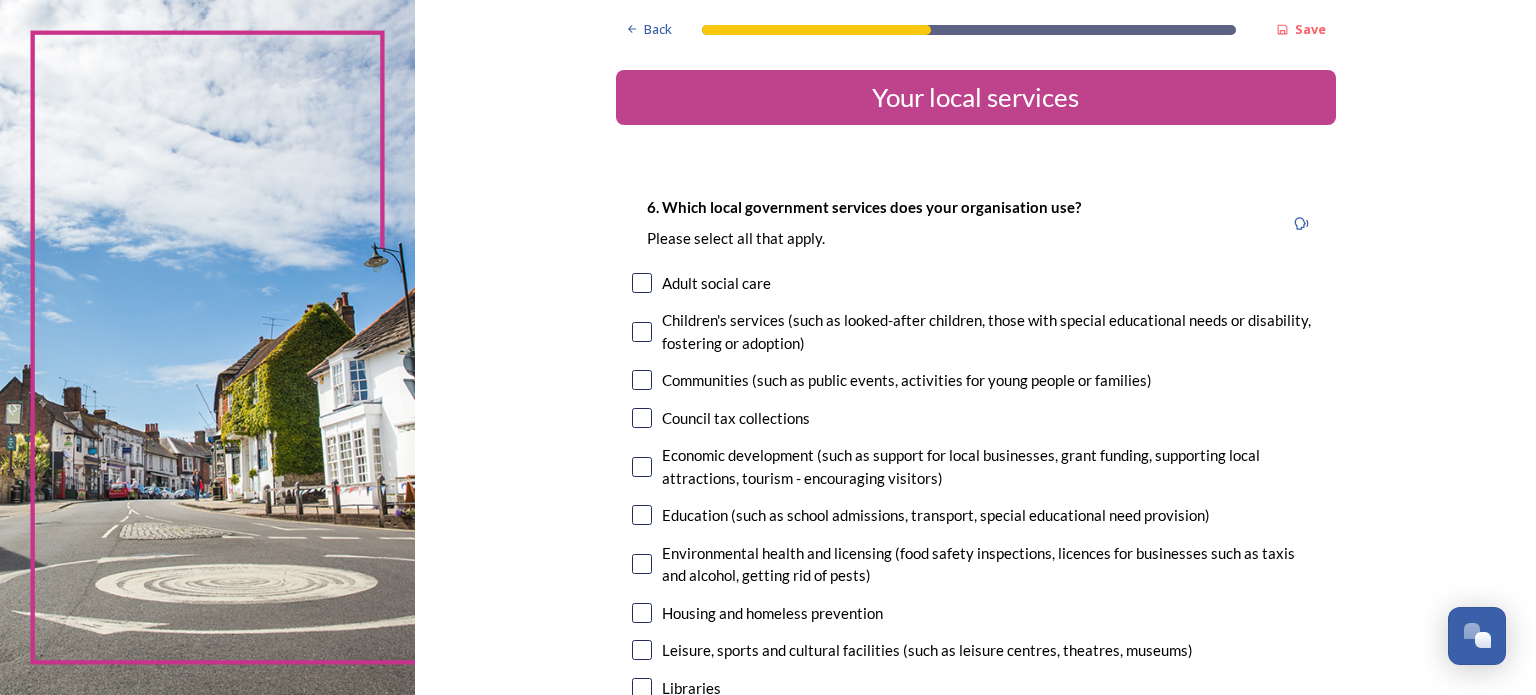 click at bounding box center [642, 380] 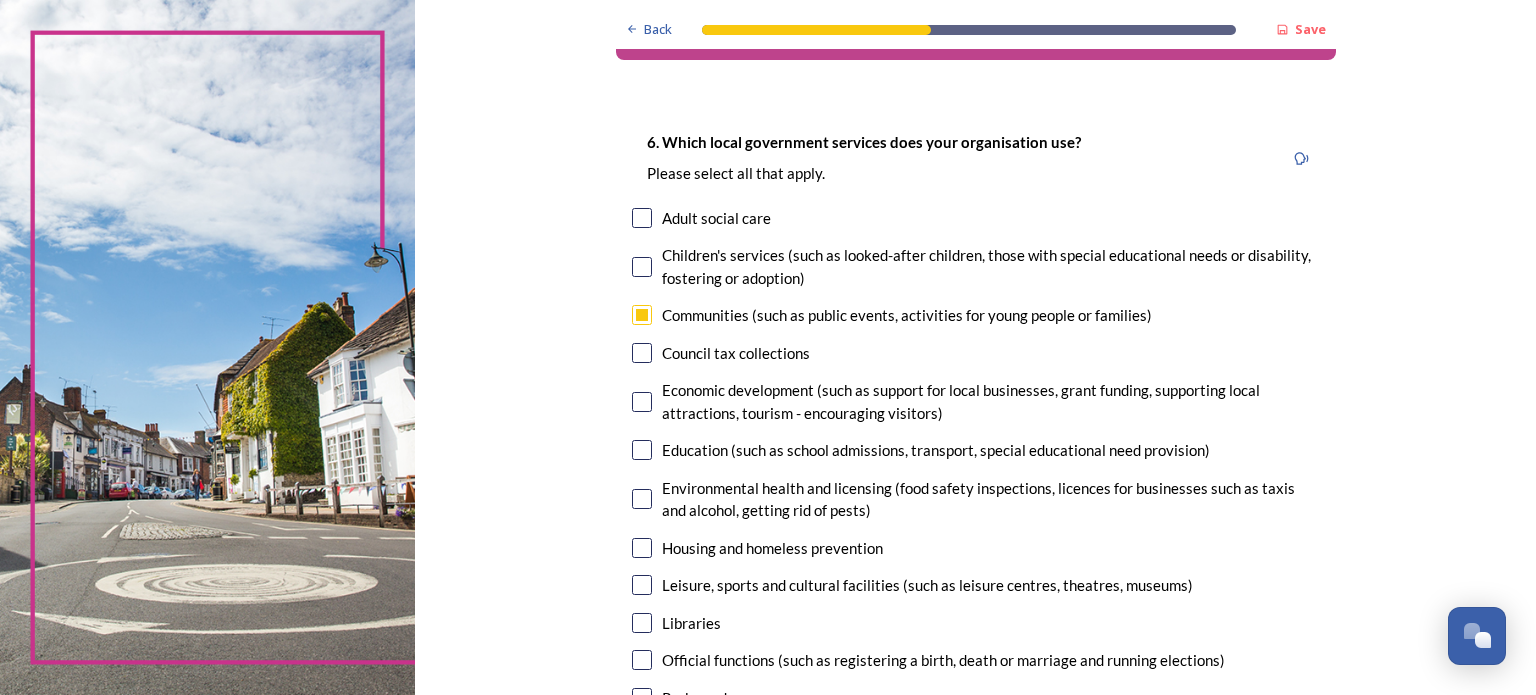 scroll, scrollTop: 100, scrollLeft: 0, axis: vertical 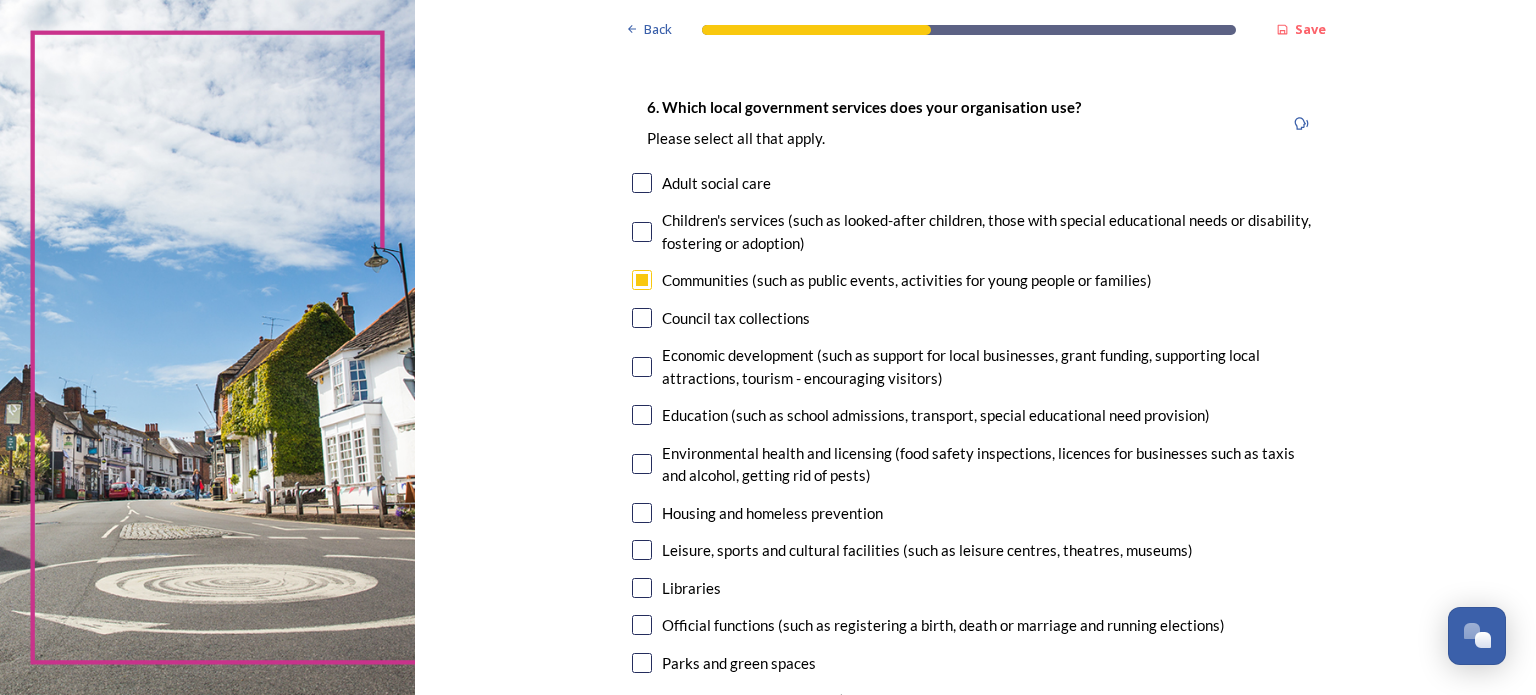 click at bounding box center (642, 367) 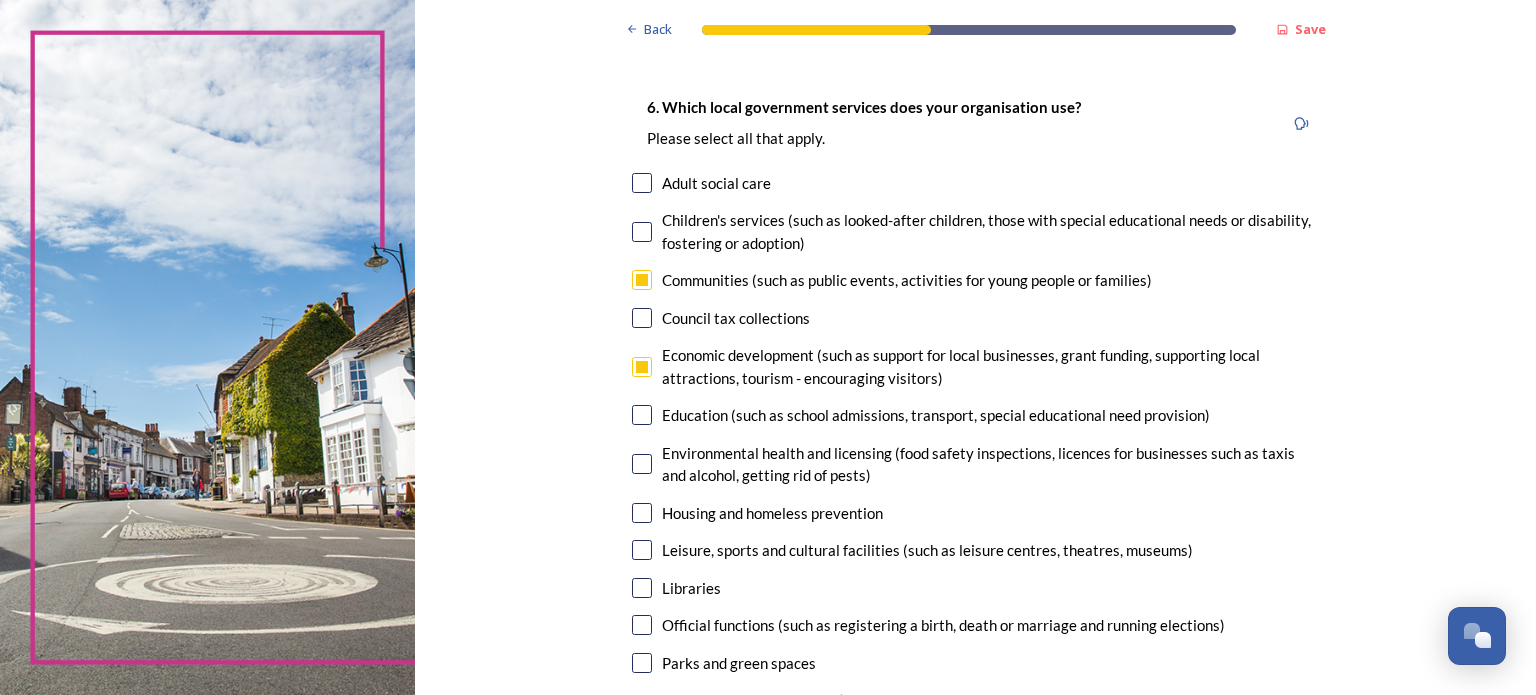 scroll, scrollTop: 200, scrollLeft: 0, axis: vertical 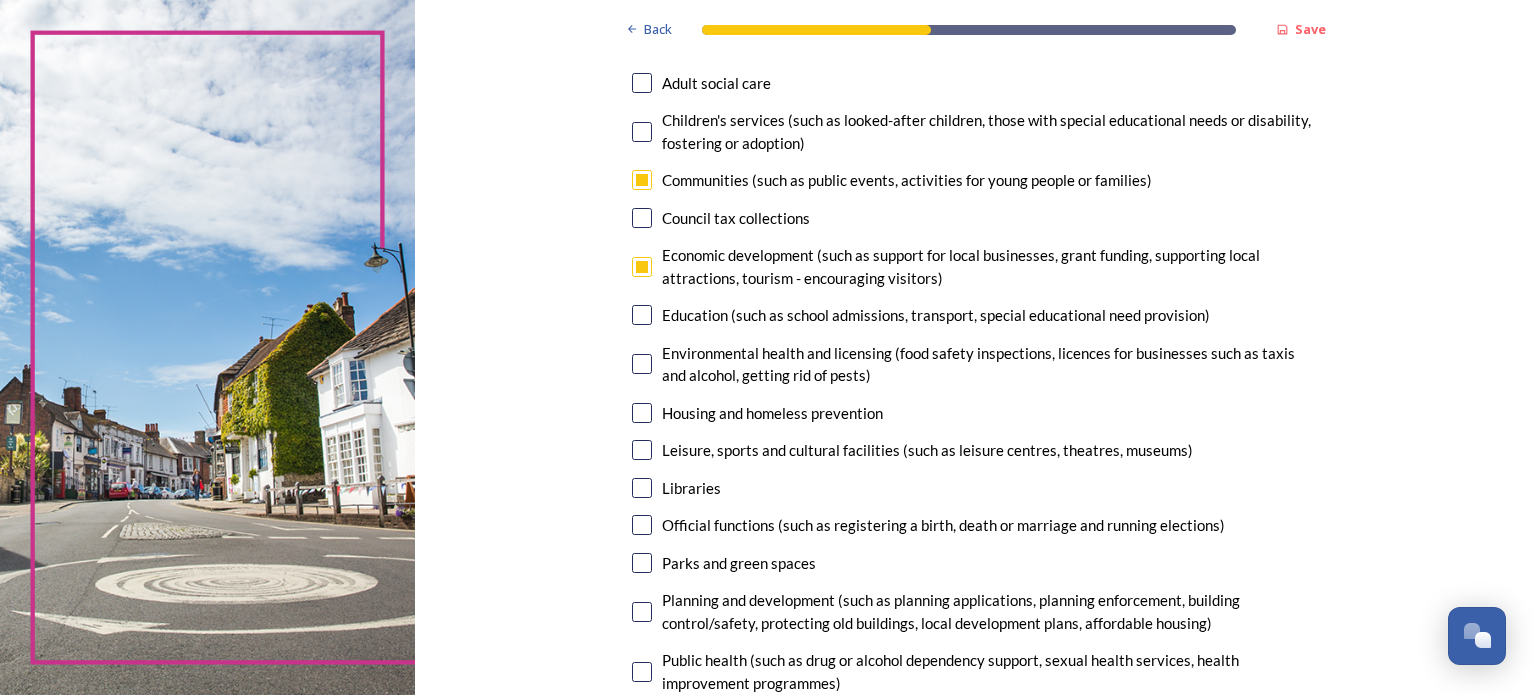 click at bounding box center [642, 315] 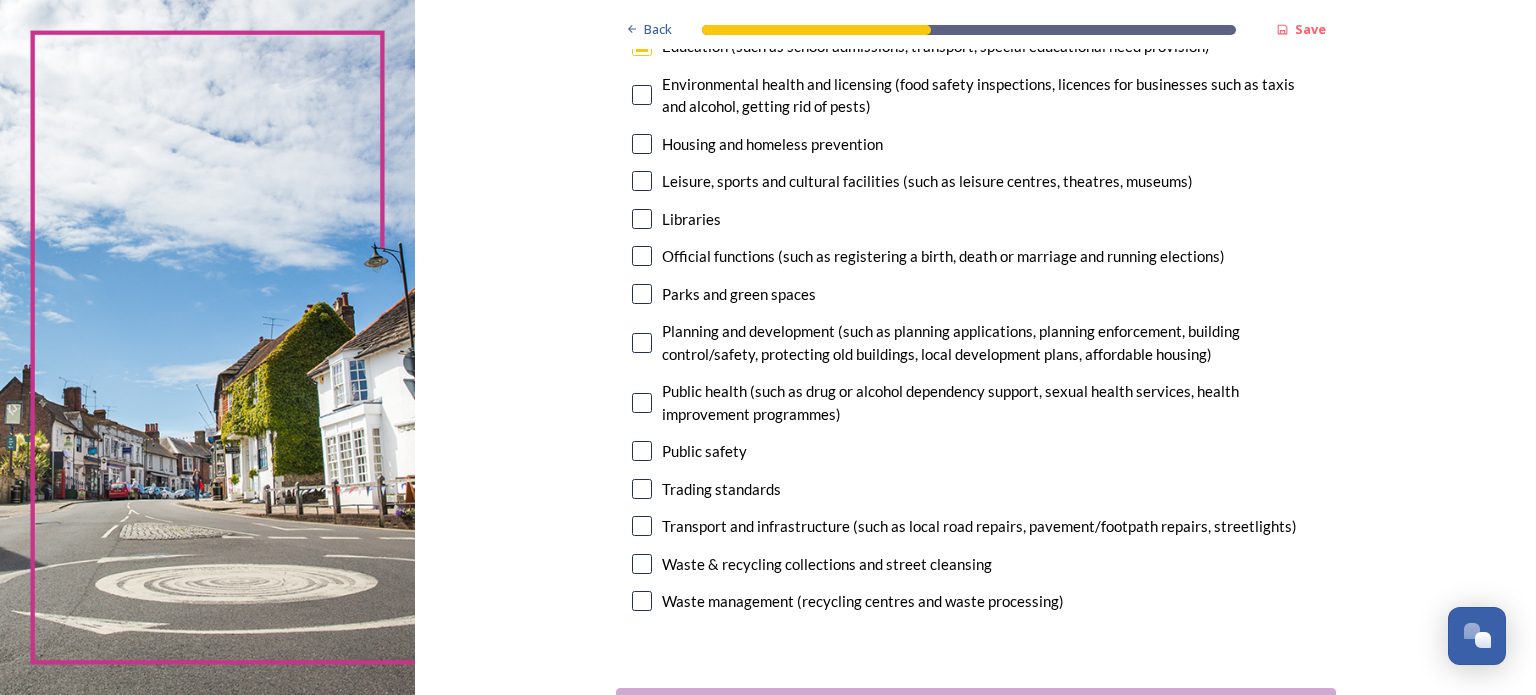 scroll, scrollTop: 500, scrollLeft: 0, axis: vertical 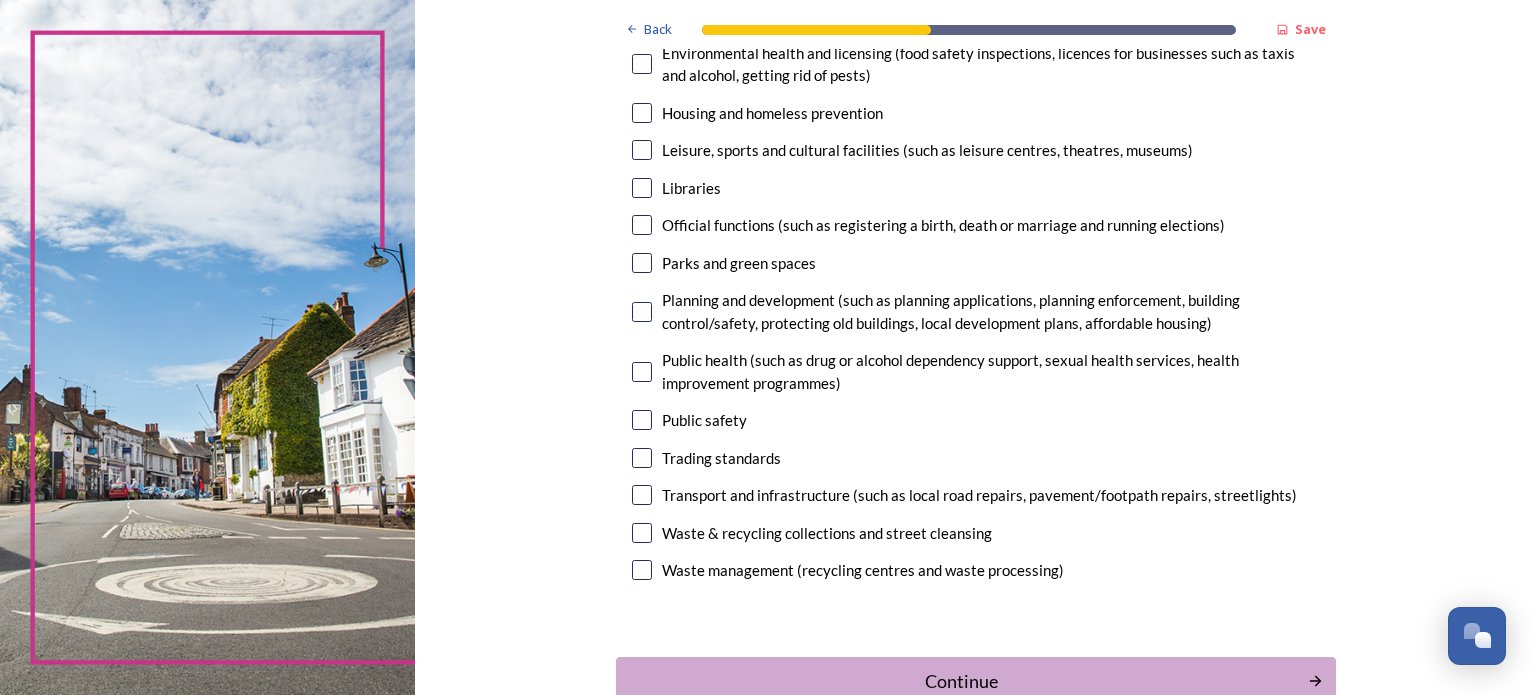 click at bounding box center (642, 372) 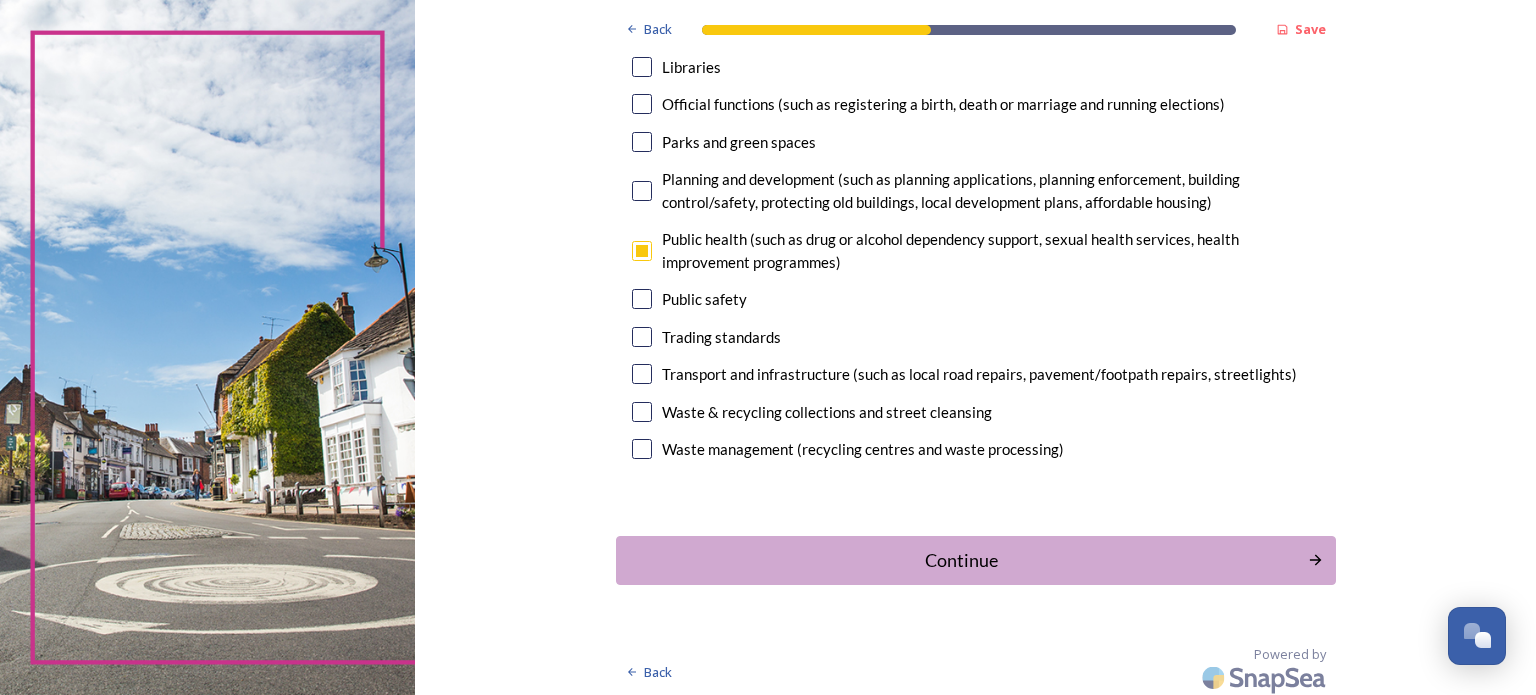 scroll, scrollTop: 626, scrollLeft: 0, axis: vertical 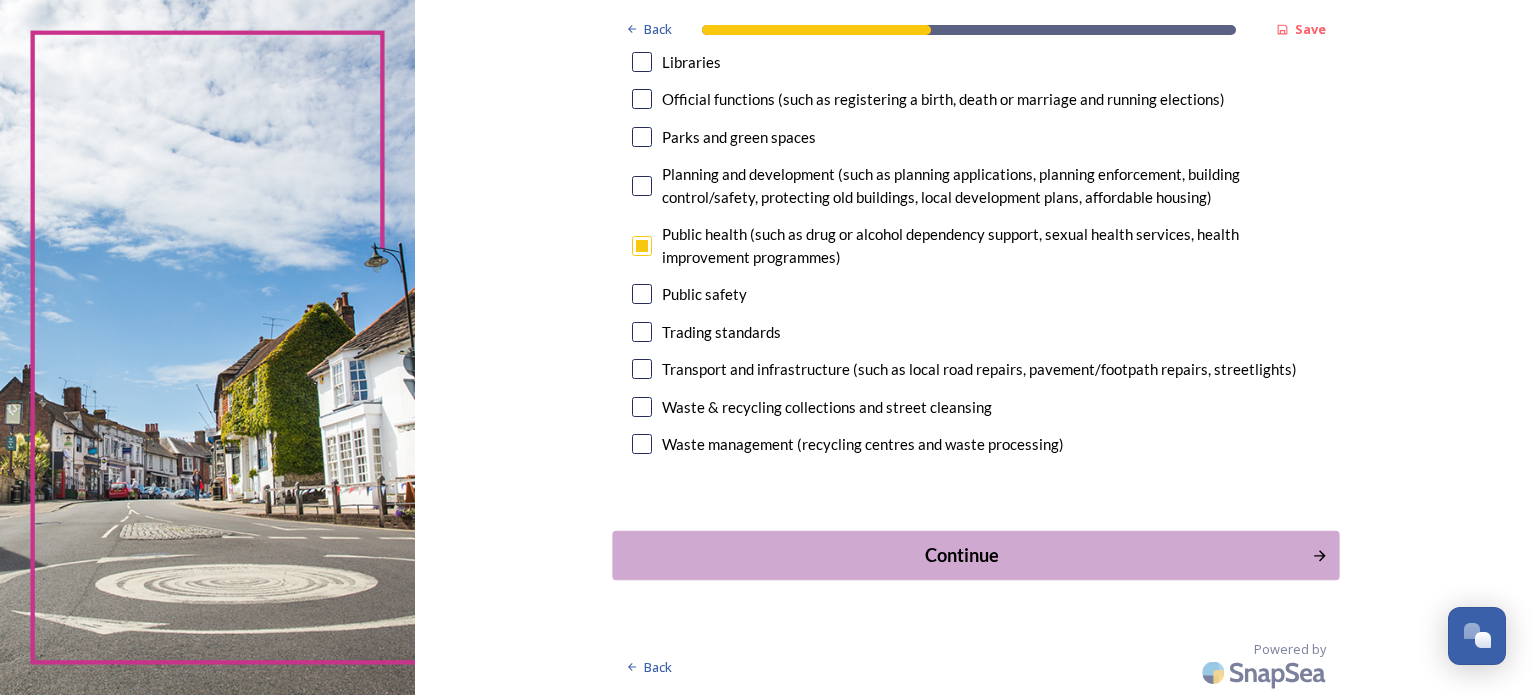 click on "Continue" at bounding box center (961, 554) 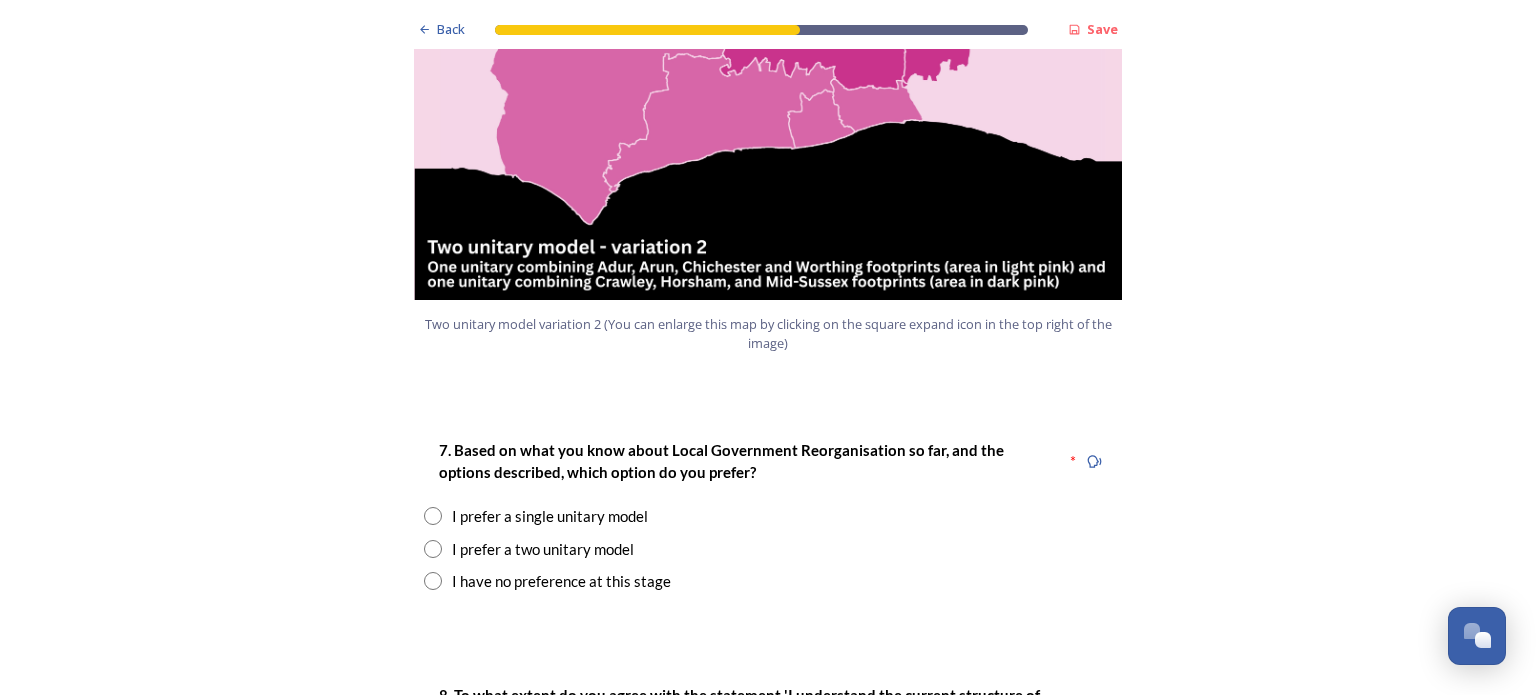 scroll, scrollTop: 2400, scrollLeft: 0, axis: vertical 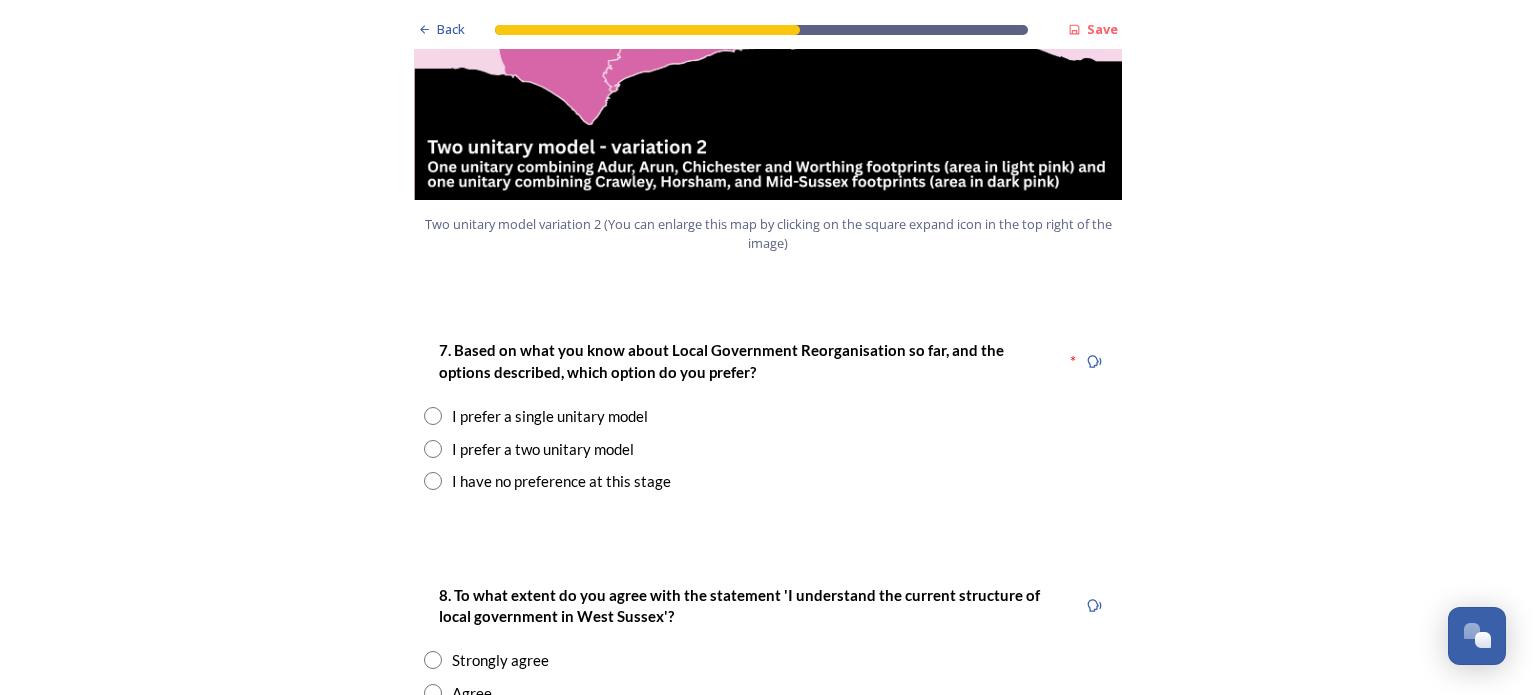 click on "I prefer a two unitary model" at bounding box center [768, 449] 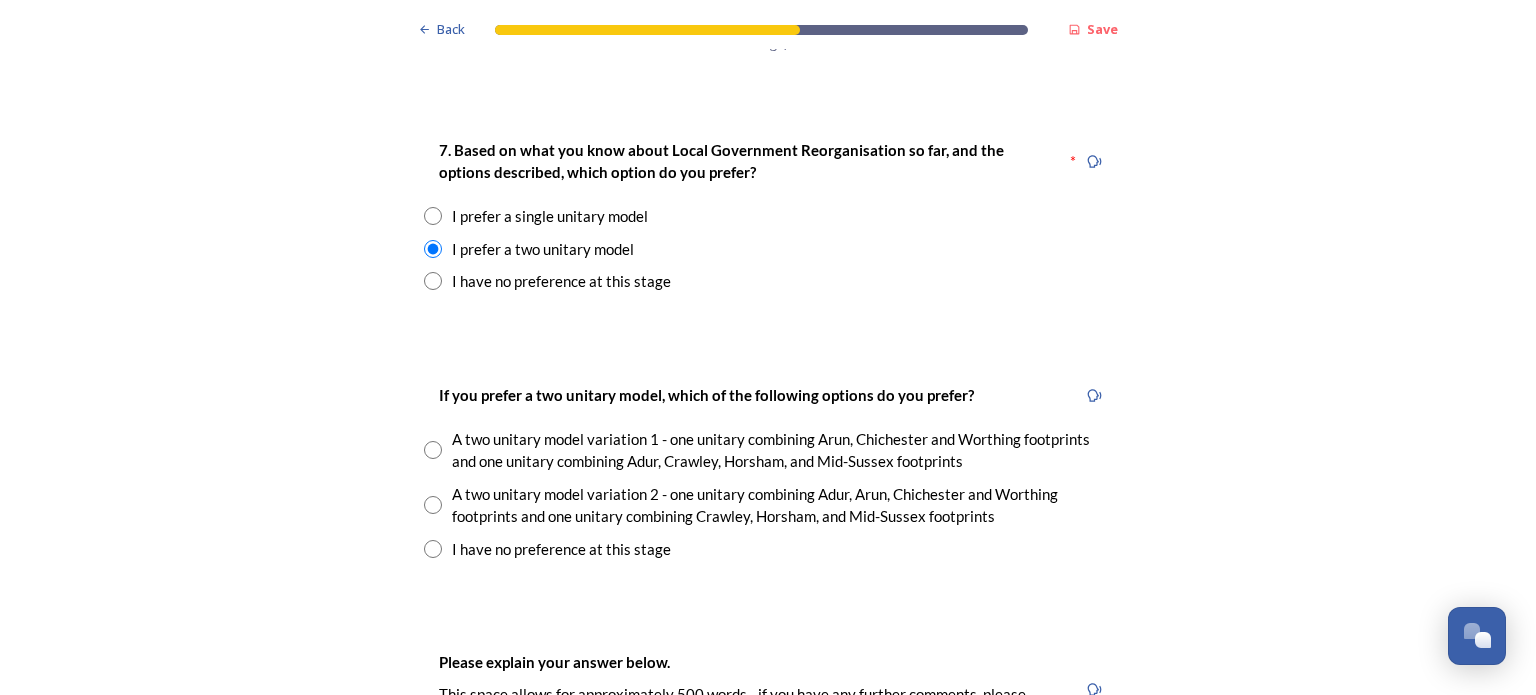 scroll, scrollTop: 2700, scrollLeft: 0, axis: vertical 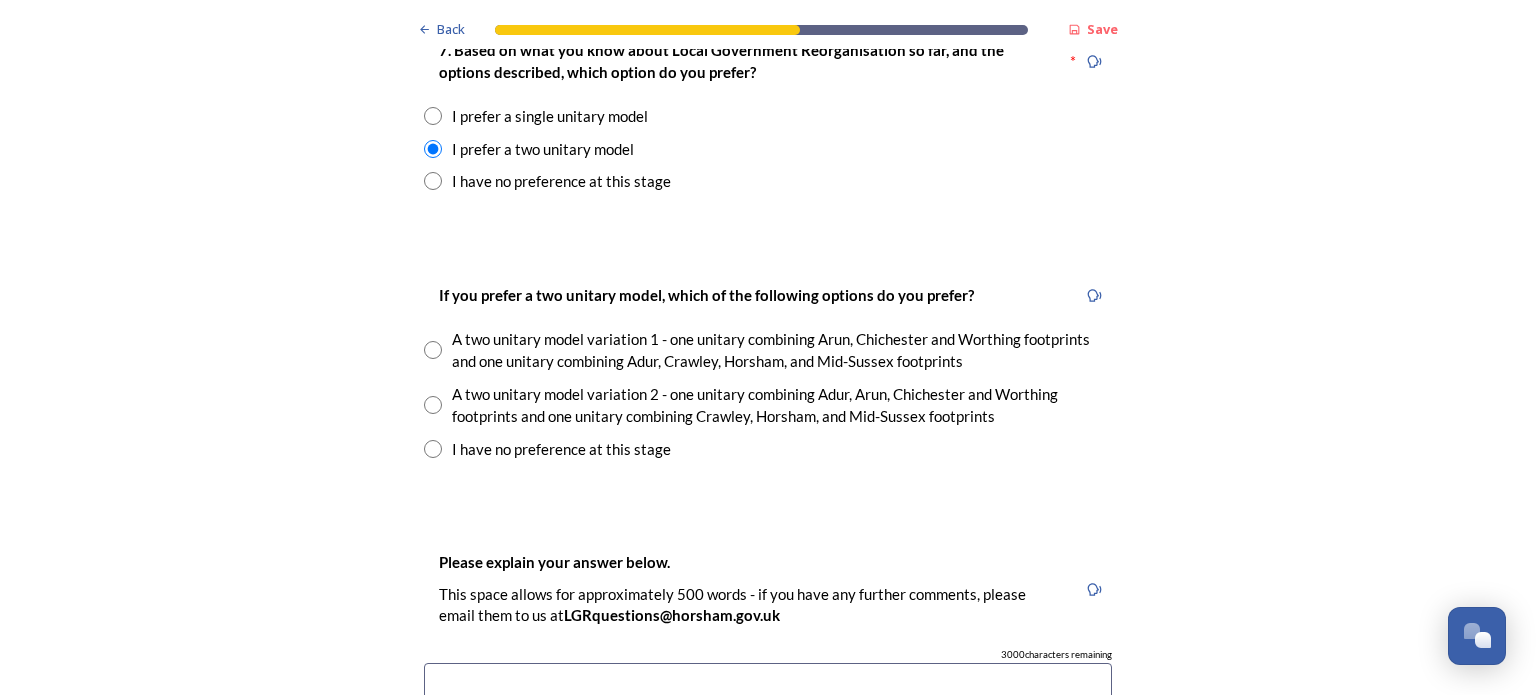 click at bounding box center [433, 350] 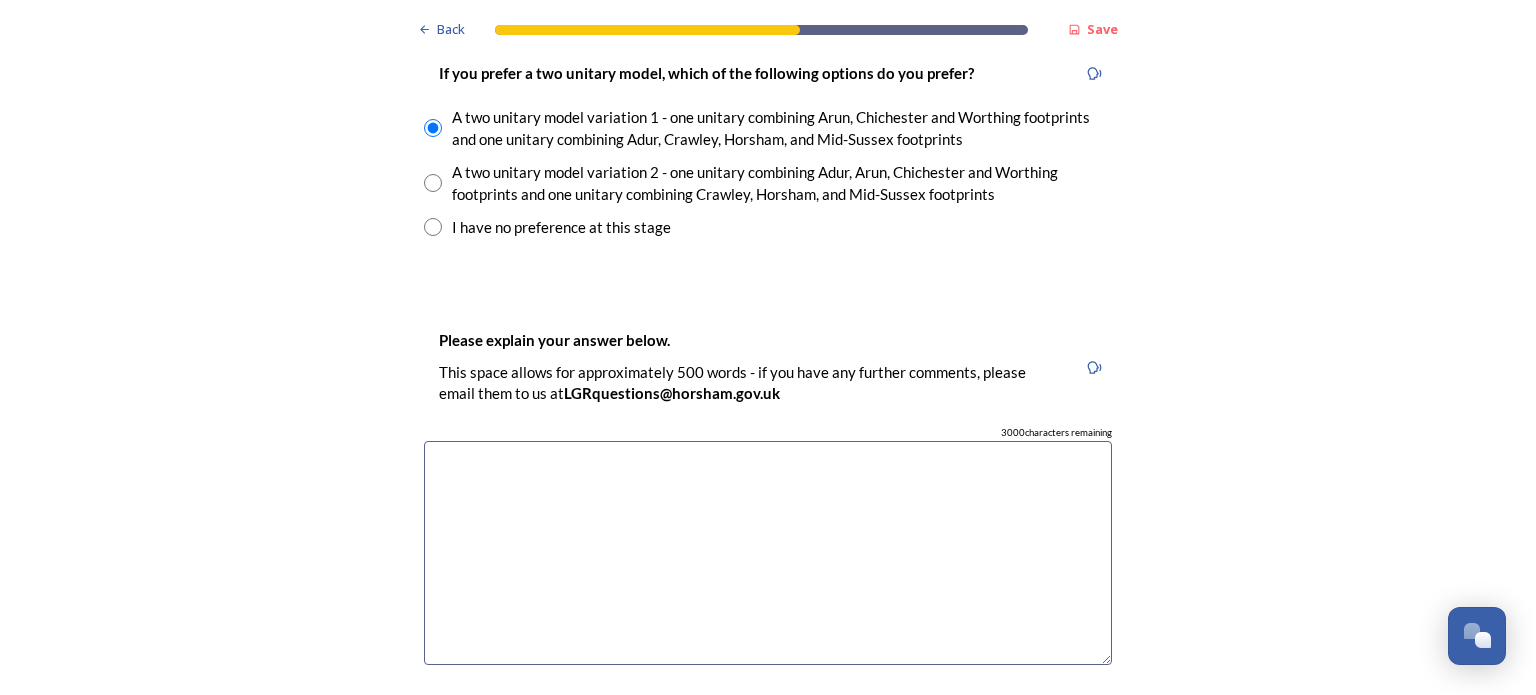 scroll, scrollTop: 3000, scrollLeft: 0, axis: vertical 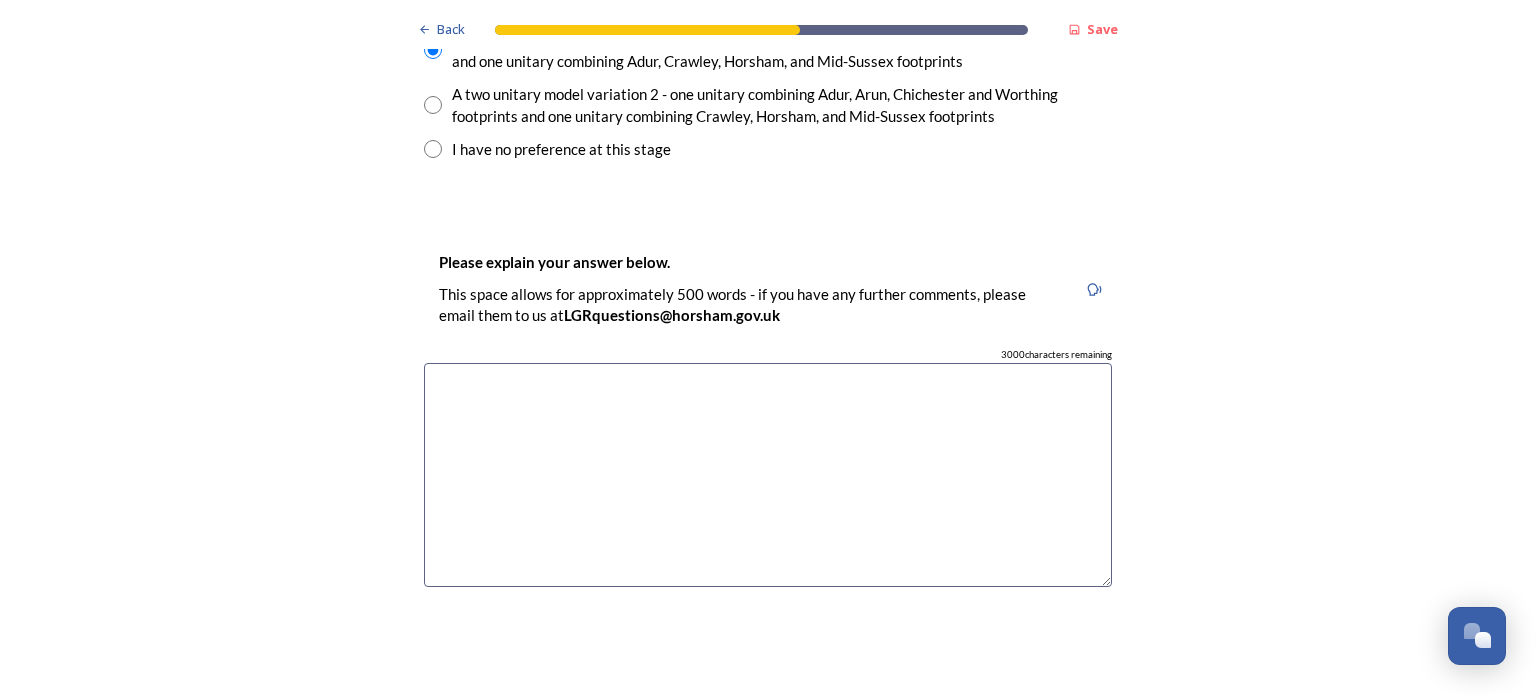 click at bounding box center (768, 475) 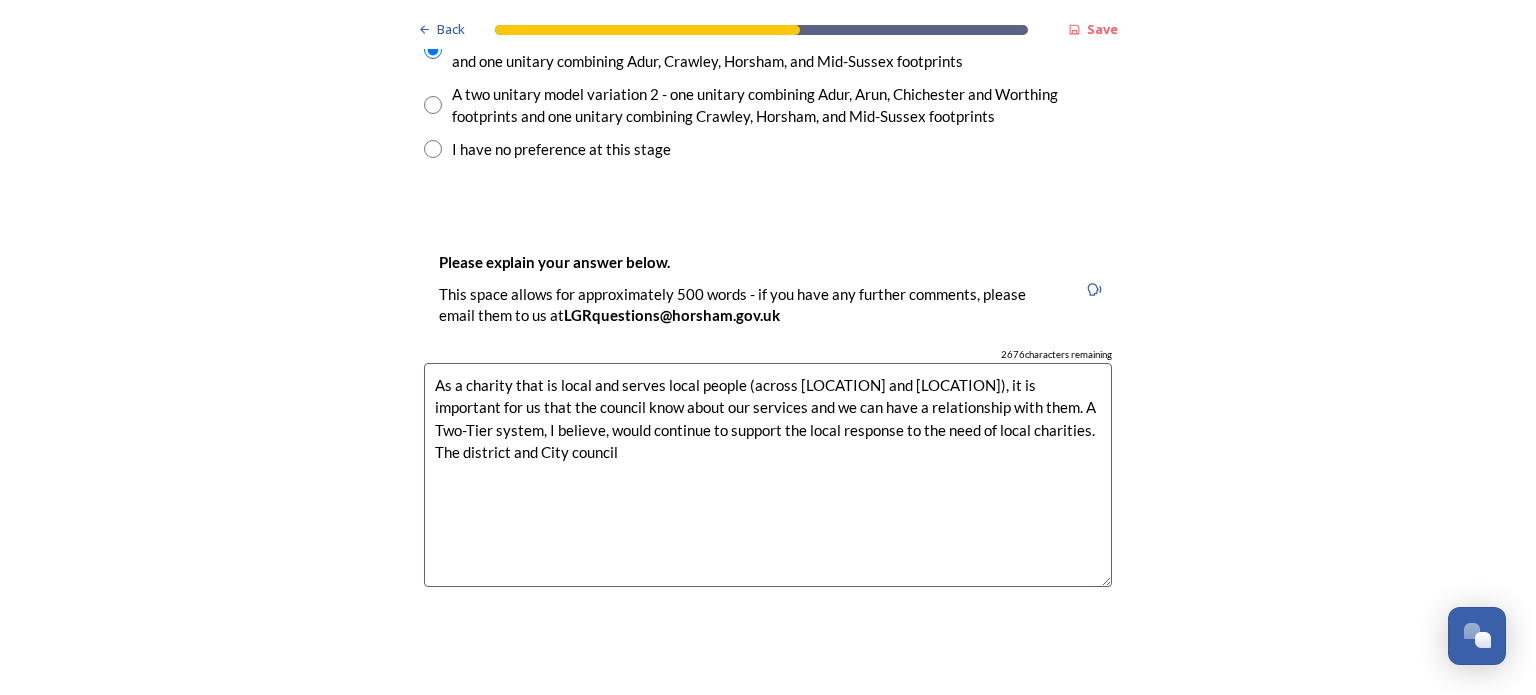 drag, startPoint x: 998, startPoint y: 426, endPoint x: 1008, endPoint y: 439, distance: 16.40122 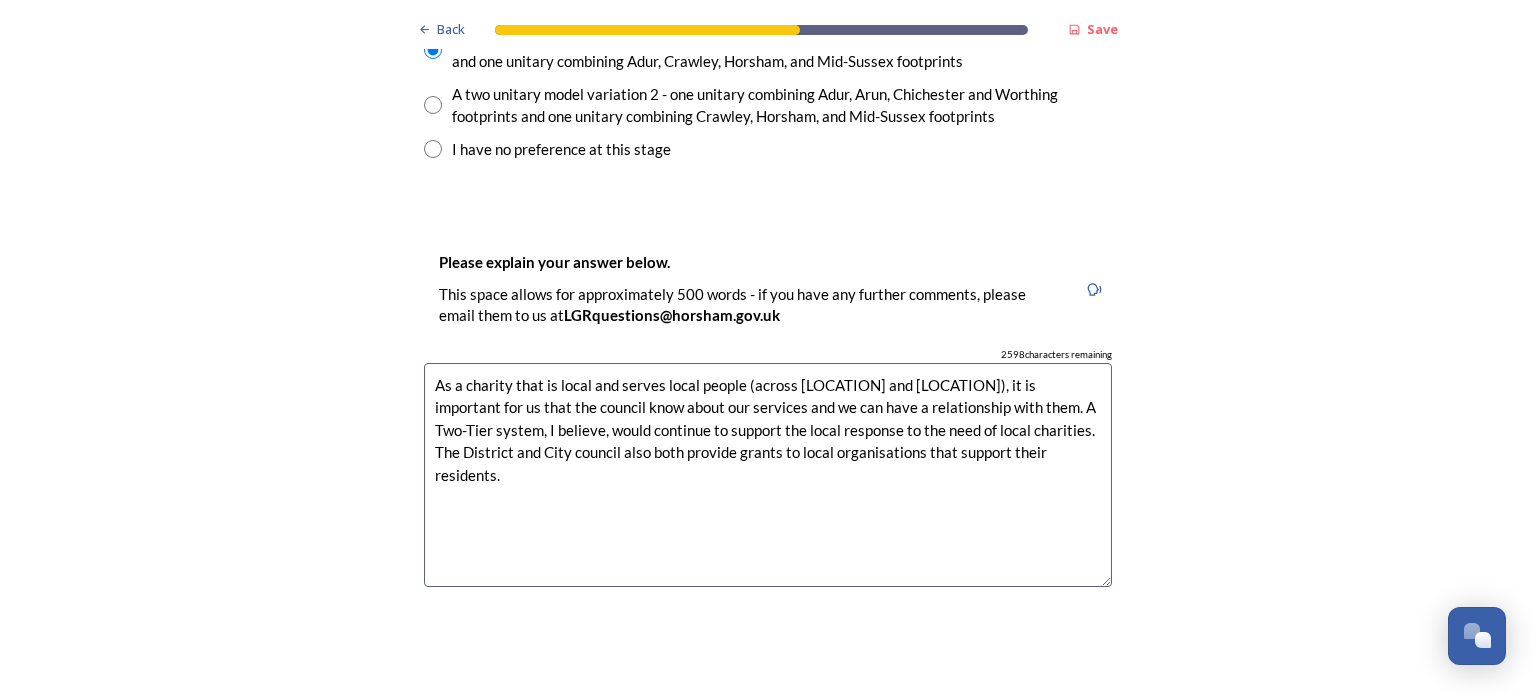 click on "As a charity that is local and serves local people (across [LOCATION] and [LOCATION]), it is important for us that the council know about our services and we can have a relationship with them. A Two-Tier system, I believe, would continue to support the local response to the need of local charities. The District and City council also both provide grants to local organisations that support their residents." at bounding box center [768, 475] 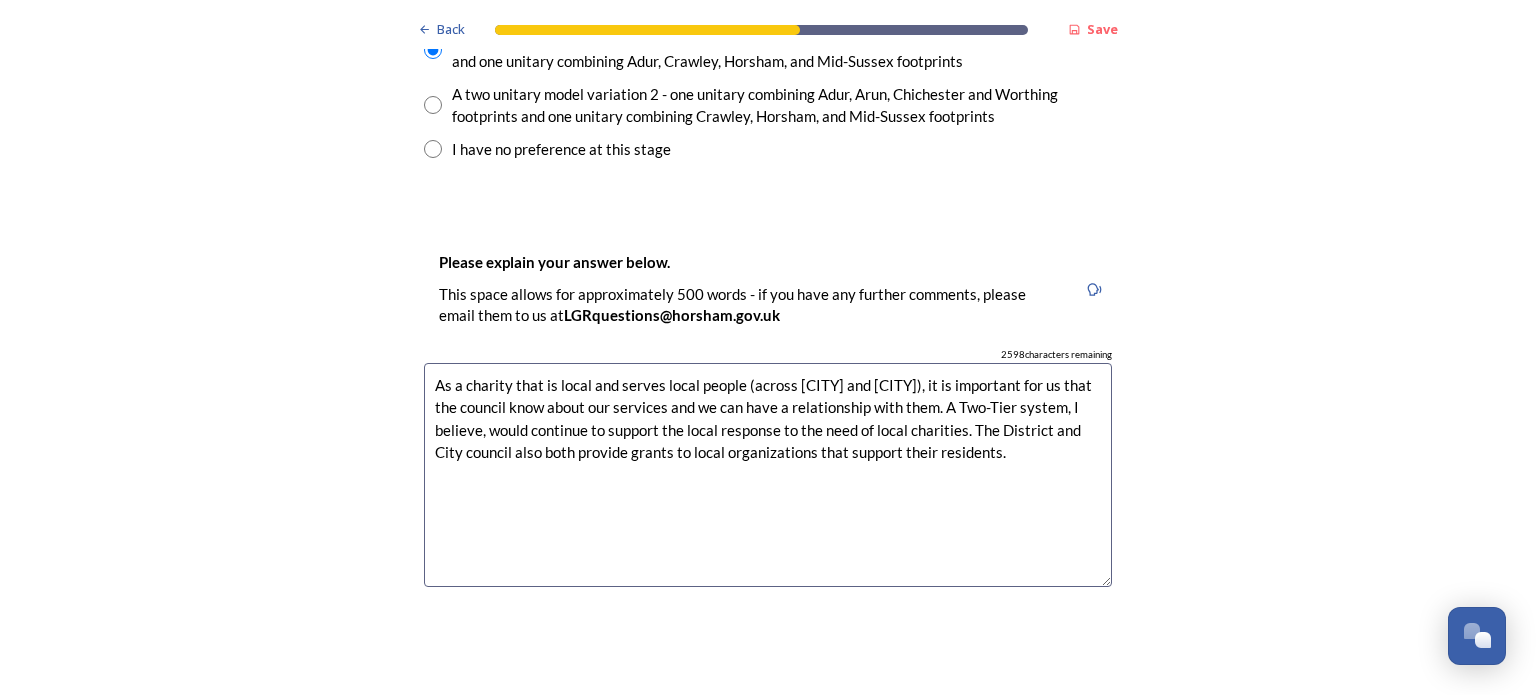 click on "As a charity that is local and serves local people (across [CITY] and [CITY]), it is important for us that the council know about our services and we can have a relationship with them. A Two-Tier system, I believe, would continue to support the local response to the need of local charities. The District and City council also both provide grants to local organizations that support their residents." at bounding box center [768, 475] 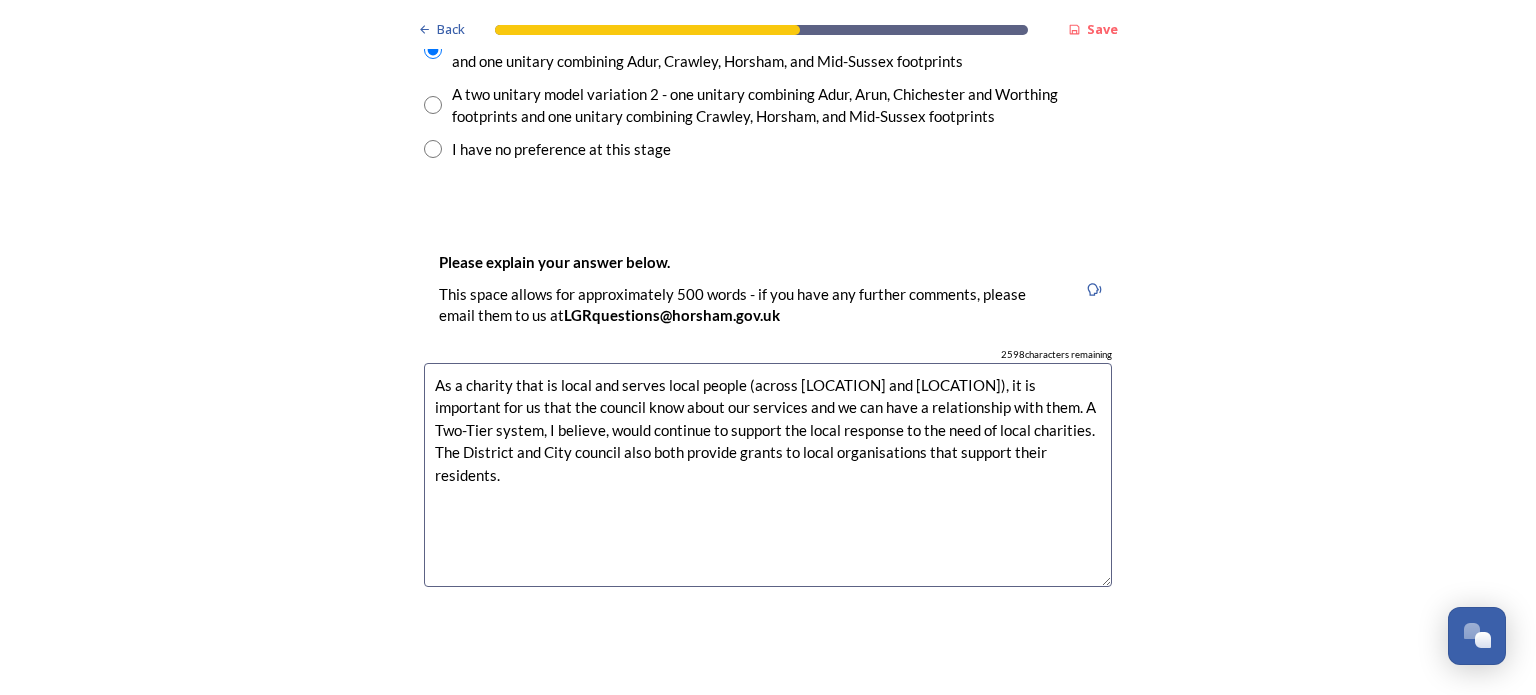click on "As a charity that is local and serves local people (across [LOCATION] and [LOCATION]), it is important for us that the council know about our services and we can have a relationship with them. A Two-Tier system, I believe, would continue to support the local response to the need of local charities. The District and City council also both provide grants to local organisations that support their residents." at bounding box center (768, 475) 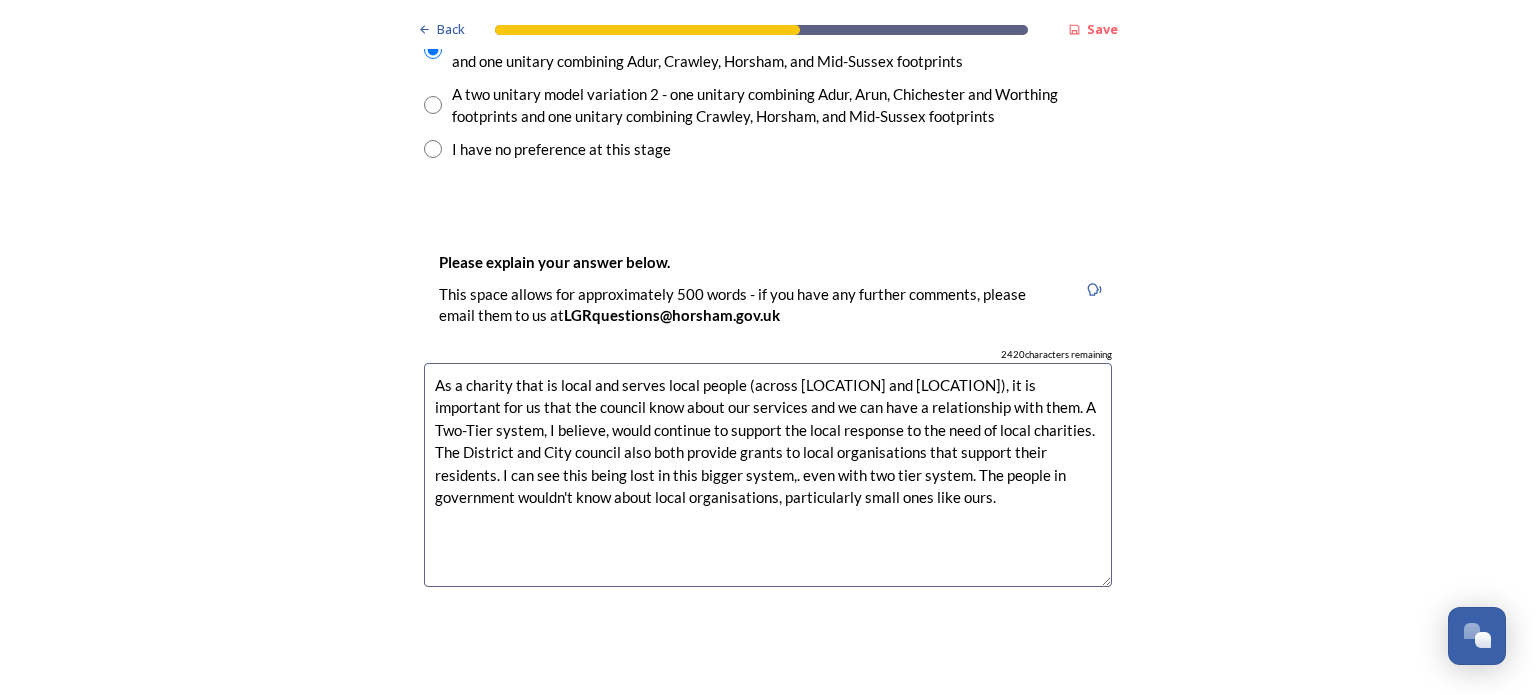 click on "As a charity that is local and serves local people (across [LOCATION] and [LOCATION]), it is important for us that the council know about our services and we can have a relationship with them. A Two-Tier system, I believe, would continue to support the local response to the need of local charities. The District and City council also both provide grants to local organisations that support their residents. I can see this being lost in this bigger system,. even with two tier system. The people in government wouldn't know about local organisations, particularly small ones like ours." at bounding box center [768, 475] 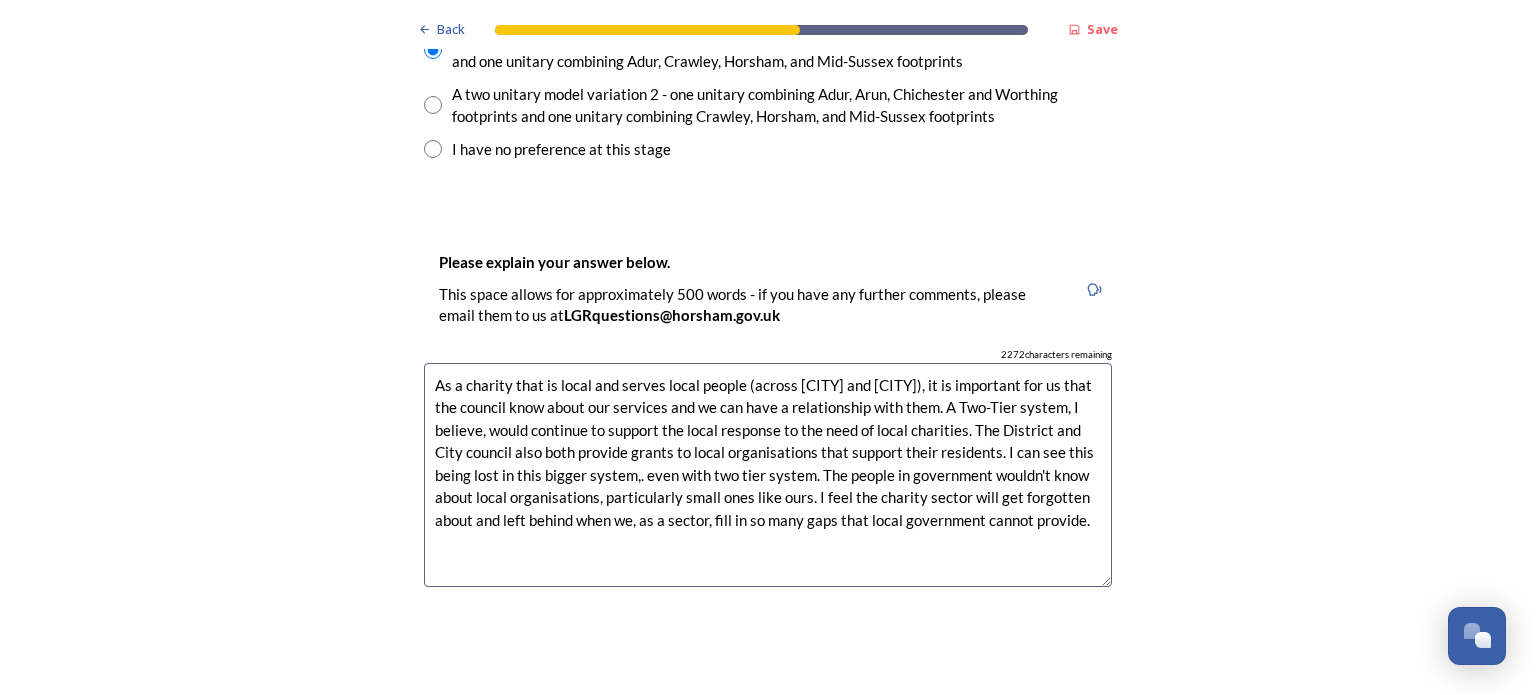 click on "As a charity that is local and serves local people (across [CITY] and [CITY]), it is important for us that the council know about our services and we can have a relationship with them. A Two-Tier system, I believe, would continue to support the local response to the need of local charities. The District and City council also both provide grants to local organisations that support their residents. I can see this being lost in this bigger system,. even with two tier system. The people in government wouldn't know about local organisations, particularly small ones like ours. I feel the charity sector will get forgotten about and left behind when we, as a sector, fill in so many gaps that local government cannot provide." at bounding box center [768, 475] 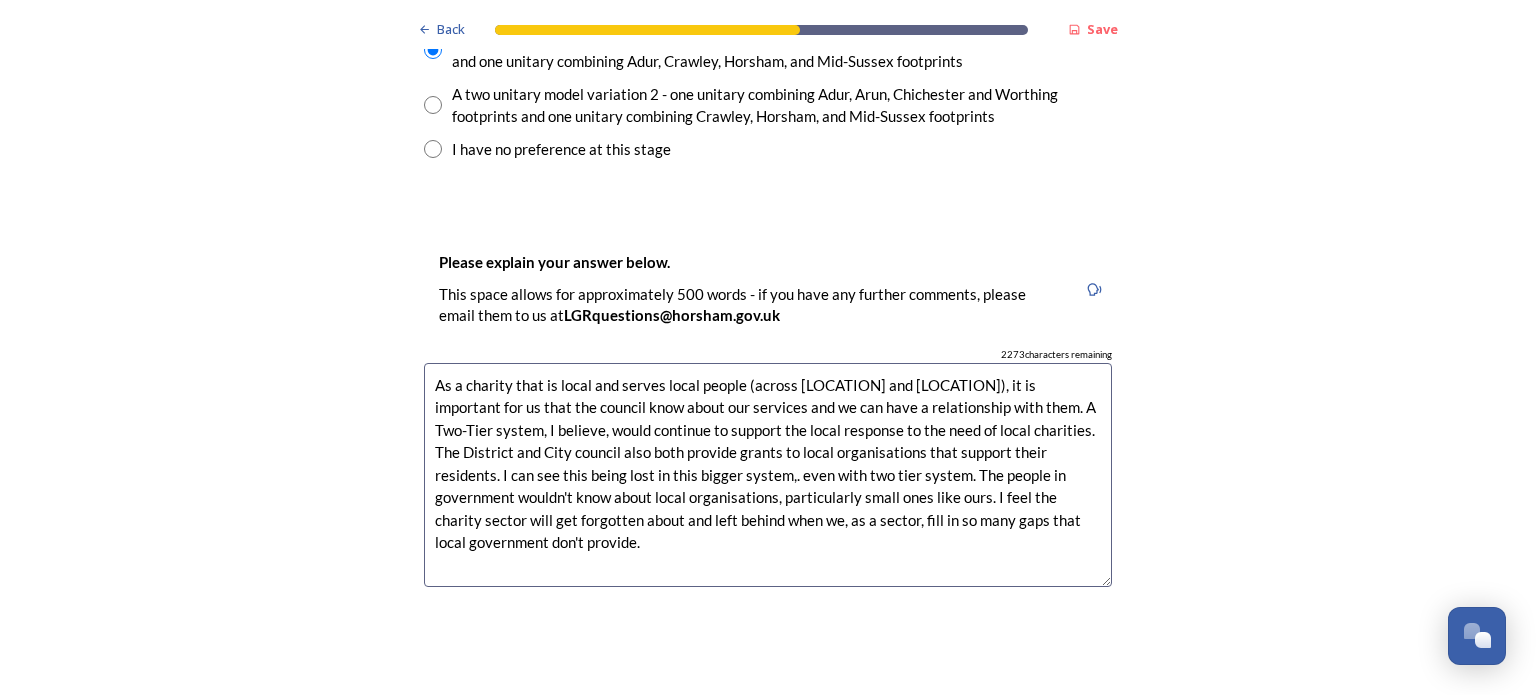 click on "As a charity that is local and serves local people (across [LOCATION] and [LOCATION]), it is important for us that the council know about our services and we can have a relationship with them. A Two-Tier system, I believe, would continue to support the local response to the need of local charities. The District and City council also both provide grants to local organisations that support their residents. I can see this being lost in this bigger system,. even with two tier system. The people in government wouldn't know about local organisations, particularly small ones like ours. I feel the charity sector will get forgotten about and left behind when we, as a sector, fill in so many gaps that local government don't provide." at bounding box center [768, 475] 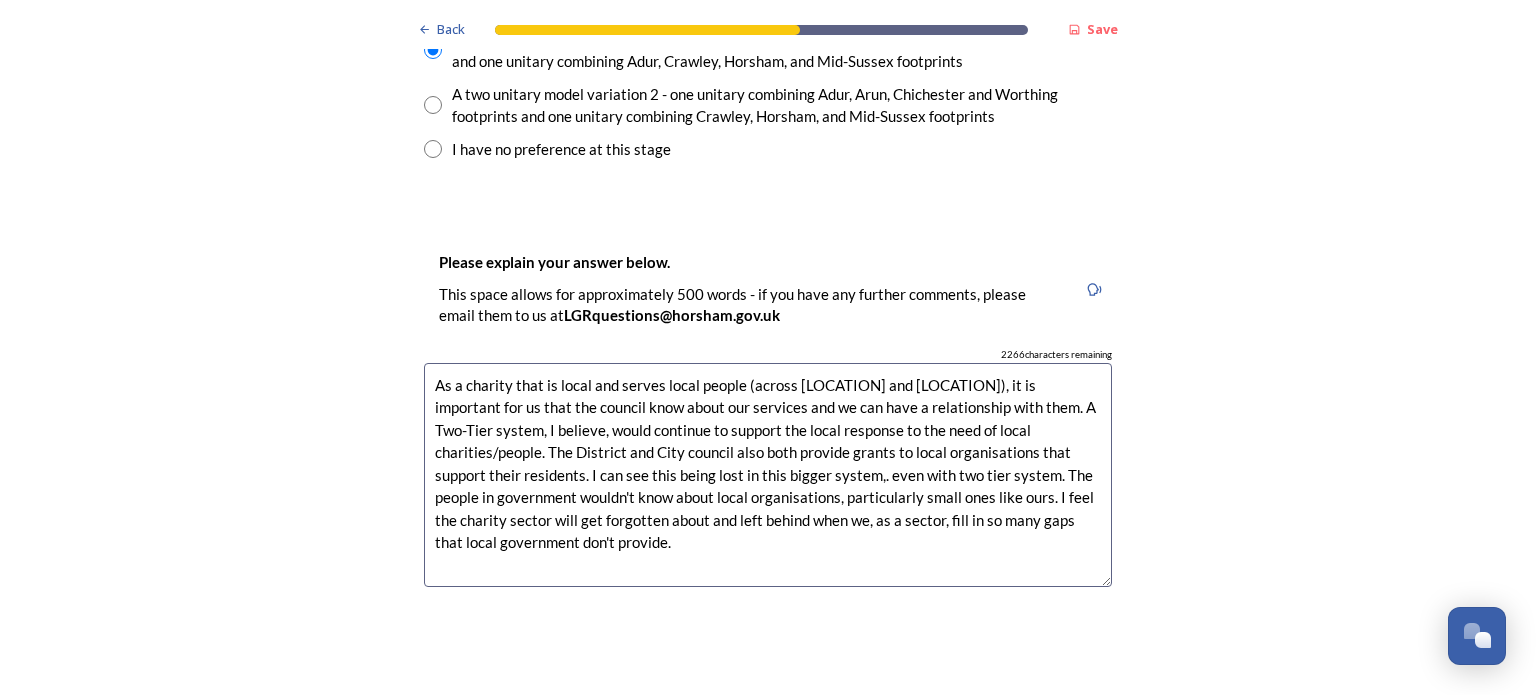 click on "As a charity that is local and serves local people (across [LOCATION] and [LOCATION]), it is important for us that the council know about our services and we can have a relationship with them. A Two-Tier system, I believe, would continue to support the local response to the need of local charities/people. The District and City council also both provide grants to local organisations that support their residents. I can see this being lost in this bigger system,. even with two tier system. The people in government wouldn't know about local organisations, particularly small ones like ours. I feel the charity sector will get forgotten about and left behind when we, as a sector, fill in so many gaps that local government don't provide." at bounding box center [768, 475] 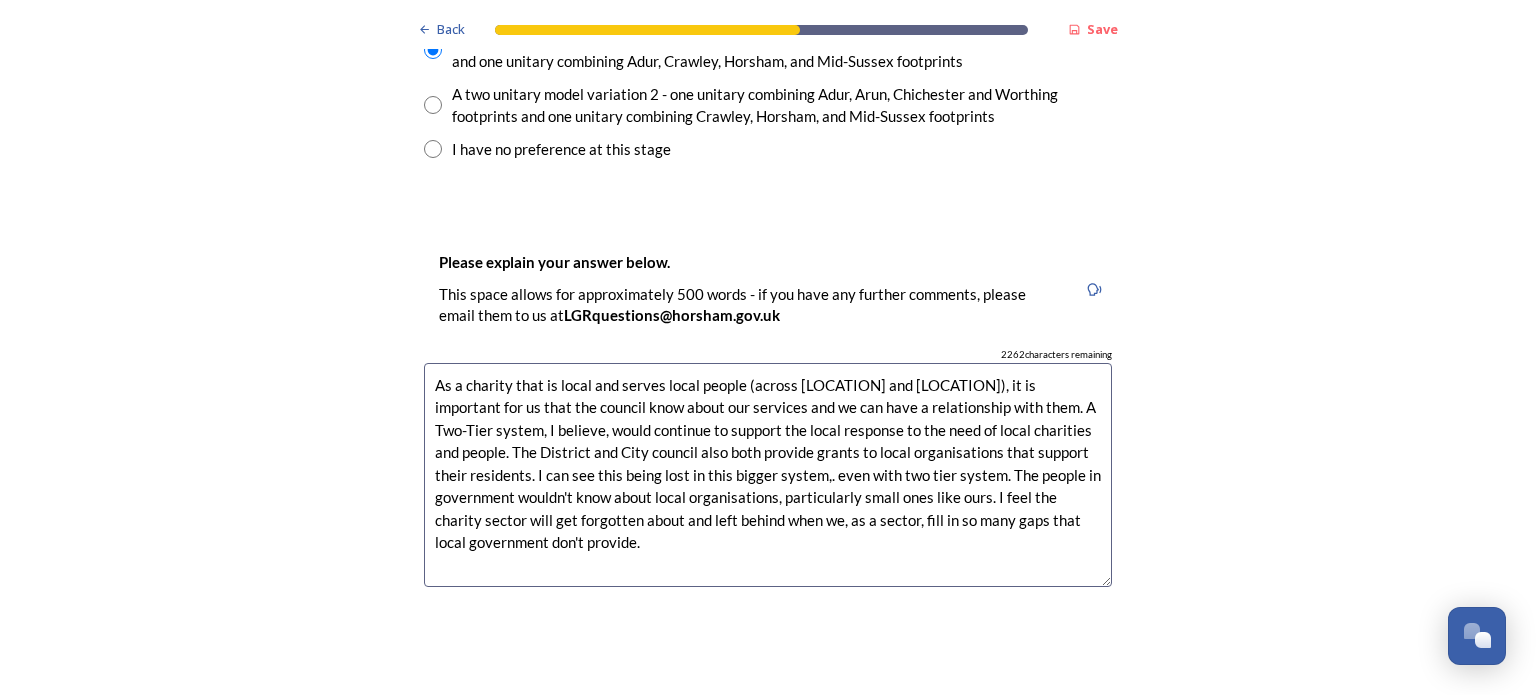 click on "As a charity that is local and serves local people (across [LOCATION] and [LOCATION]), it is important for us that the council know about our services and we can have a relationship with them. A Two-Tier system, I believe, would continue to support the local response to the need of local charities and people. The District and City council also both provide grants to local organisations that support their residents. I can see this being lost in this bigger system,. even with two tier system. The people in government wouldn't know about local organisations, particularly small ones like ours. I feel the charity sector will get forgotten about and left behind when we, as a sector, fill in so many gaps that local government don't provide." at bounding box center (768, 475) 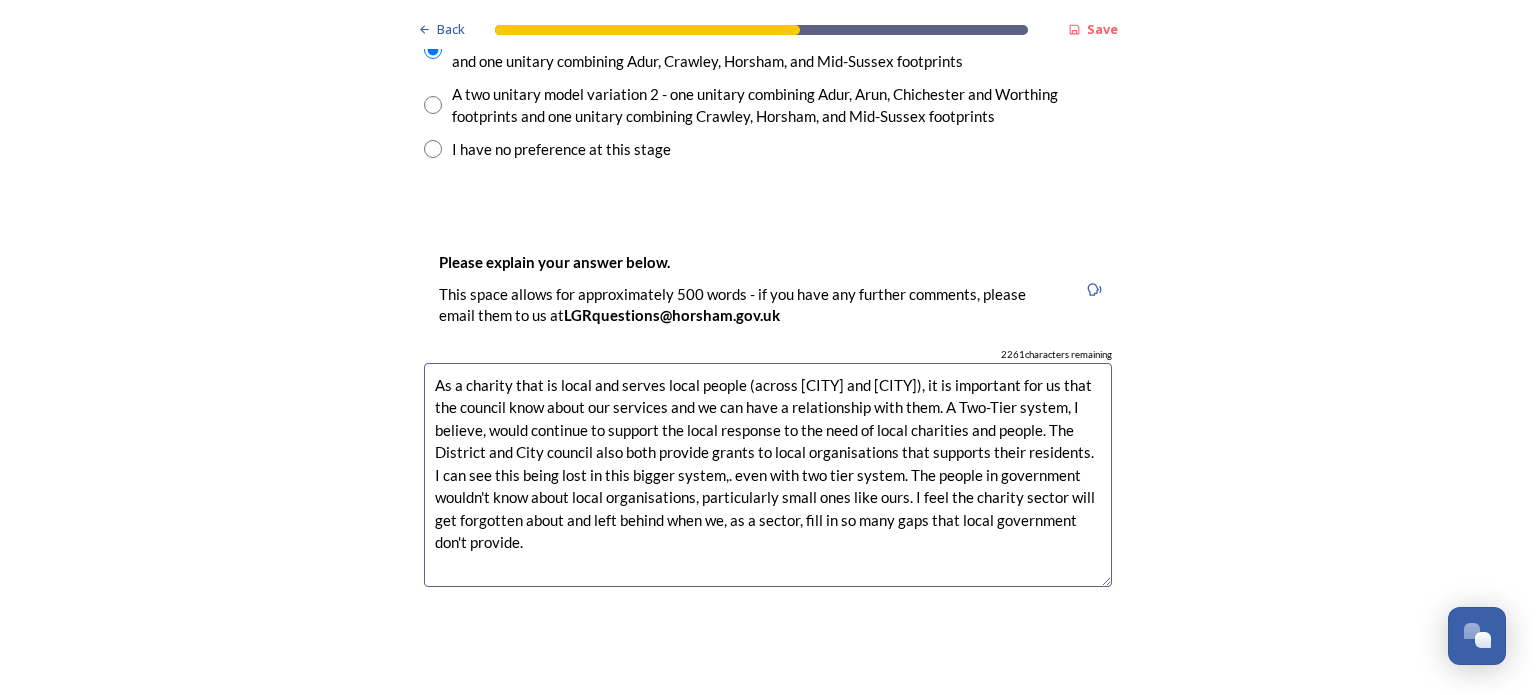 click on "As a charity that is local and serves local people (across [CITY] and [CITY]), it is important for us that the council know about our services and we can have a relationship with them. A Two-Tier system, I believe, would continue to support the local response to the need of local charities and people. The District and City council also both provide grants to local organisations that supports their residents. I can see this being lost in this bigger system,. even with two tier system. The people in government wouldn't know about local organisations, particularly small ones like ours. I feel the charity sector will get forgotten about and left behind when we, as a sector, fill in so many gaps that local government don't provide." at bounding box center [768, 475] 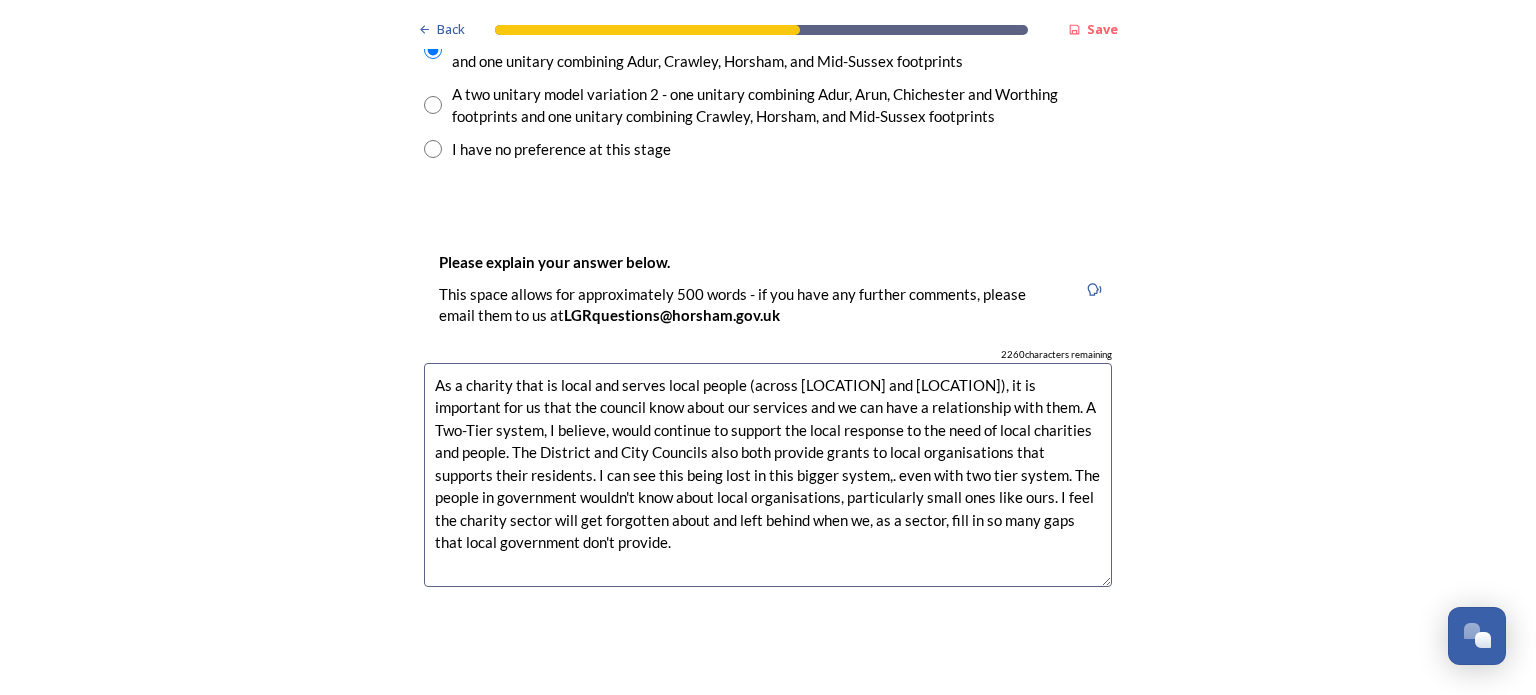 click on "As a charity that is local and serves local people (across [LOCATION] and [LOCATION]), it is important for us that the council know about our services and we can have a relationship with them. A Two-Tier system, I believe, would continue to support the local response to the need of local charities and people. The District and City Councils also both provide grants to local organisations that supports their residents. I can see this being lost in this bigger system,. even with two tier system. The people in government wouldn't know about local organisations, particularly small ones like ours. I feel the charity sector will get forgotten about and left behind when we, as a sector, fill in so many gaps that local government don't provide." at bounding box center (768, 475) 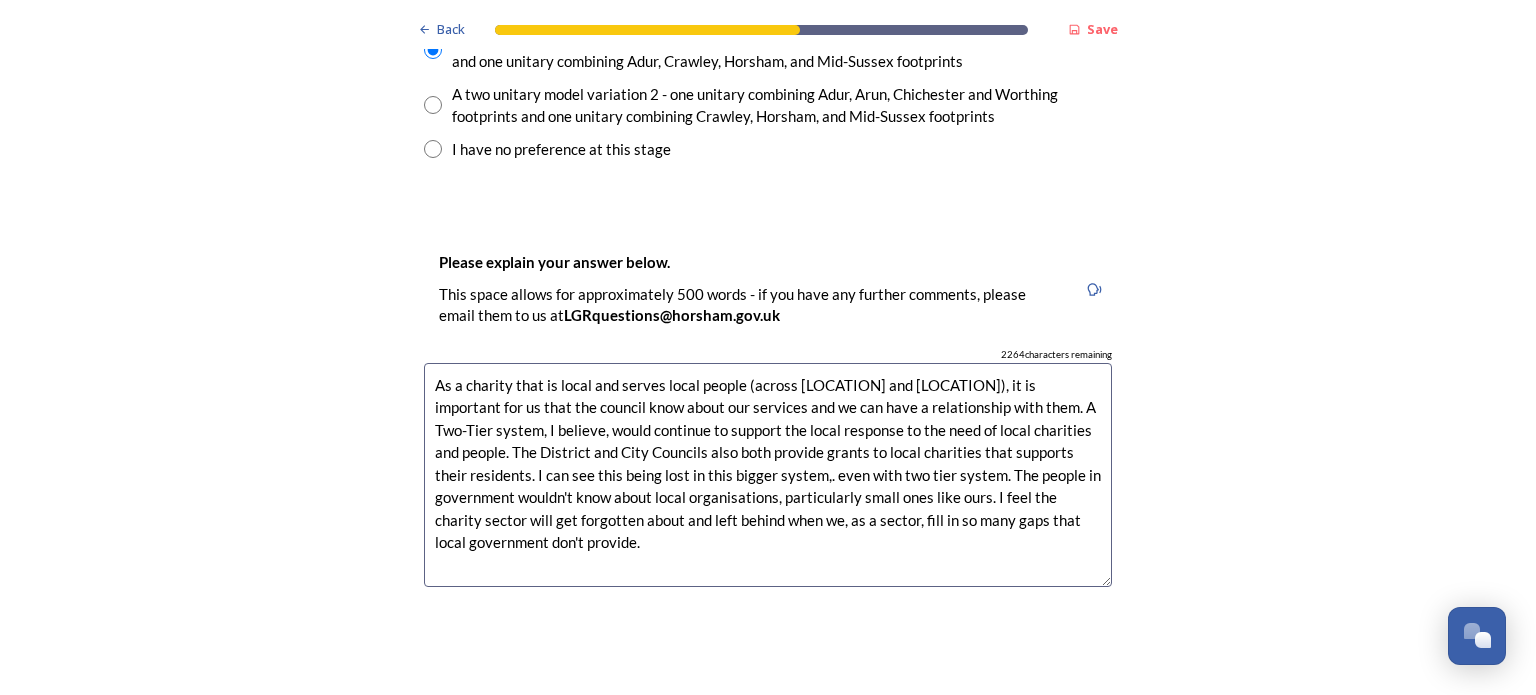 click on "As a charity that is local and serves local people (across [LOCATION] and [LOCATION]), it is important for us that the council know about our services and we can have a relationship with them. A Two-Tier system, I believe, would continue to support the local response to the need of local charities and people. The District and City Councils also both provide grants to local charities that supports their residents. I can see this being lost in this bigger system,. even with two tier system. The people in government wouldn't know about local organisations, particularly small ones like ours. I feel the charity sector will get forgotten about and left behind when we, as a sector, fill in so many gaps that local government don't provide." at bounding box center [768, 475] 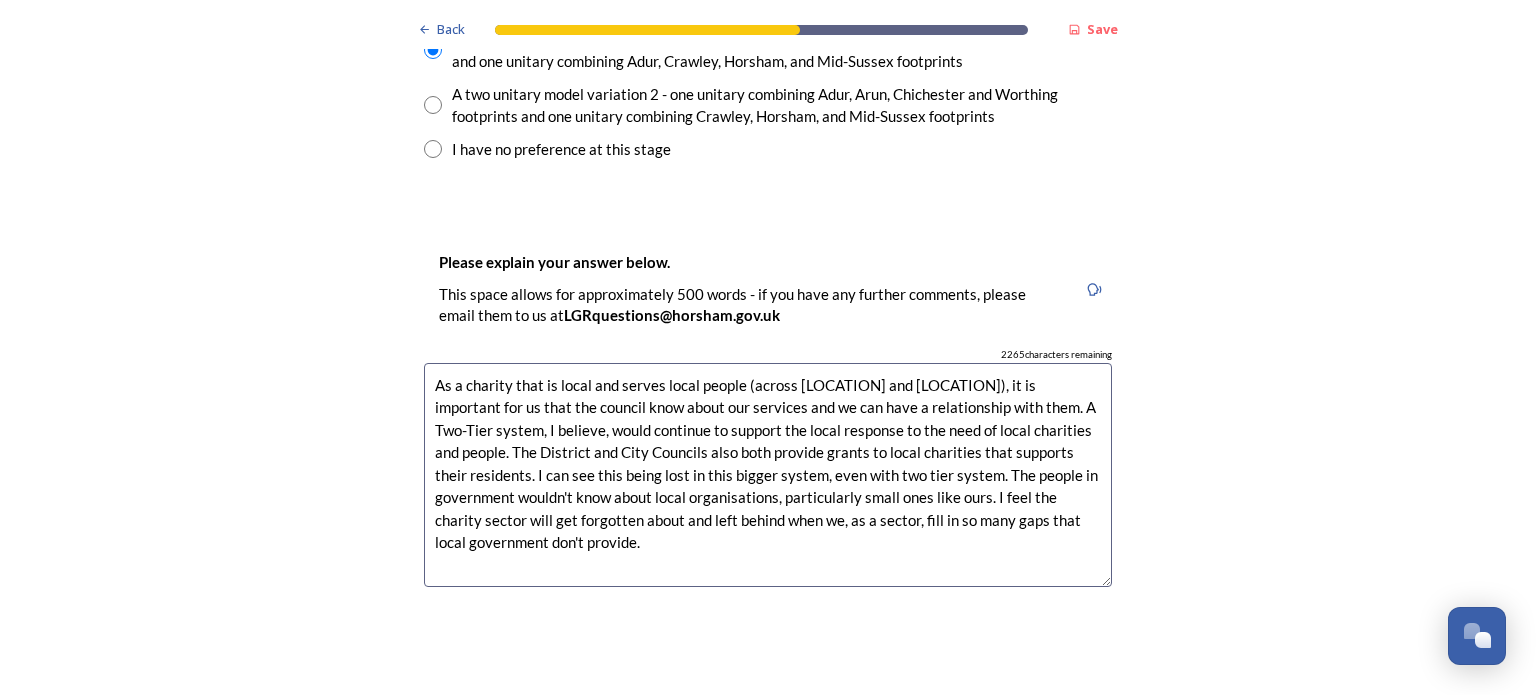 click on "As a charity that is local and serves local people (across [LOCATION] and [LOCATION]), it is important for us that the council know about our services and we can have a relationship with them. A Two-Tier system, I believe, would continue to support the local response to the need of local charities and people. The District and City Councils also both provide grants to local charities that supports their residents. I can see this being lost in this bigger system, even with two tier system. The people in government wouldn't know about local organisations, particularly small ones like ours. I feel the charity sector will get forgotten about and left behind when we, as a sector, fill in so many gaps that local government don't provide." at bounding box center (768, 475) 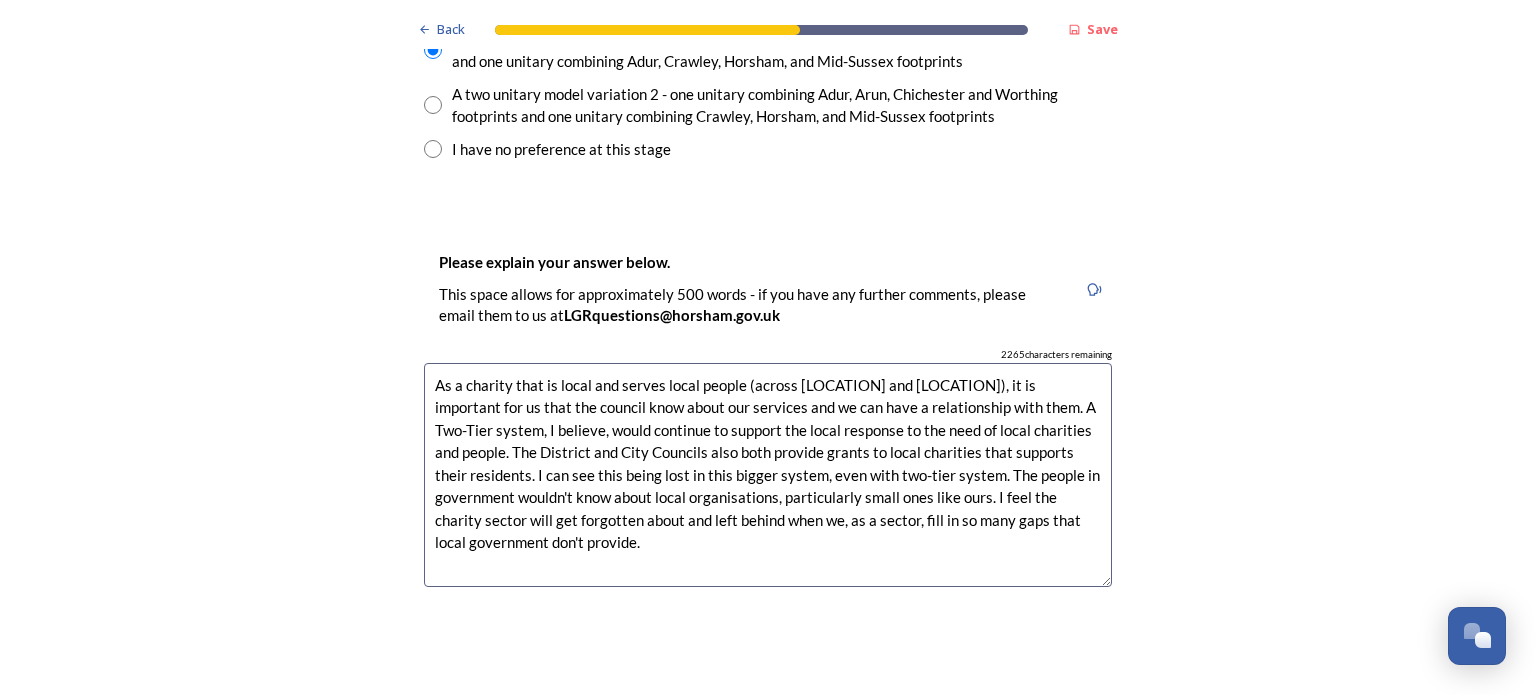 click on "As a charity that is local and serves local people (across [LOCATION] and [LOCATION]), it is important for us that the council know about our services and we can have a relationship with them. A Two-Tier system, I believe, would continue to support the local response to the need of local charities and people. The District and City Councils also both provide grants to local charities that supports their residents. I can see this being lost in this bigger system, even with two-tier system. The people in government wouldn't know about local organisations, particularly small ones like ours. I feel the charity sector will get forgotten about and left behind when we, as a sector, fill in so many gaps that local government don't provide." at bounding box center (768, 475) 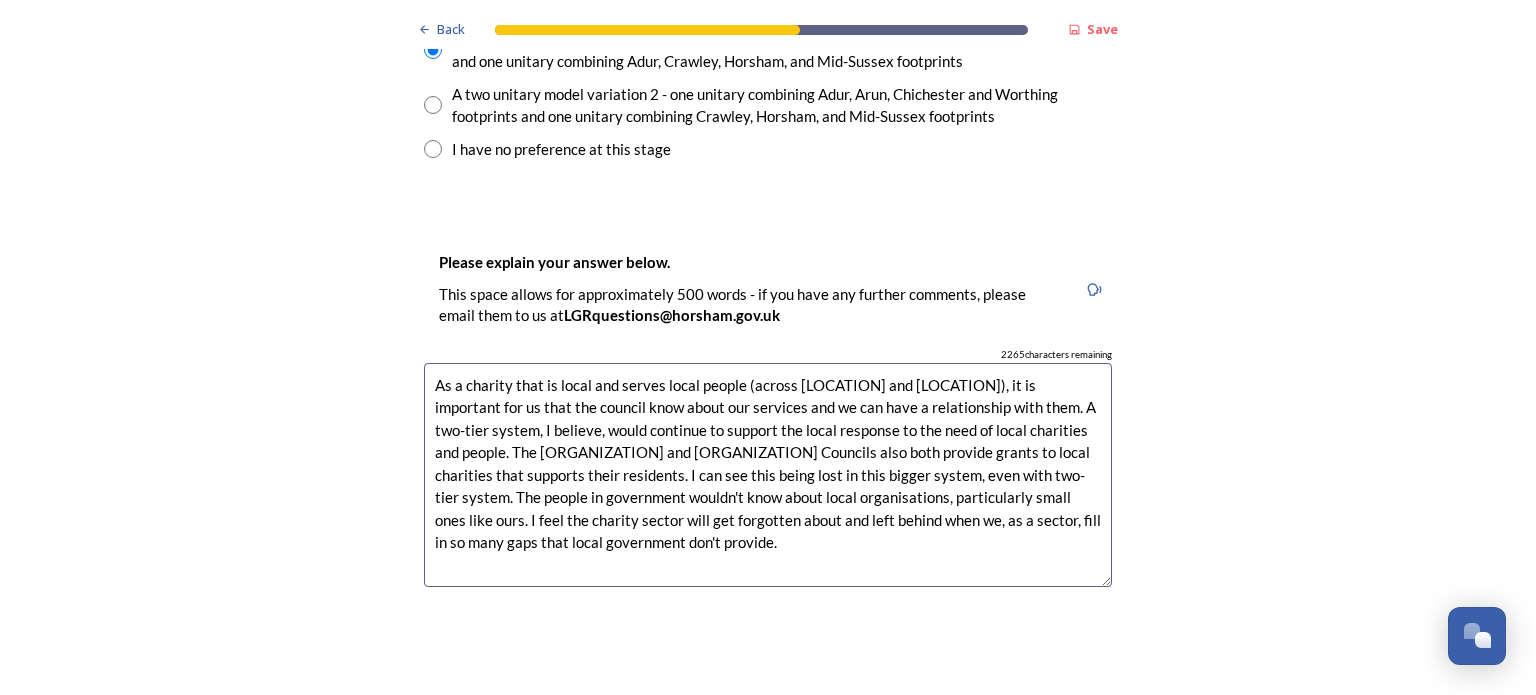 click on "As a charity that is local and serves local people (across [LOCATION] and [LOCATION]), it is important for us that the council know about our services and we can have a relationship with them. A two-tier system, I believe, would continue to support the local response to the need of local charities and people. The [ORGANIZATION] and [ORGANIZATION] Councils also both provide grants to local charities that supports their residents. I can see this being lost in this bigger system, even with two-tier system. The people in government wouldn't know about local organisations, particularly small ones like ours. I feel the charity sector will get forgotten about and left behind when we, as a sector, fill in so many gaps that local government don't provide." at bounding box center [768, 475] 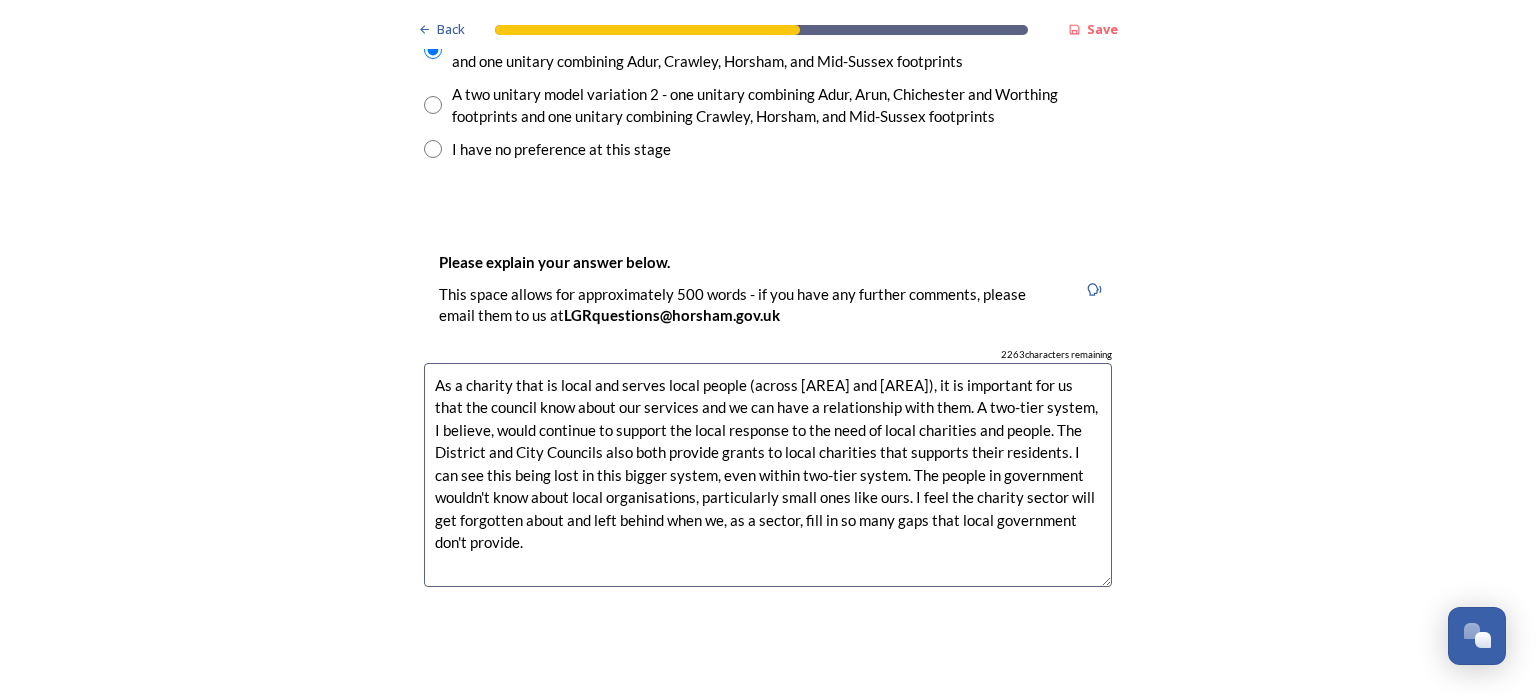 click on "As a charity that is local and serves local people (across [AREA] and [AREA]), it is important for us that the council know about our services and we can have a relationship with them. A two-tier system, I believe, would continue to support the local response to the need of local charities and people. The District and City Councils also both provide grants to local charities that supports their residents. I can see this being lost in this bigger system, even within two-tier system. The people in government wouldn't know about local organisations, particularly small ones like ours. I feel the charity sector will get forgotten about and left behind when we, as a sector, fill in so many gaps that local government don't provide." at bounding box center [768, 475] 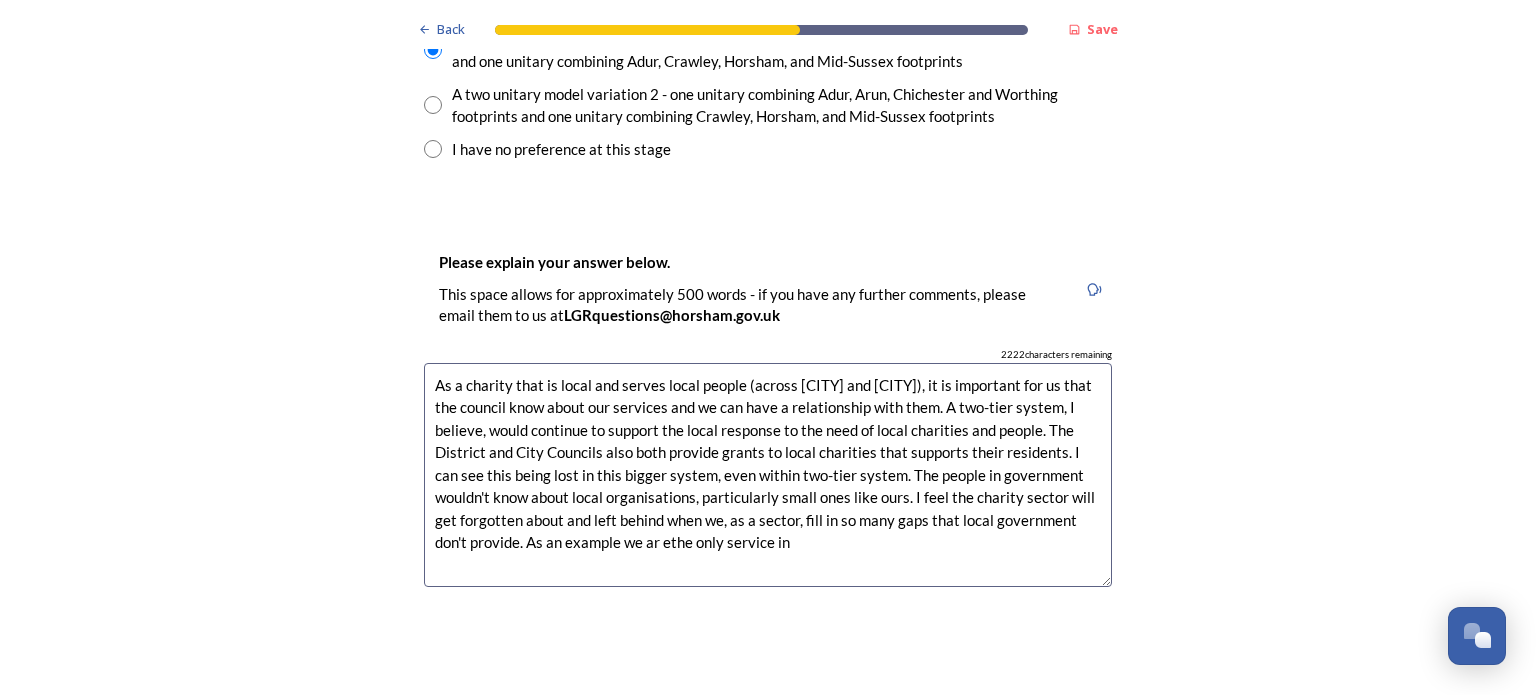 click on "As a charity that is local and serves local people (across [CITY] and [CITY]), it is important for us that the council know about our services and we can have a relationship with them. A two-tier system, I believe, would continue to support the local response to the need of local charities and people. The District and City Councils also both provide grants to local charities that supports their residents. I can see this being lost in this bigger system, even within two-tier system. The people in government wouldn't know about local organisations, particularly small ones like ours. I feel the charity sector will get forgotten about and left behind when we, as a sector, fill in so many gaps that local government don't provide. As an example we ar ethe only service in" at bounding box center [768, 475] 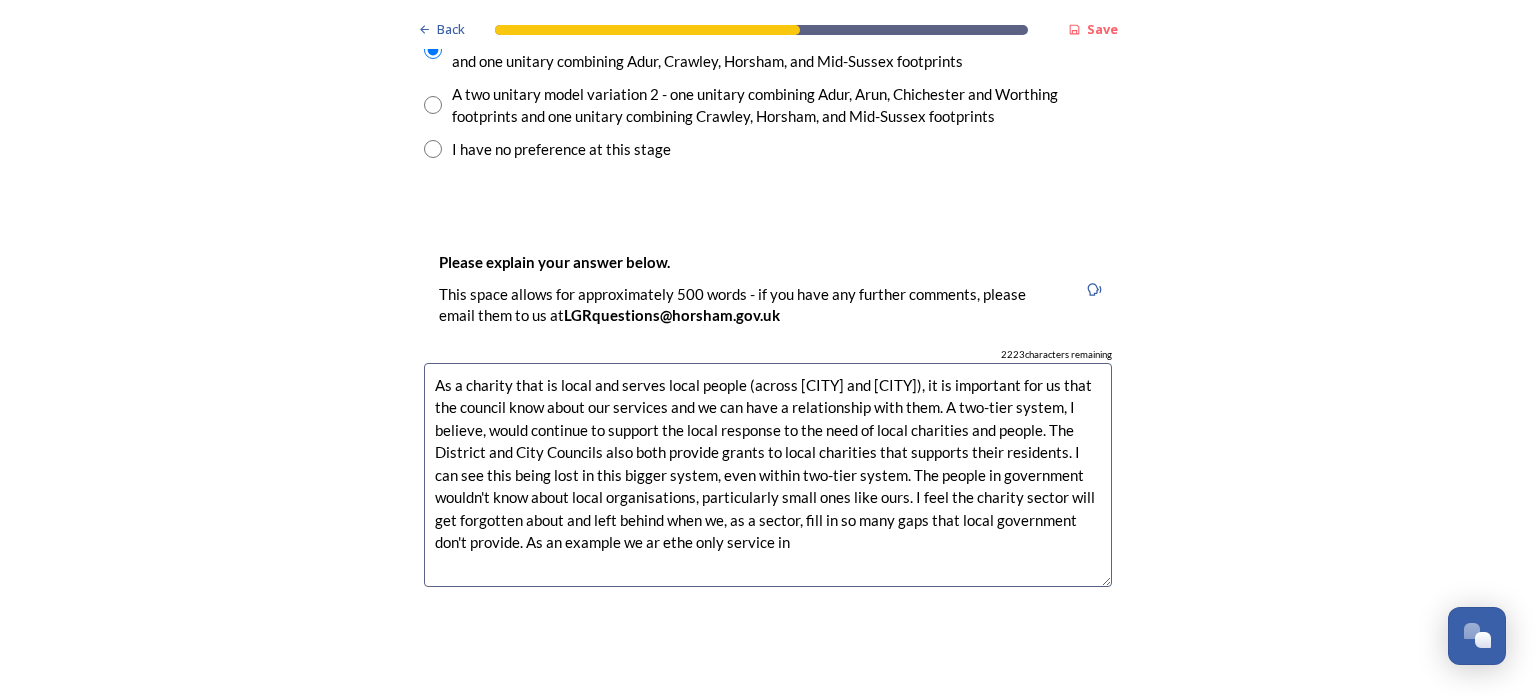 click on "As a charity that is local and serves local people (across [CITY] and [CITY]), it is important for us that the council know about our services and we can have a relationship with them. A two-tier system, I believe, would continue to support the local response to the need of local charities and people. The District and City Councils also both provide grants to local charities that supports their residents. I can see this being lost in this bigger system, even within two-tier system. The people in government wouldn't know about local organisations, particularly small ones like ours. I feel the charity sector will get forgotten about and left behind when we, as a sector, fill in so many gaps that local government don't provide. As an example we ar ethe only service in" at bounding box center [768, 475] 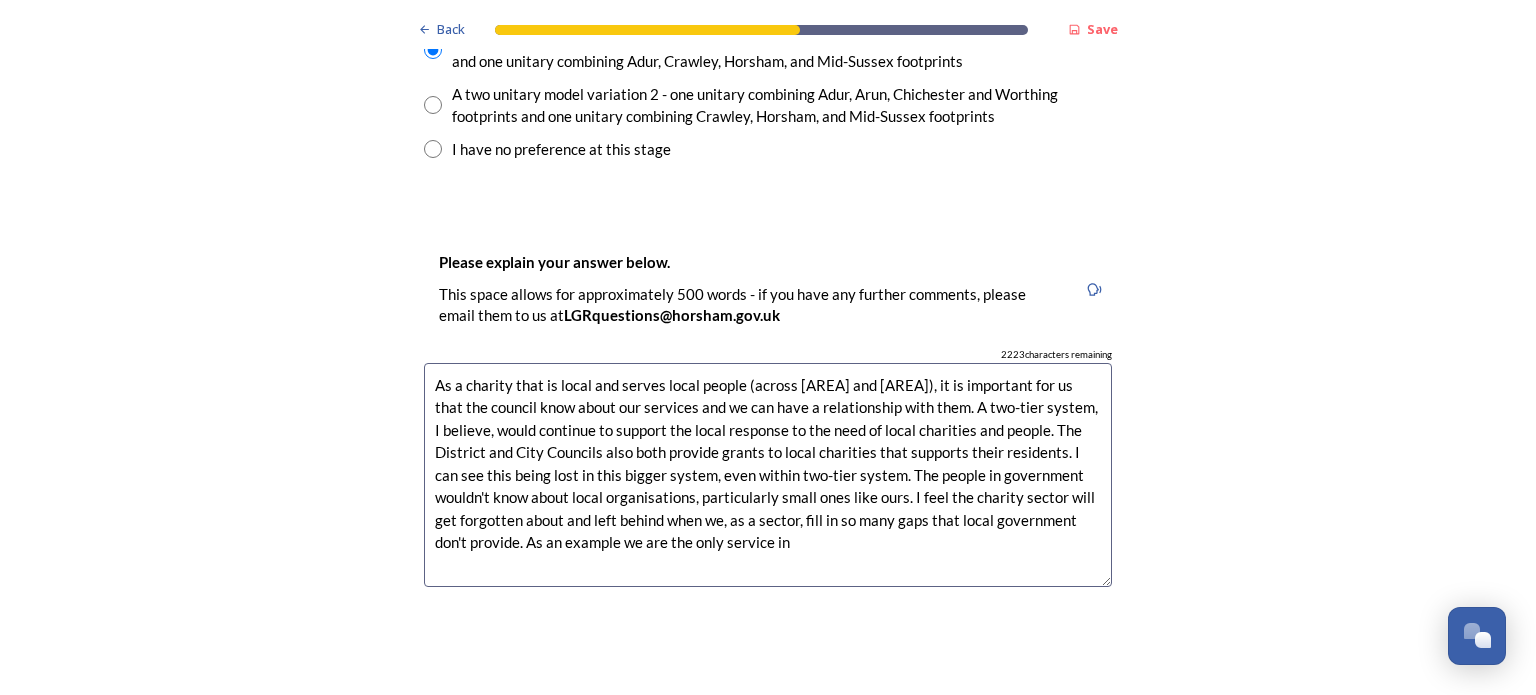 click on "As a charity that is local and serves local people (across [AREA] and [AREA]), it is important for us that the council know about our services and we can have a relationship with them. A two-tier system, I believe, would continue to support the local response to the need of local charities and people. The District and City Councils also both provide grants to local charities that supports their residents. I can see this being lost in this bigger system, even within two-tier system. The people in government wouldn't know about local organisations, particularly small ones like ours. I feel the charity sector will get forgotten about and left behind when we, as a sector, fill in so many gaps that local government don't provide. As an example we are the only service in" at bounding box center (768, 475) 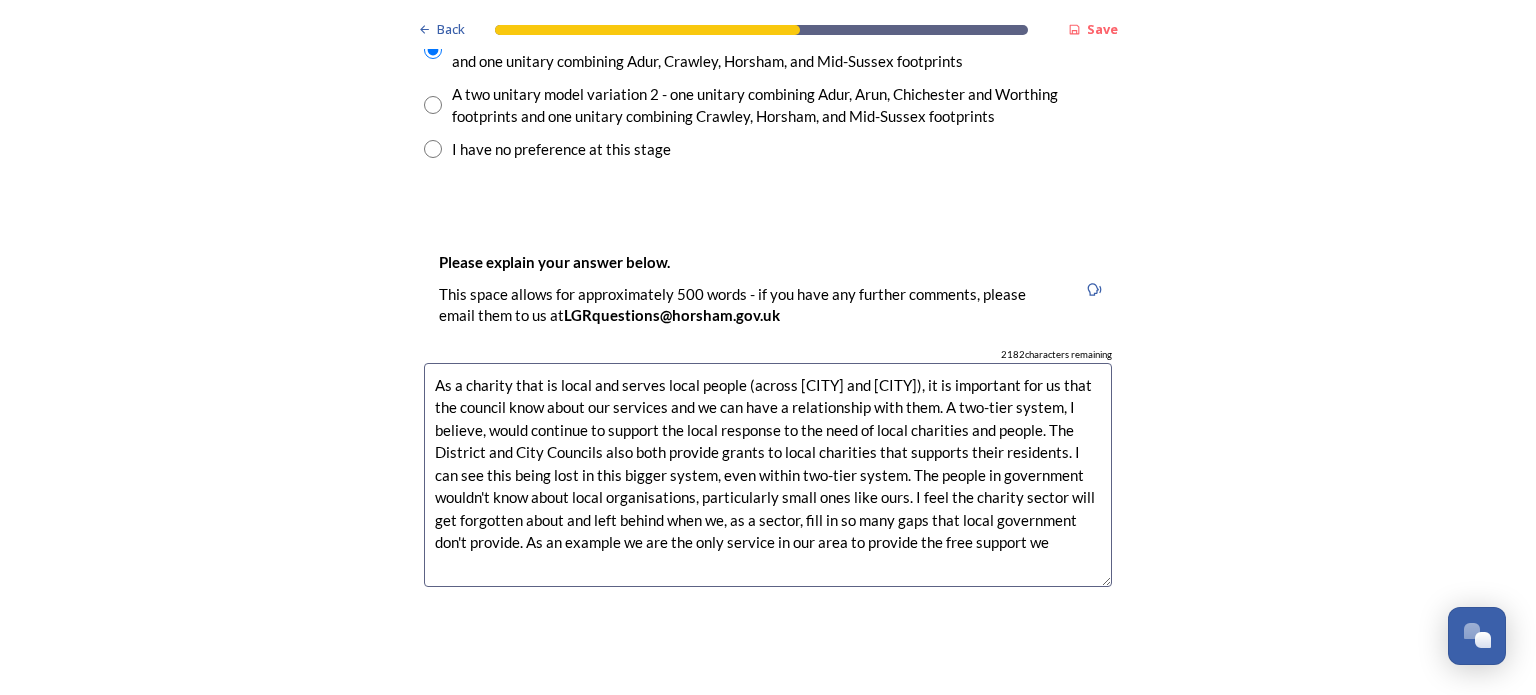click on "As a charity that is local and serves local people (across [CITY] and [CITY]), it is important for us that the council know about our services and we can have a relationship with them. A two-tier system, I believe, would continue to support the local response to the need of local charities and people. The District and City Councils also both provide grants to local charities that supports their residents. I can see this being lost in this bigger system, even within two-tier system. The people in government wouldn't know about local organisations, particularly small ones like ours. I feel the charity sector will get forgotten about and left behind when we, as a sector, fill in so many gaps that local government don't provide. As an example we are the only service in our area to provide the free support we" at bounding box center (768, 475) 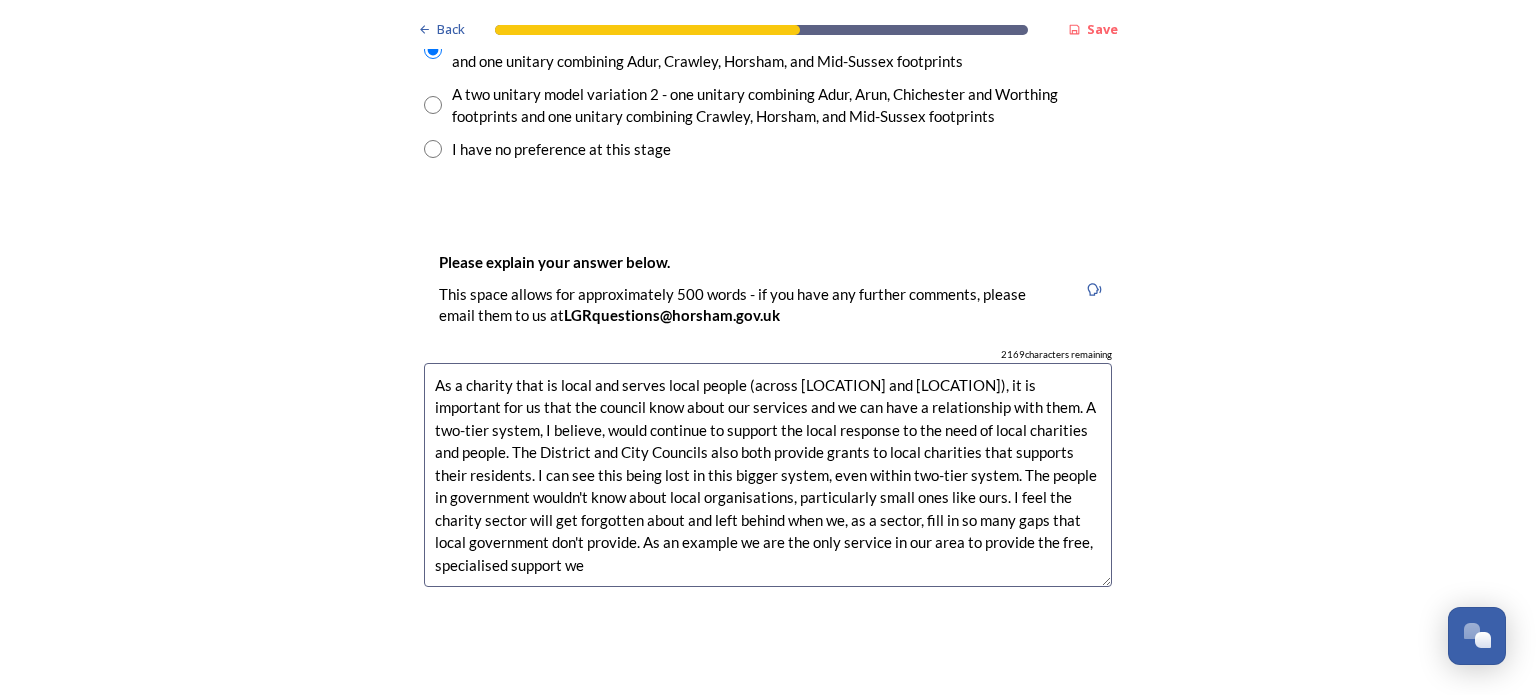 click on "As a charity that is local and serves local people (across [LOCATION] and [LOCATION]), it is important for us that the council know about our services and we can have a relationship with them. A two-tier system, I believe, would continue to support the local response to the need of local charities and people. The District and City Councils also both provide grants to local charities that supports their residents. I can see this being lost in this bigger system, even within two-tier system. The people in government wouldn't know about local organisations, particularly small ones like ours. I feel the charity sector will get forgotten about and left behind when we, as a sector, fill in so many gaps that local government don't provide. As an example we are the only service in our area to provide the free, specialised support we" at bounding box center [768, 475] 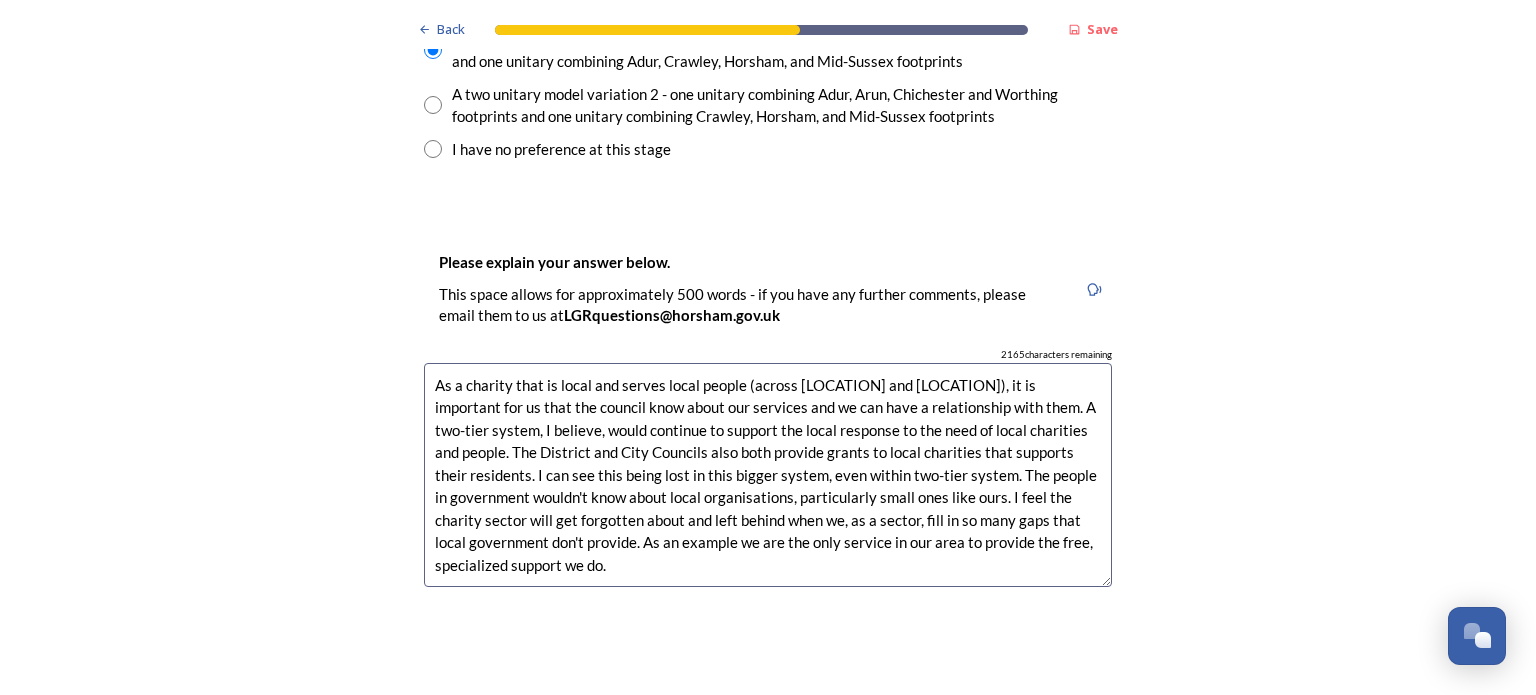 click on "As a charity that is local and serves local people (across [LOCATION] and [LOCATION]), it is important for us that the council know about our services and we can have a relationship with them. A two-tier system, I believe, would continue to support the local response to the need of local charities and people. The District and City Councils also both provide grants to local charities that supports their residents. I can see this being lost in this bigger system, even within two-tier system. The people in government wouldn't know about local organisations, particularly small ones like ours. I feel the charity sector will get forgotten about and left behind when we, as a sector, fill in so many gaps that local government don't provide. As an example we are the only service in our area to provide the free, specialized support we do." at bounding box center [768, 475] 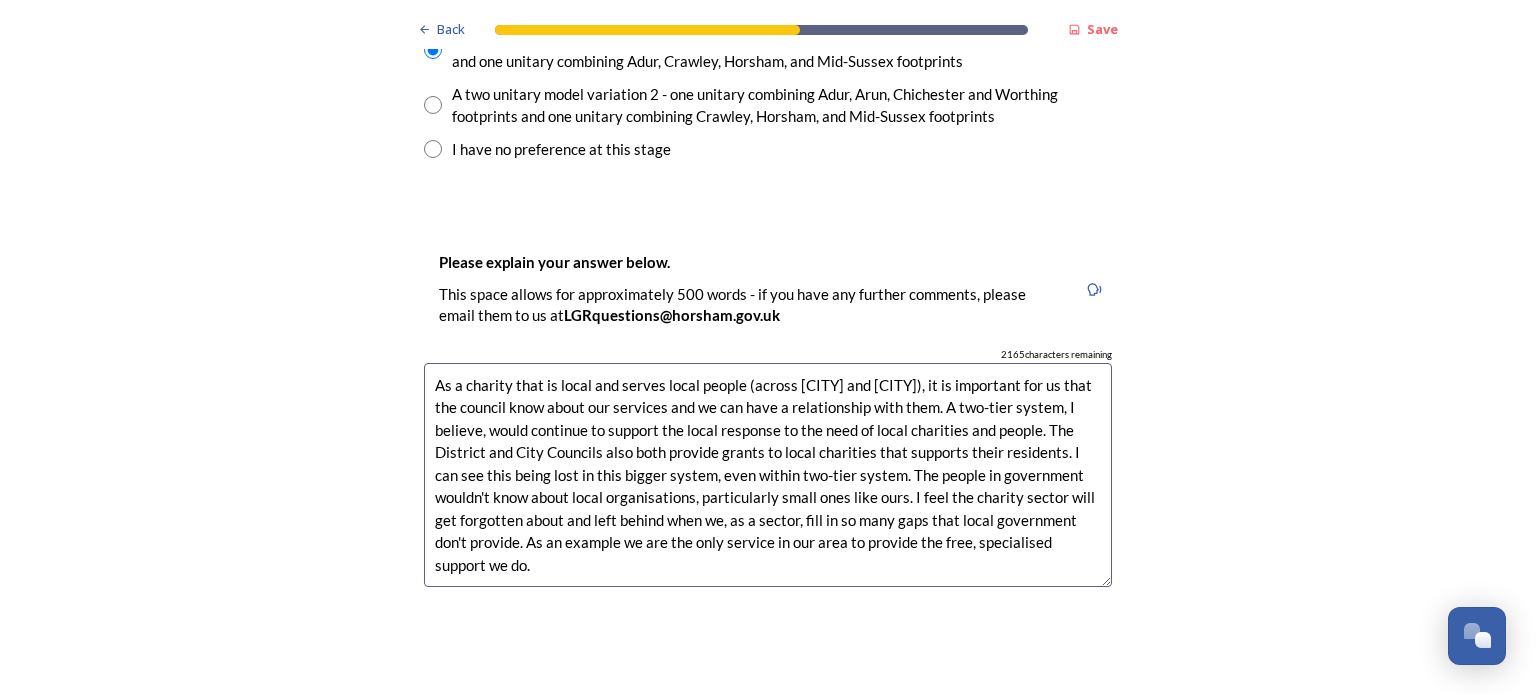 click on "As a charity that is local and serves local people (across [CITY] and [CITY]), it is important for us that the council know about our services and we can have a relationship with them. A two-tier system, I believe, would continue to support the local response to the need of local charities and people. The District and City Councils also both provide grants to local charities that supports their residents. I can see this being lost in this bigger system, even within two-tier system. The people in government wouldn't know about local organisations, particularly small ones like ours. I feel the charity sector will get forgotten about and left behind when we, as a sector, fill in so many gaps that local government don't provide. As an example we are the only service in our area to provide the free, specialised support we do." at bounding box center (768, 475) 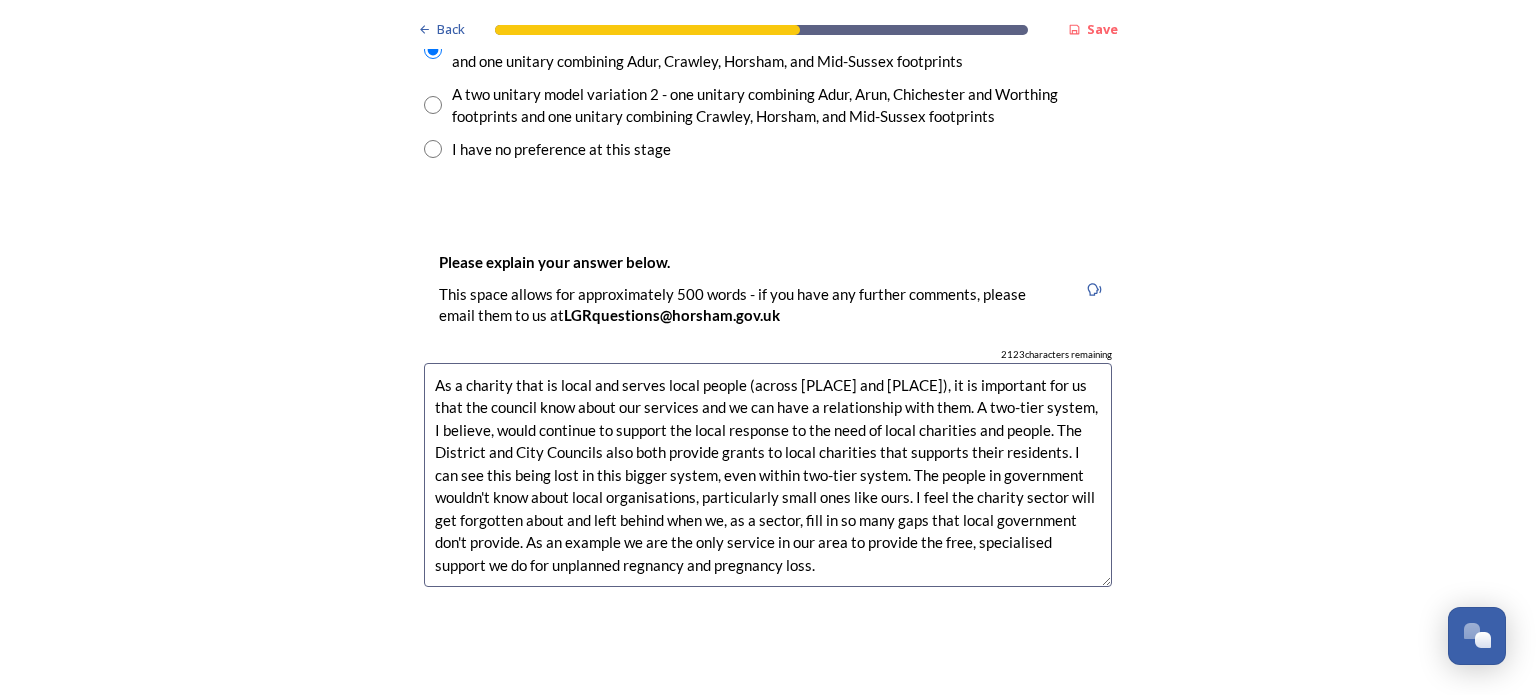 click on "As a charity that is local and serves local people (across [PLACE] and [PLACE]), it is important for us that the council know about our services and we can have a relationship with them. A two-tier system, I believe, would continue to support the local response to the need of local charities and people. The District and City Councils also both provide grants to local charities that supports their residents. I can see this being lost in this bigger system, even within two-tier system. The people in government wouldn't know about local organisations, particularly small ones like ours. I feel the charity sector will get forgotten about and left behind when we, as a sector, fill in so many gaps that local government don't provide. As an example we are the only service in our area to provide the free, specialised support we do for unplanned regnancy and pregnancy loss." at bounding box center (768, 475) 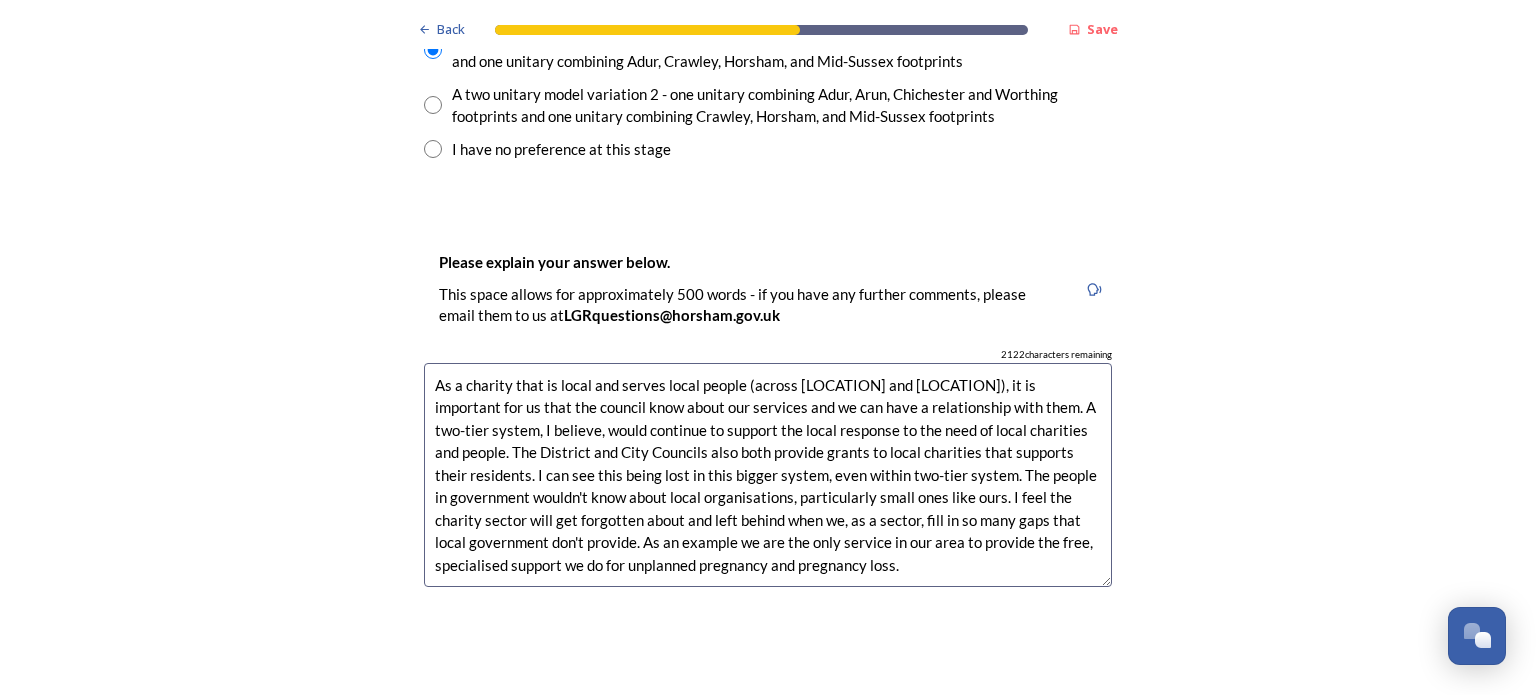 click on "As a charity that is local and serves local people (across [LOCATION] and [LOCATION]), it is important for us that the council know about our services and we can have a relationship with them. A two-tier system, I believe, would continue to support the local response to the need of local charities and people. The District and City Councils also both provide grants to local charities that supports their residents. I can see this being lost in this bigger system, even within two-tier system. The people in government wouldn't know about local organisations, particularly small ones like ours. I feel the charity sector will get forgotten about and left behind when we, as a sector, fill in so many gaps that local government don't provide. As an example we are the only service in our area to provide the free, specialised support we do for unplanned pregnancy and pregnancy loss." at bounding box center [768, 475] 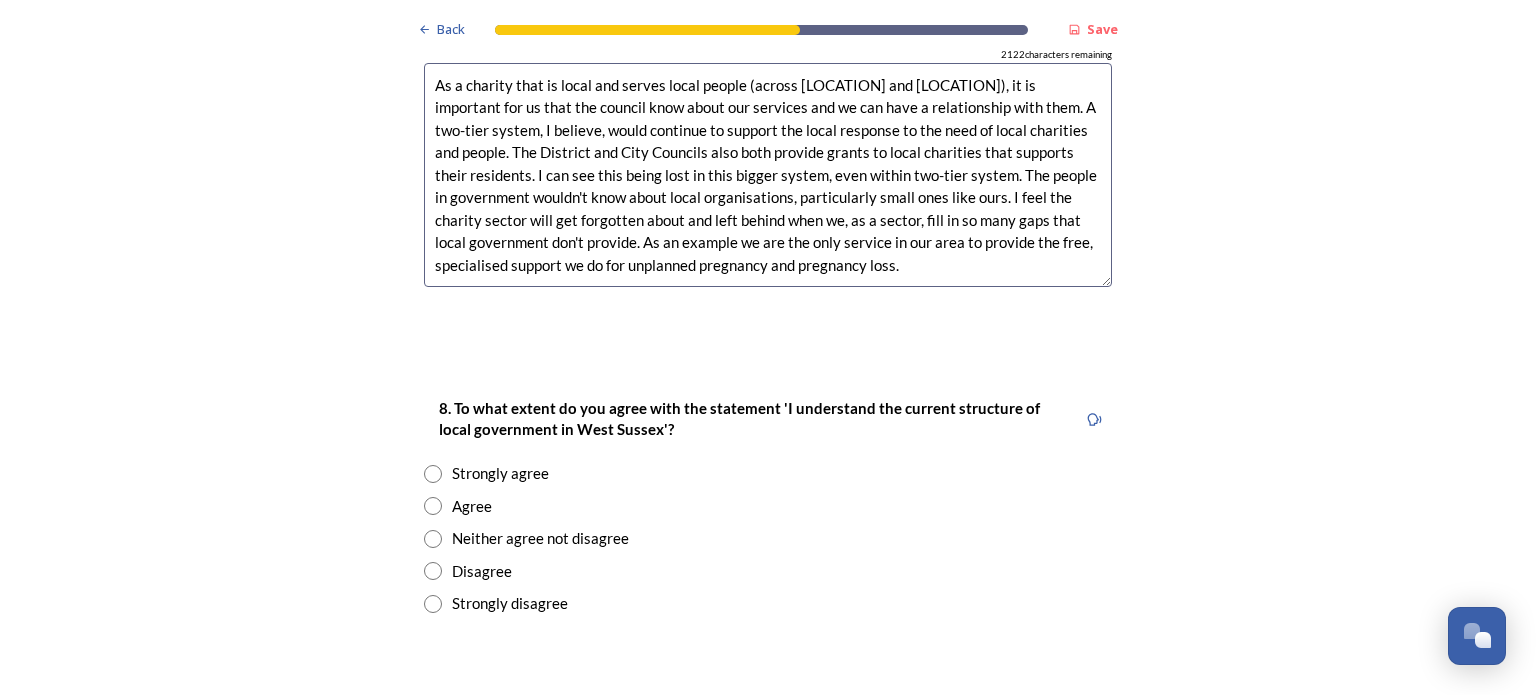 scroll, scrollTop: 3400, scrollLeft: 0, axis: vertical 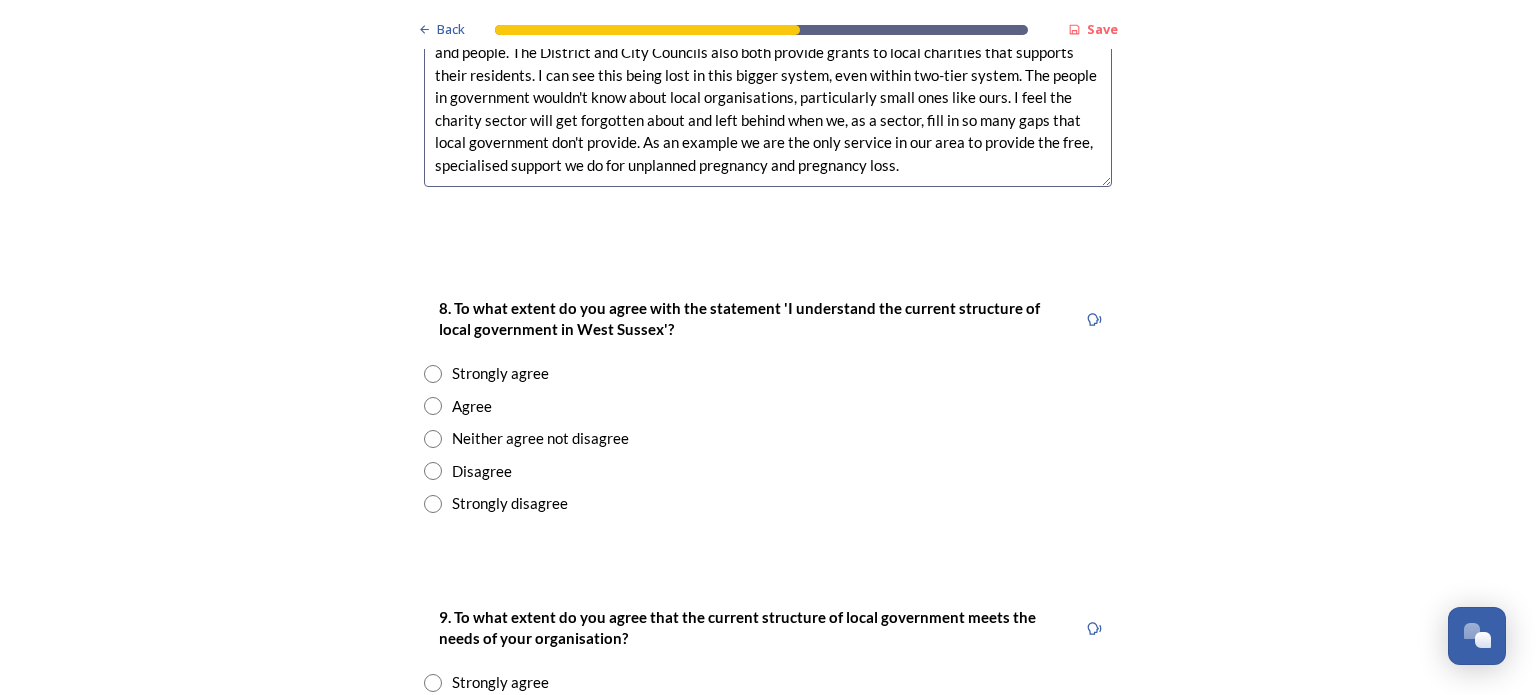 click on "Agree" at bounding box center (472, 406) 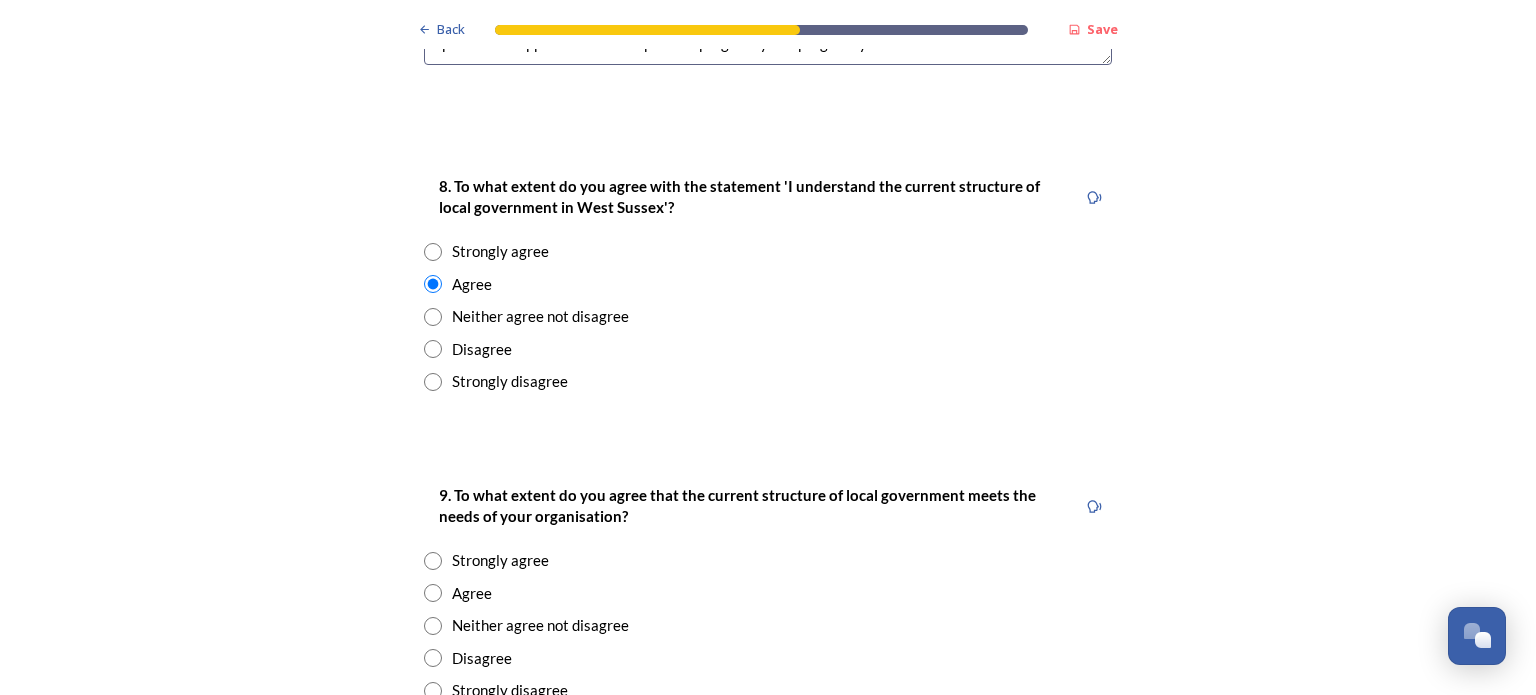 scroll, scrollTop: 3700, scrollLeft: 0, axis: vertical 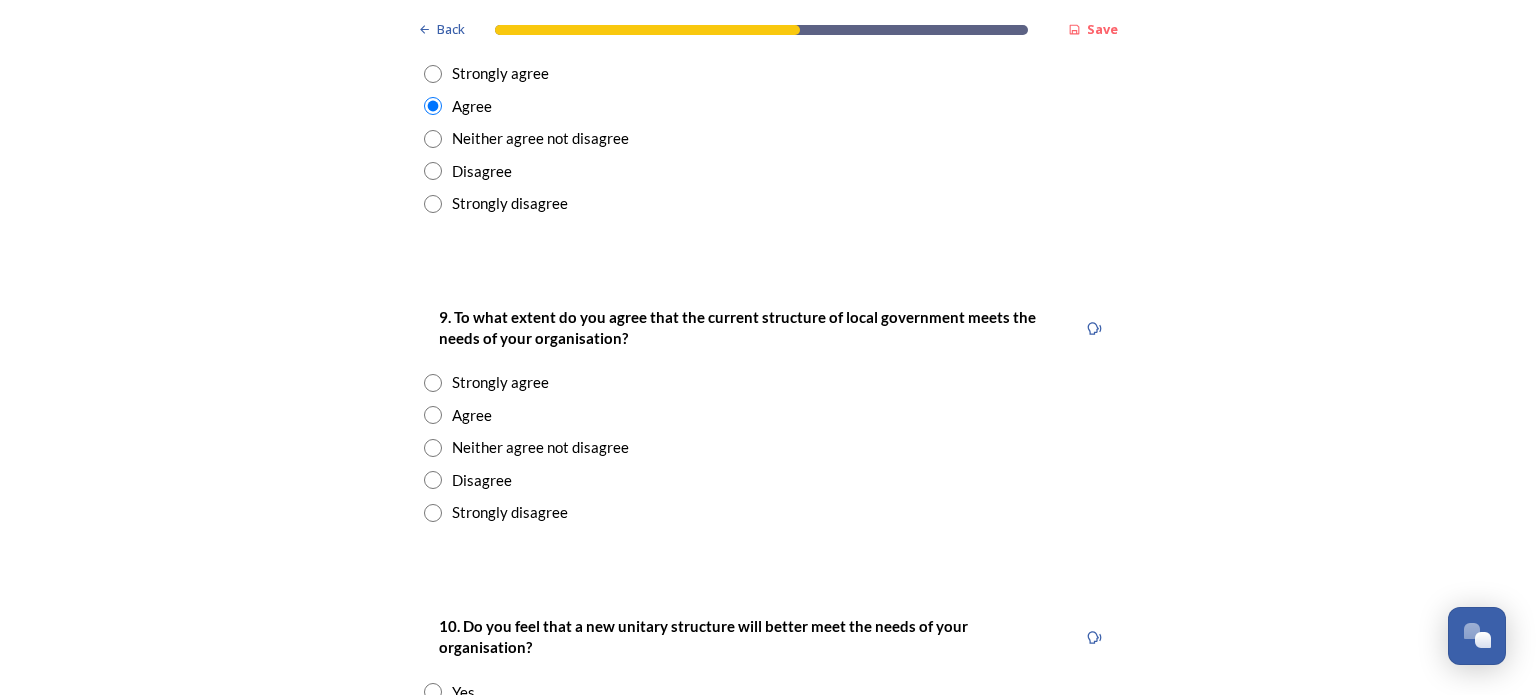 click at bounding box center (433, 415) 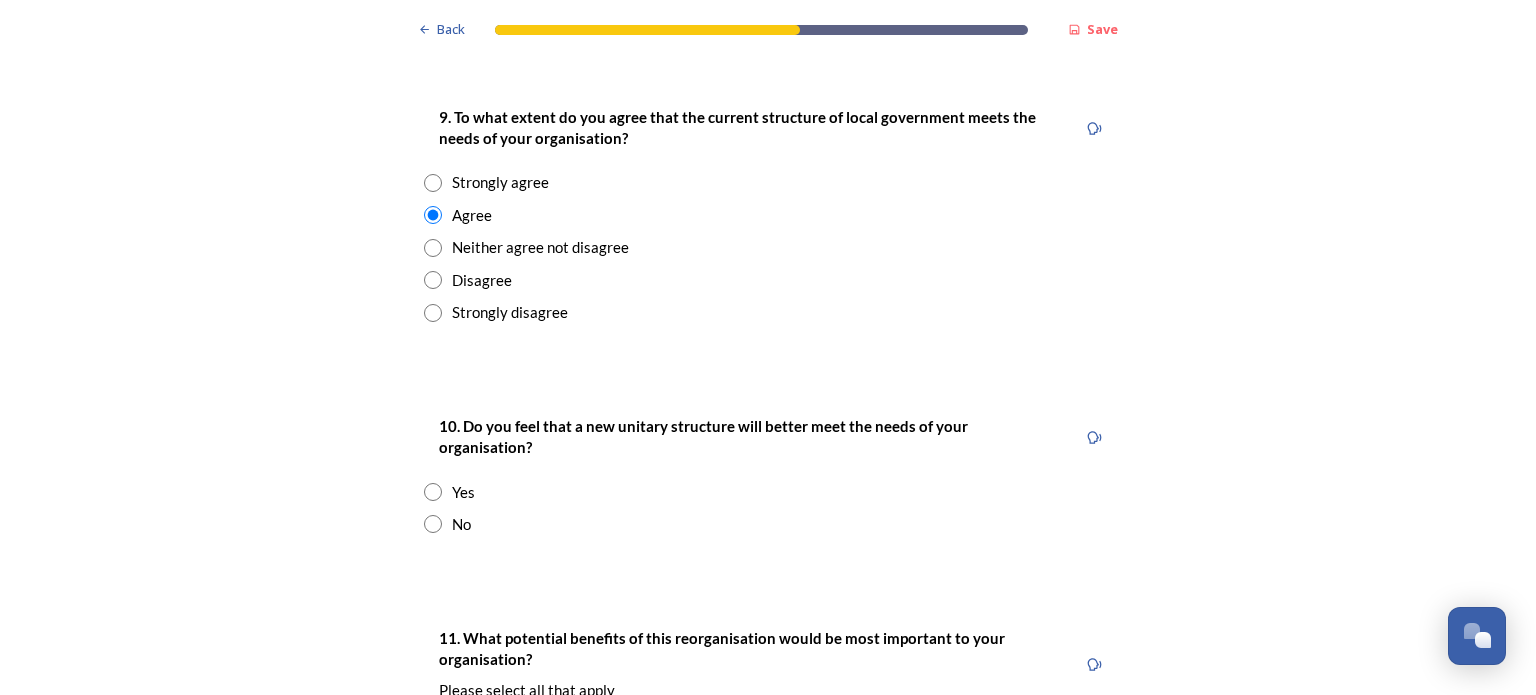 scroll, scrollTop: 4000, scrollLeft: 0, axis: vertical 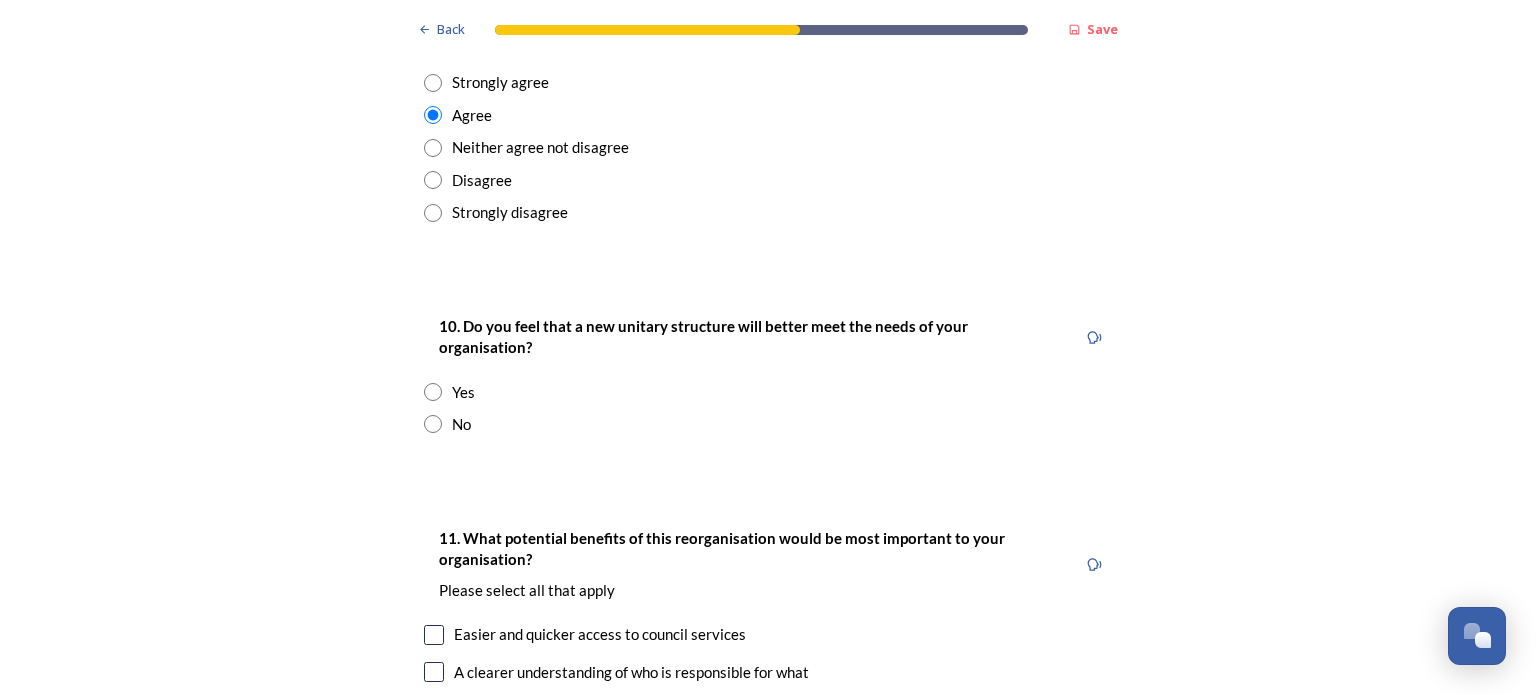 click on "Neither agree not disagree" at bounding box center [540, 147] 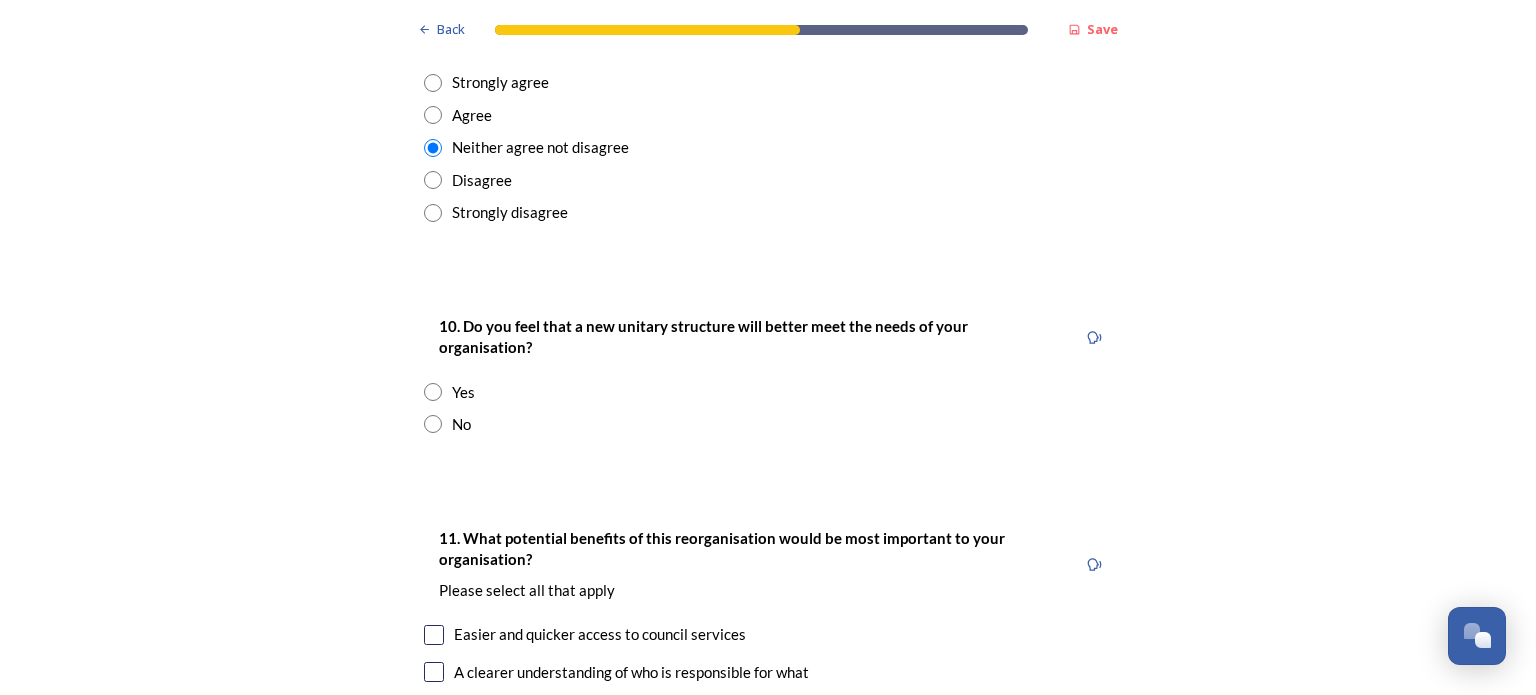 click at bounding box center (433, 424) 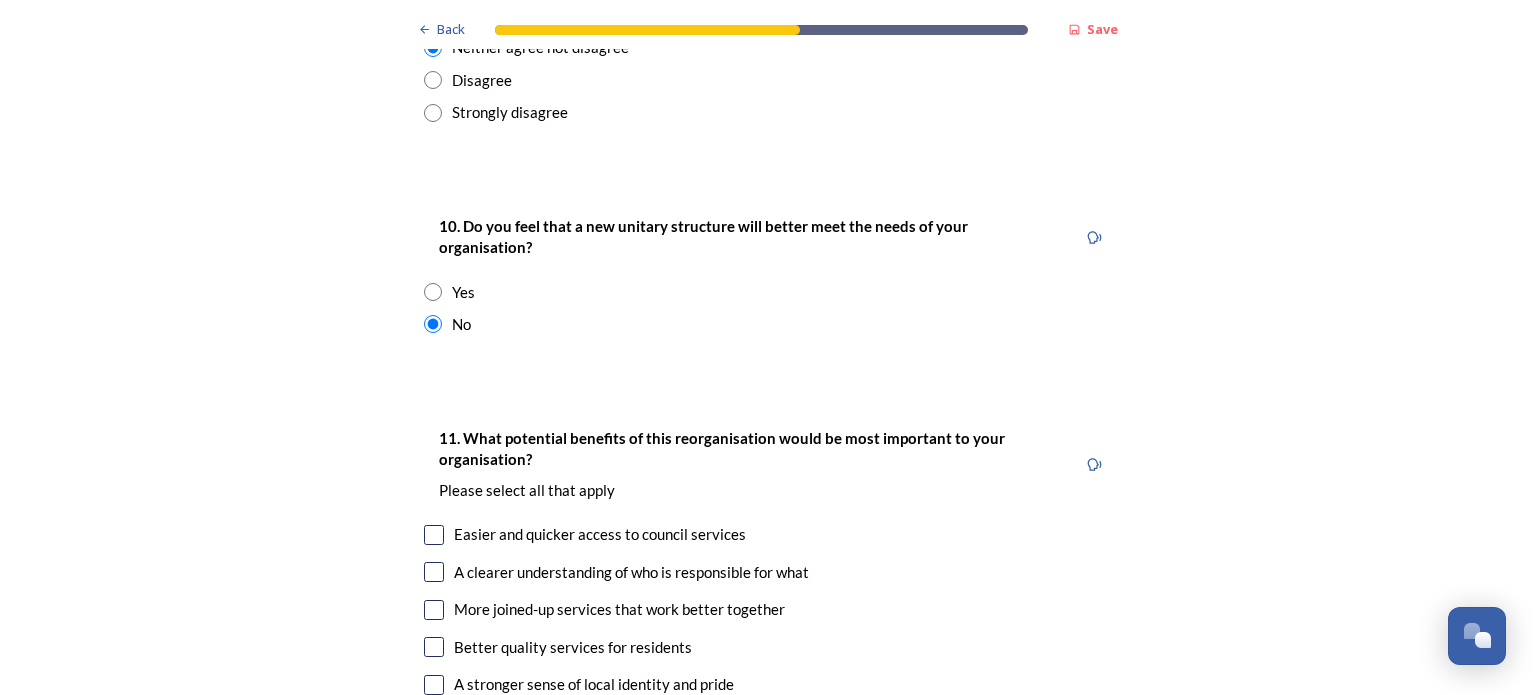 scroll, scrollTop: 4000, scrollLeft: 0, axis: vertical 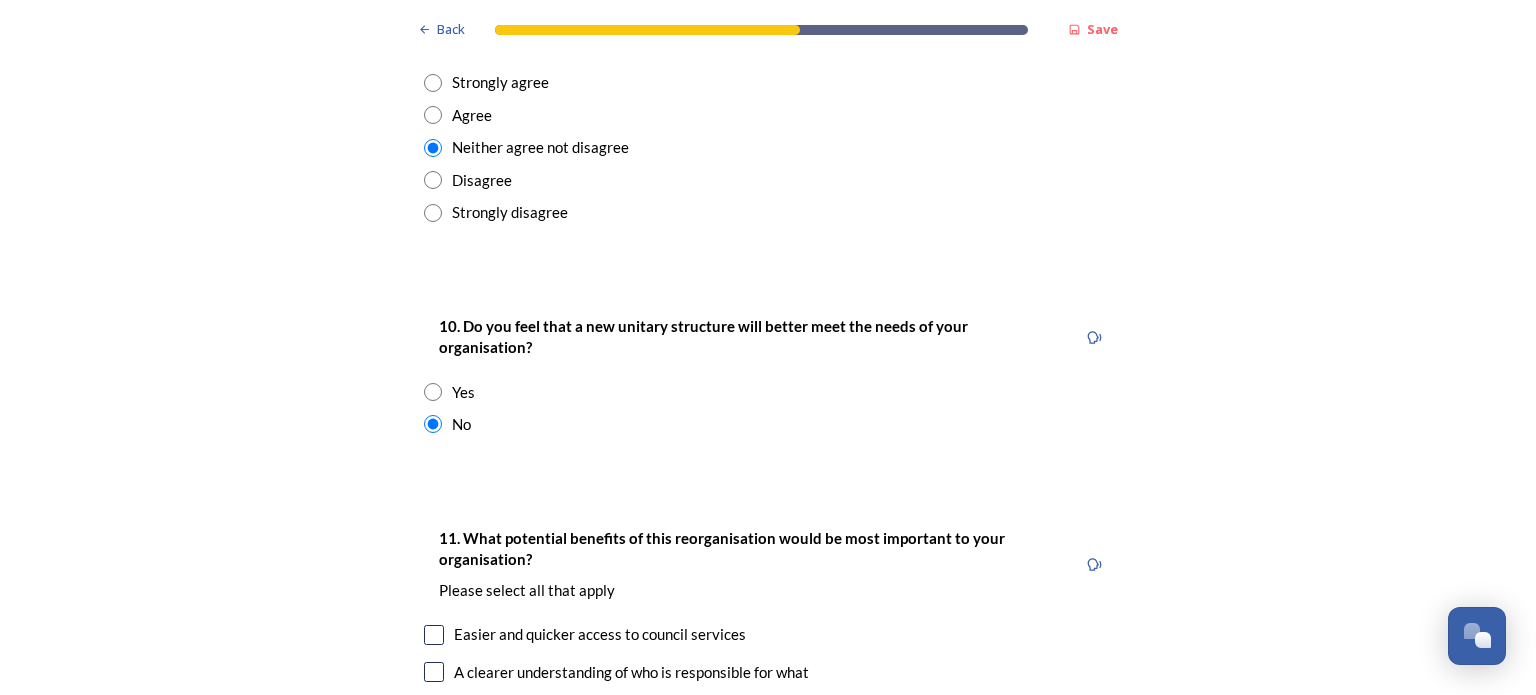 click at bounding box center (433, 115) 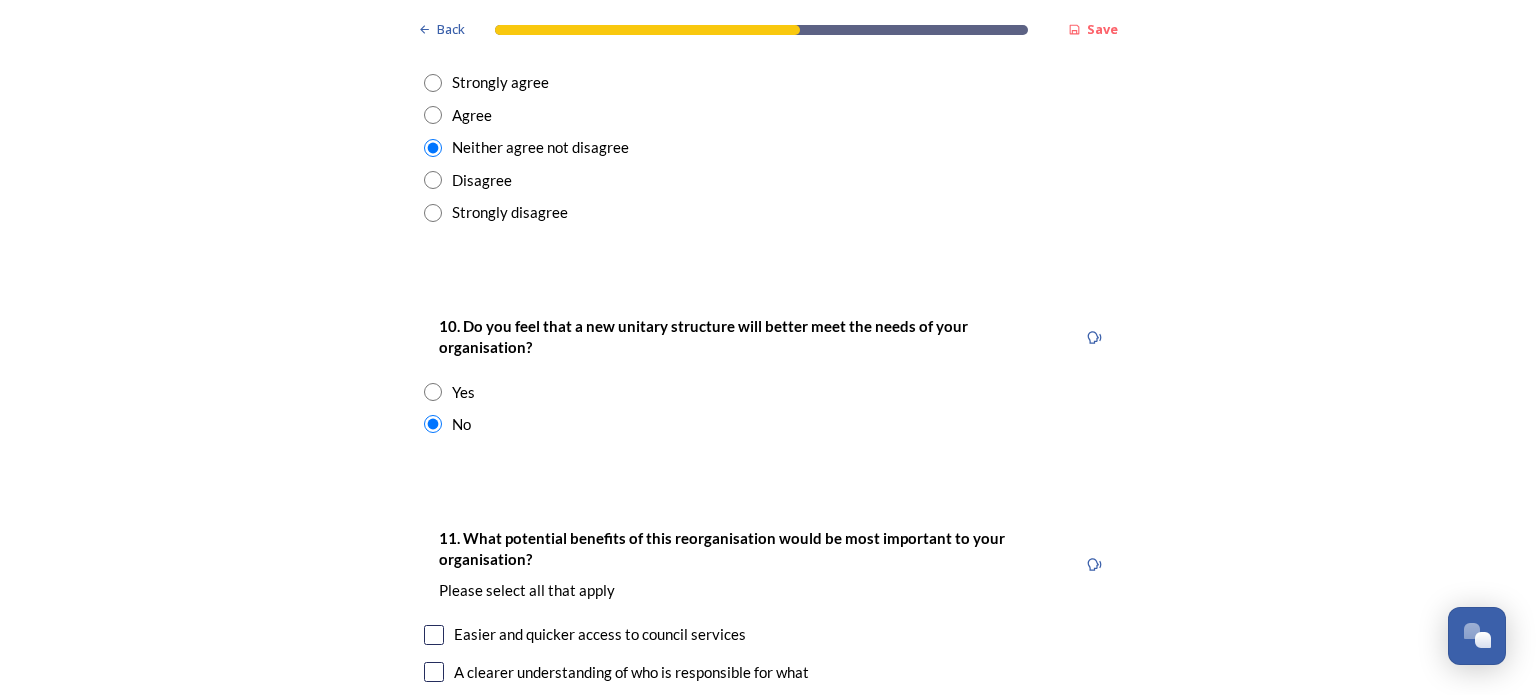 radio on "true" 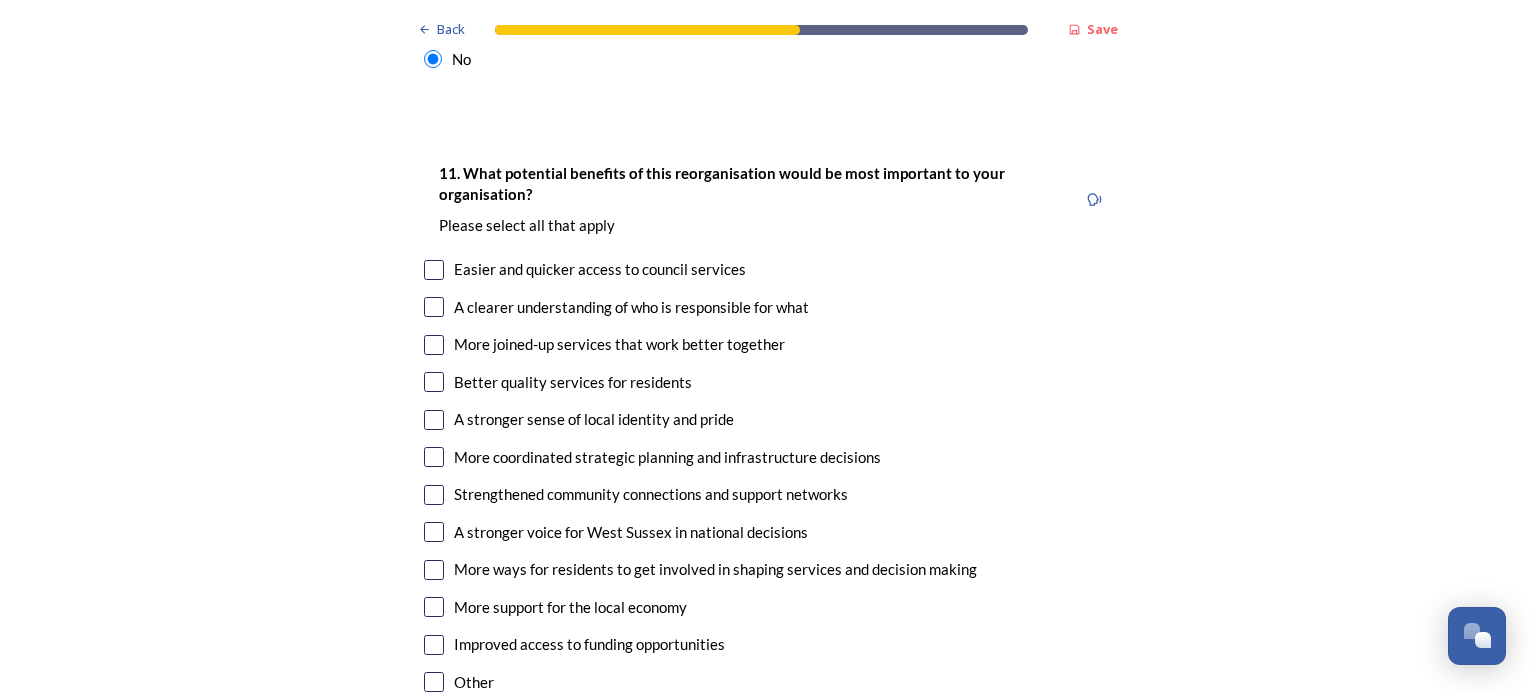 scroll, scrollTop: 4400, scrollLeft: 0, axis: vertical 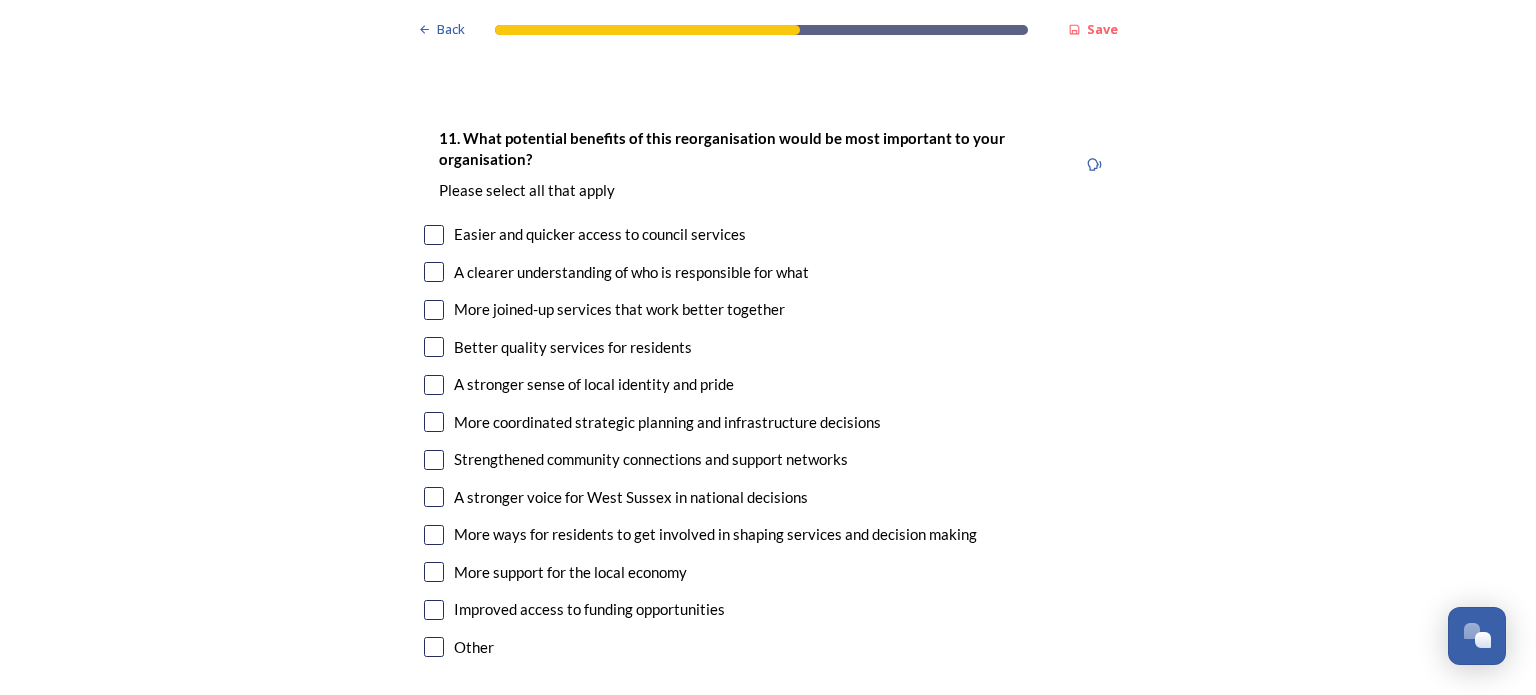 click at bounding box center (434, 272) 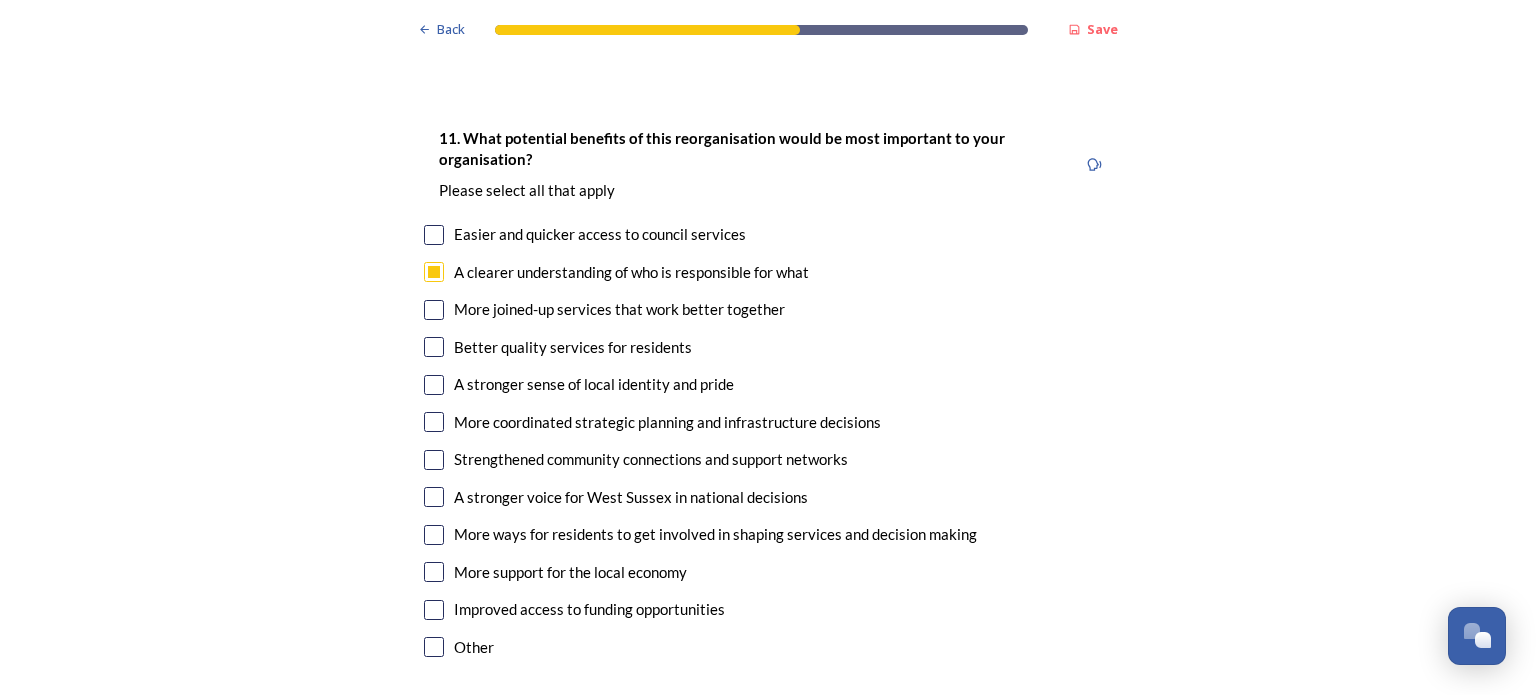 click at bounding box center (434, 310) 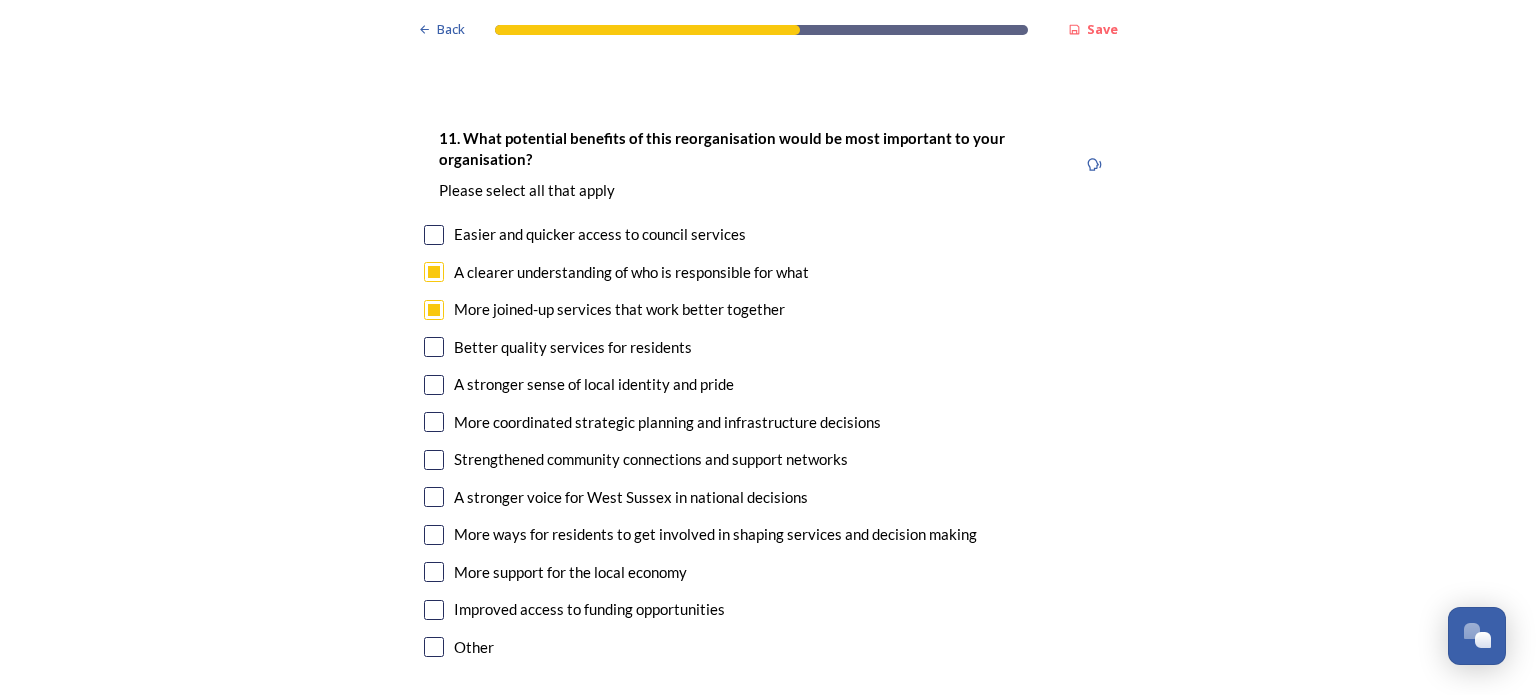 click at bounding box center (434, 347) 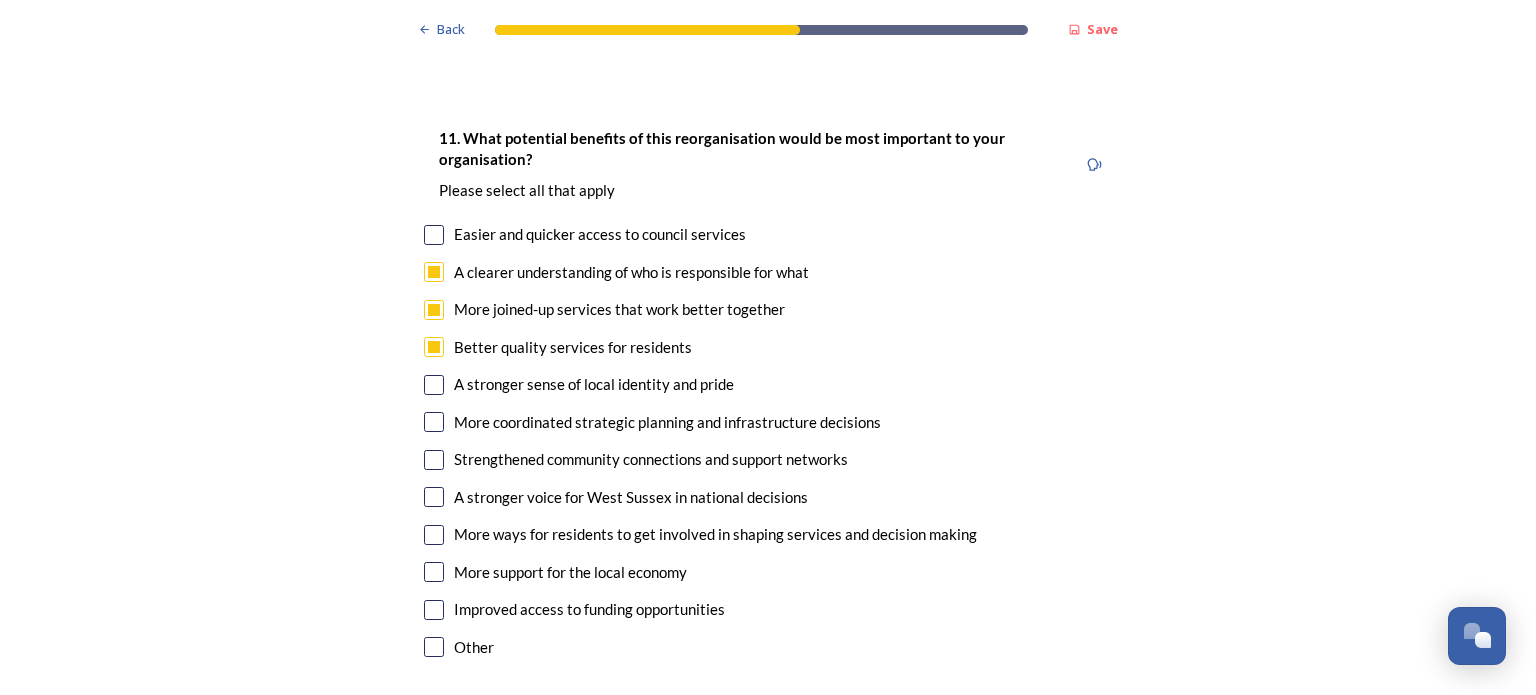 click at bounding box center [434, 385] 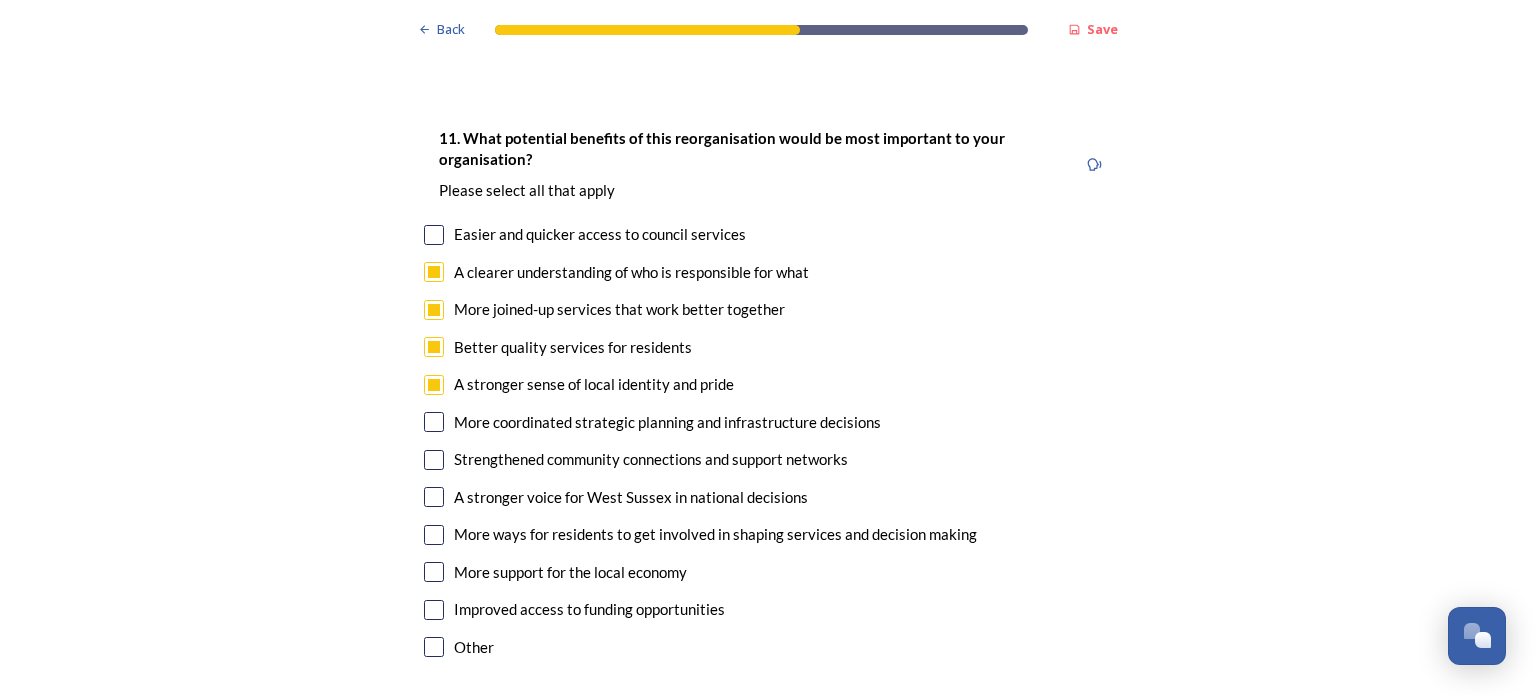 scroll, scrollTop: 4500, scrollLeft: 0, axis: vertical 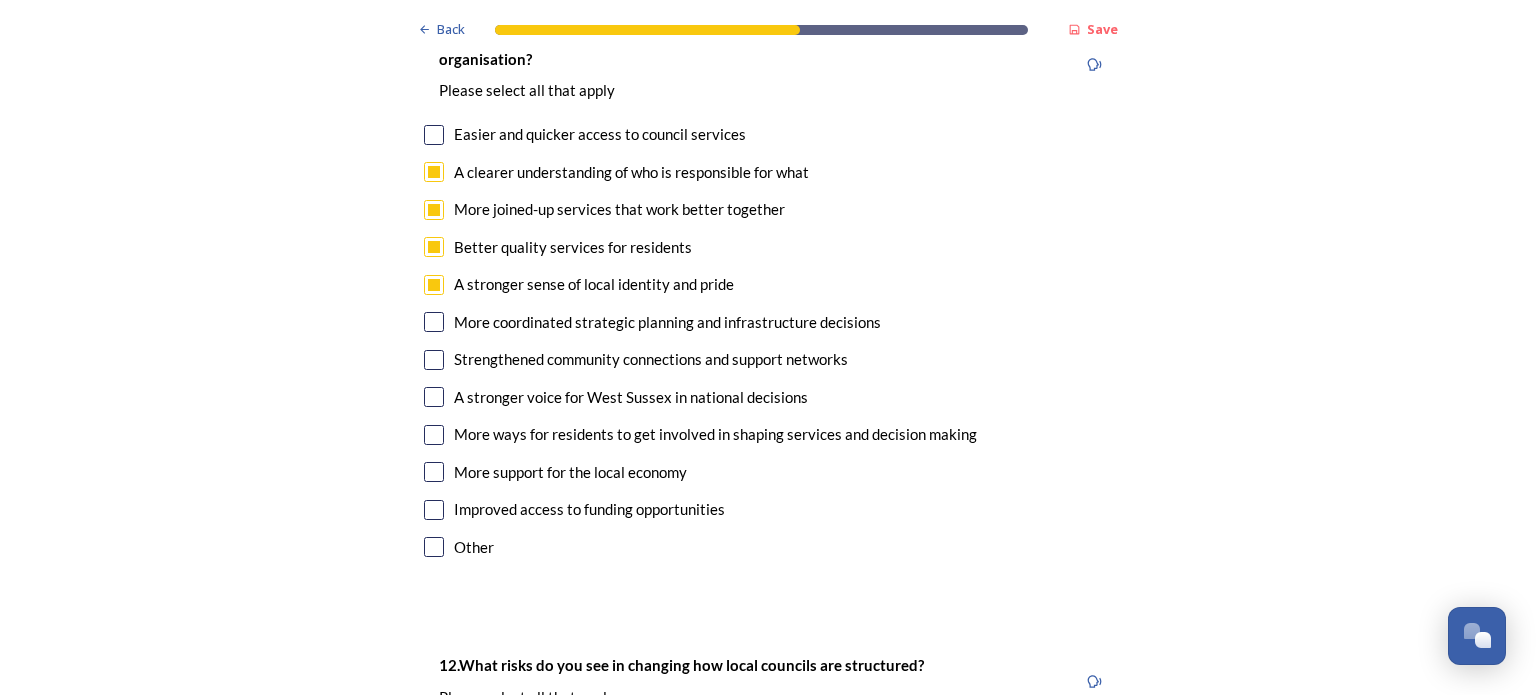 click at bounding box center (434, 360) 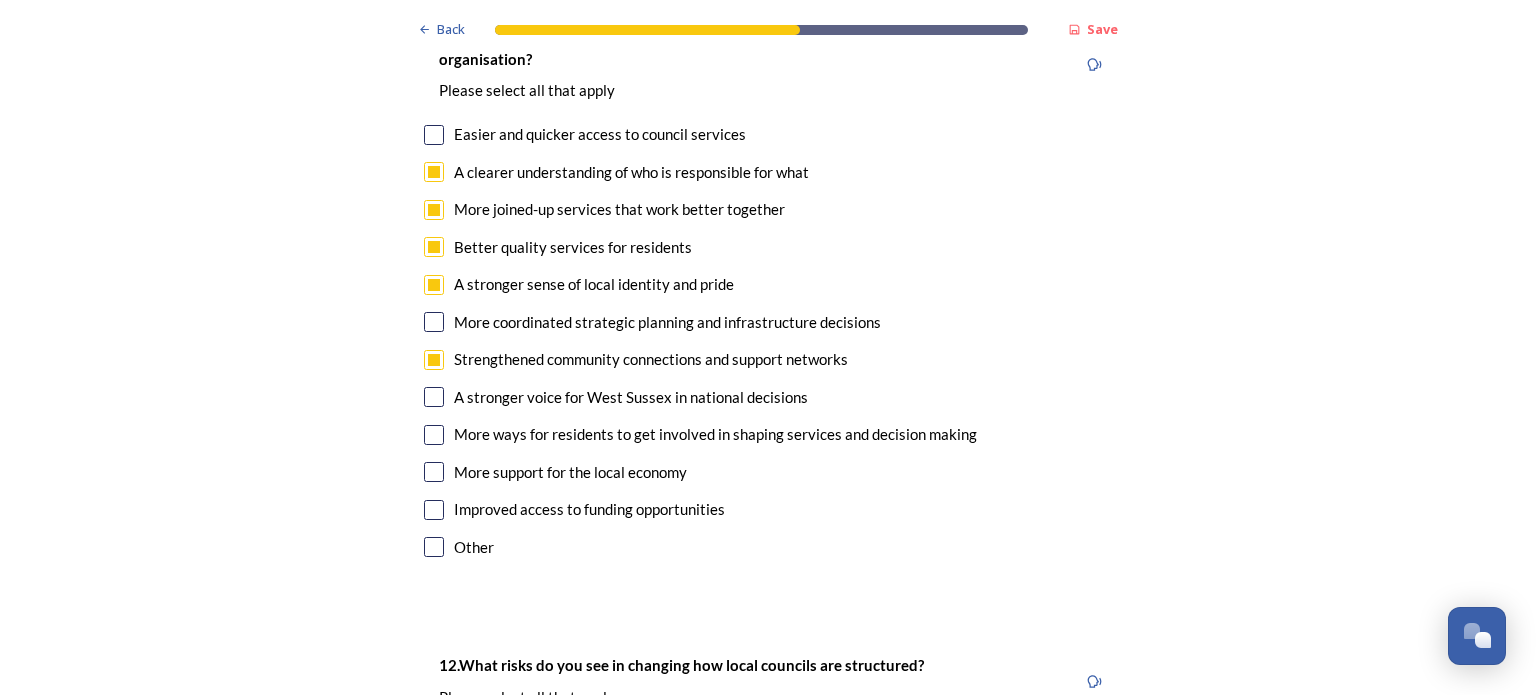 scroll, scrollTop: 4600, scrollLeft: 0, axis: vertical 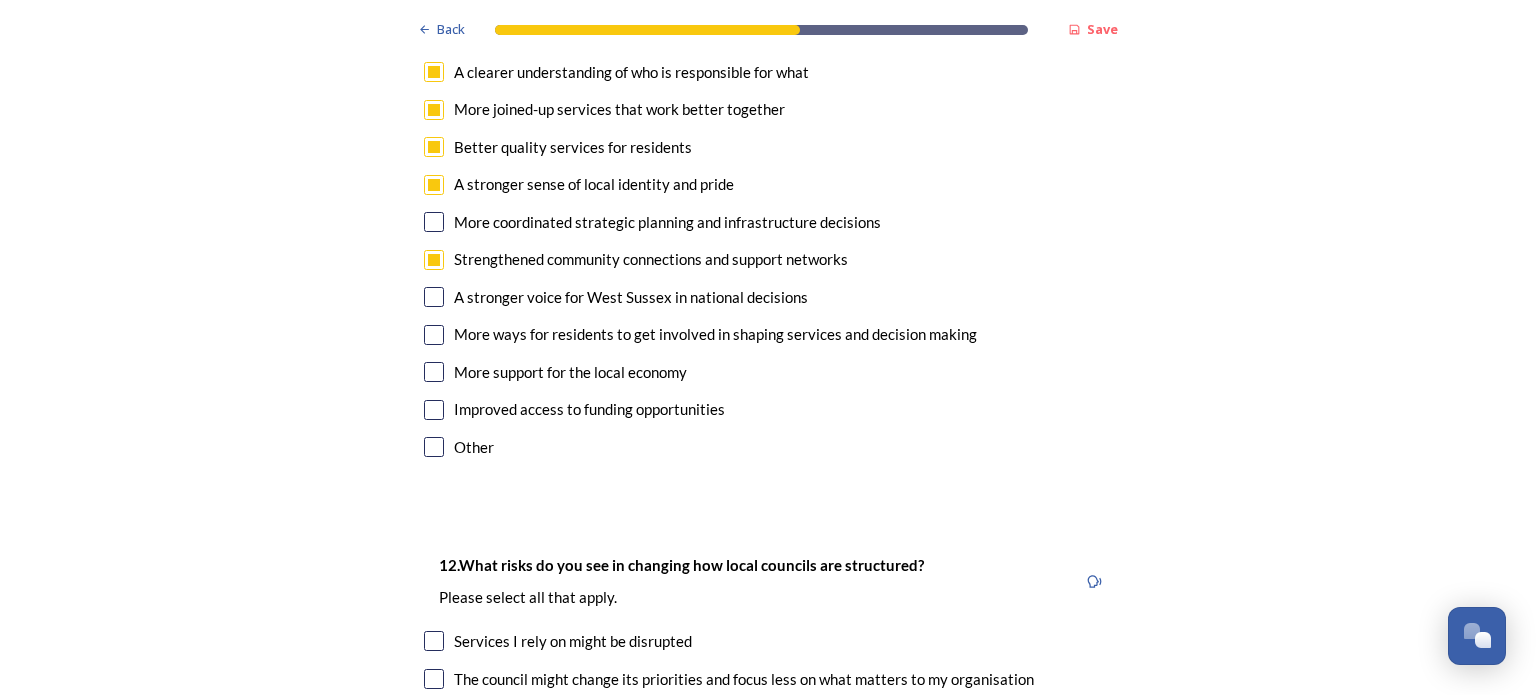 click at bounding box center (434, 335) 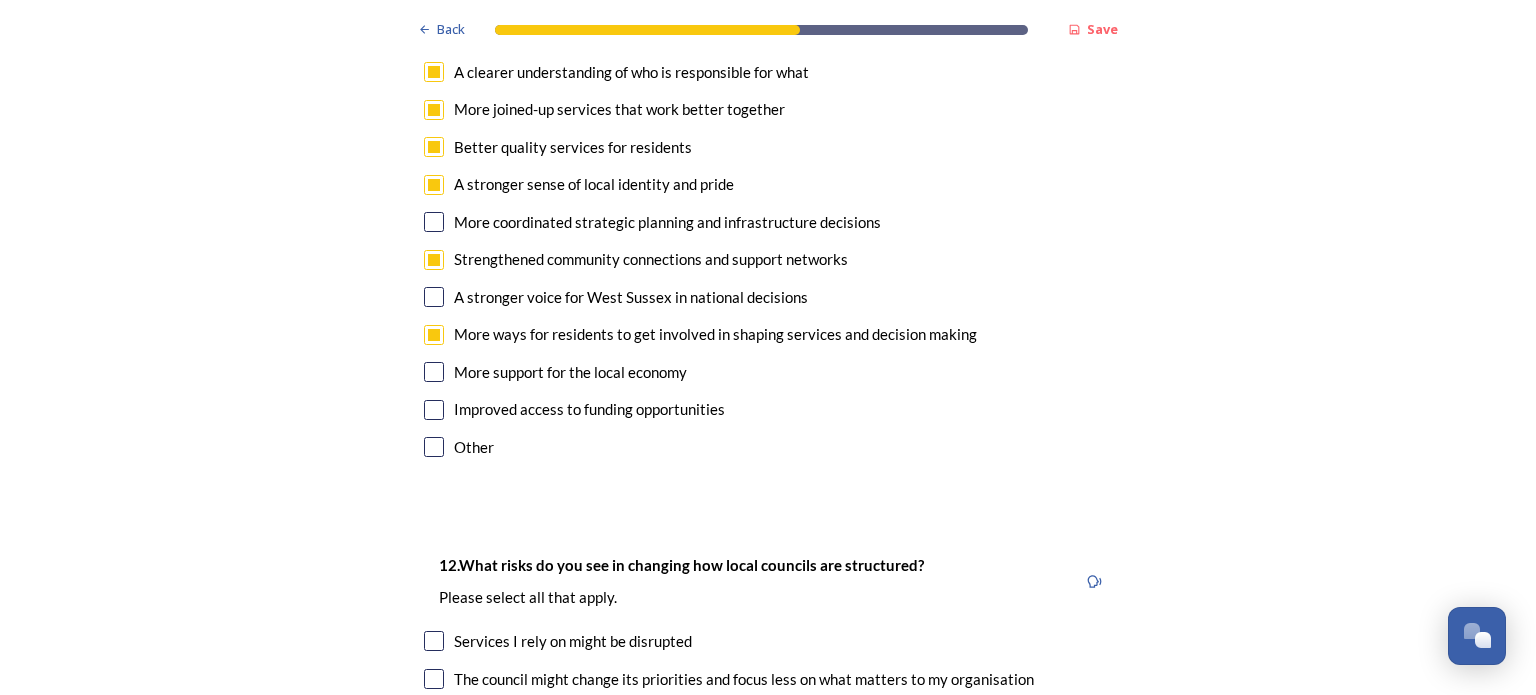 click at bounding box center [434, 372] 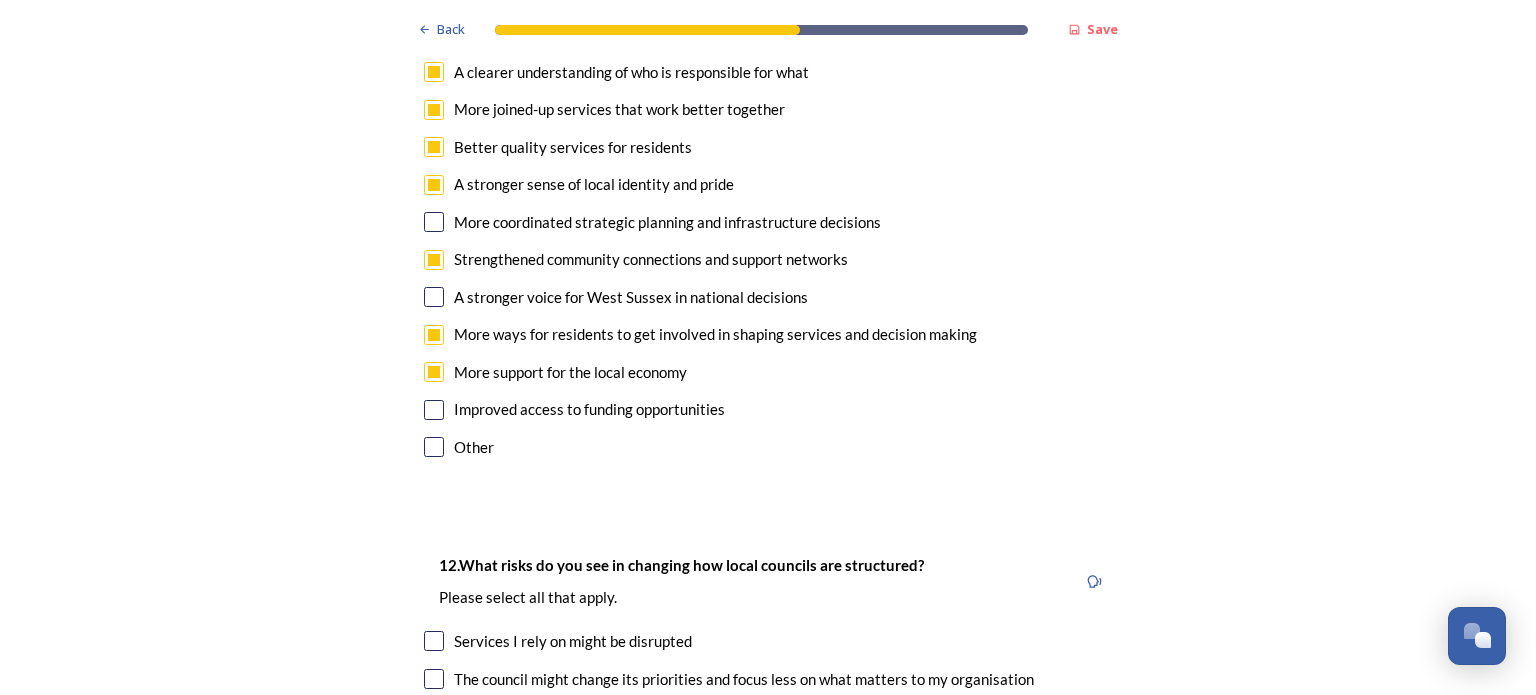 scroll, scrollTop: 4700, scrollLeft: 0, axis: vertical 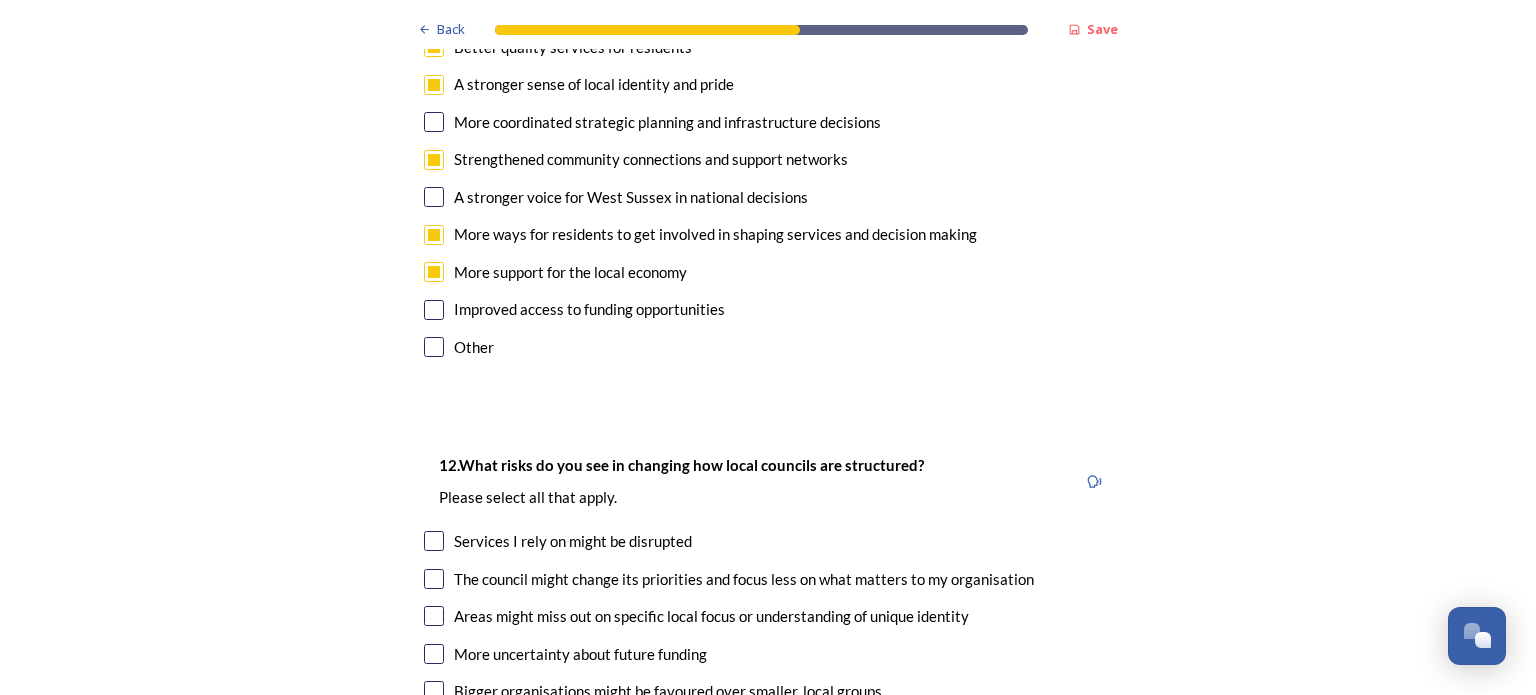 click at bounding box center (434, 310) 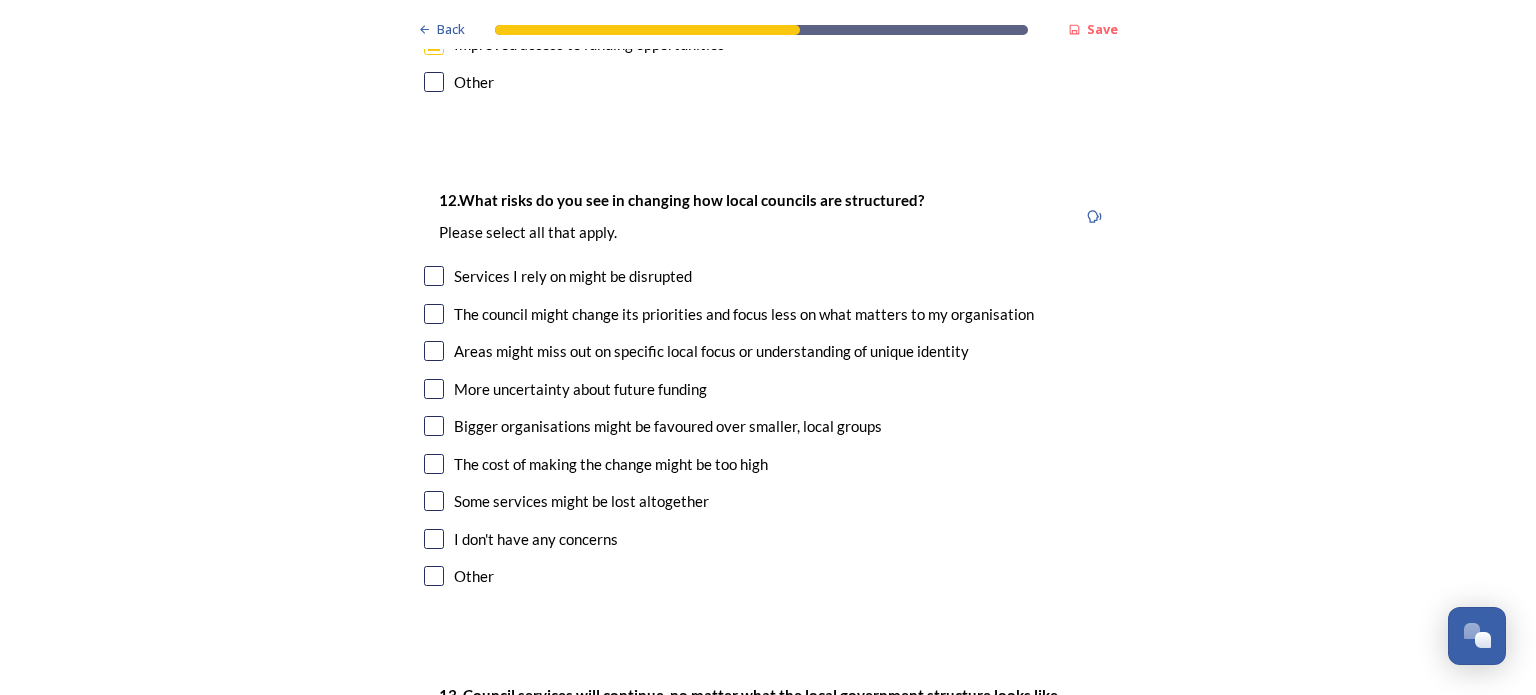scroll, scrollTop: 5000, scrollLeft: 0, axis: vertical 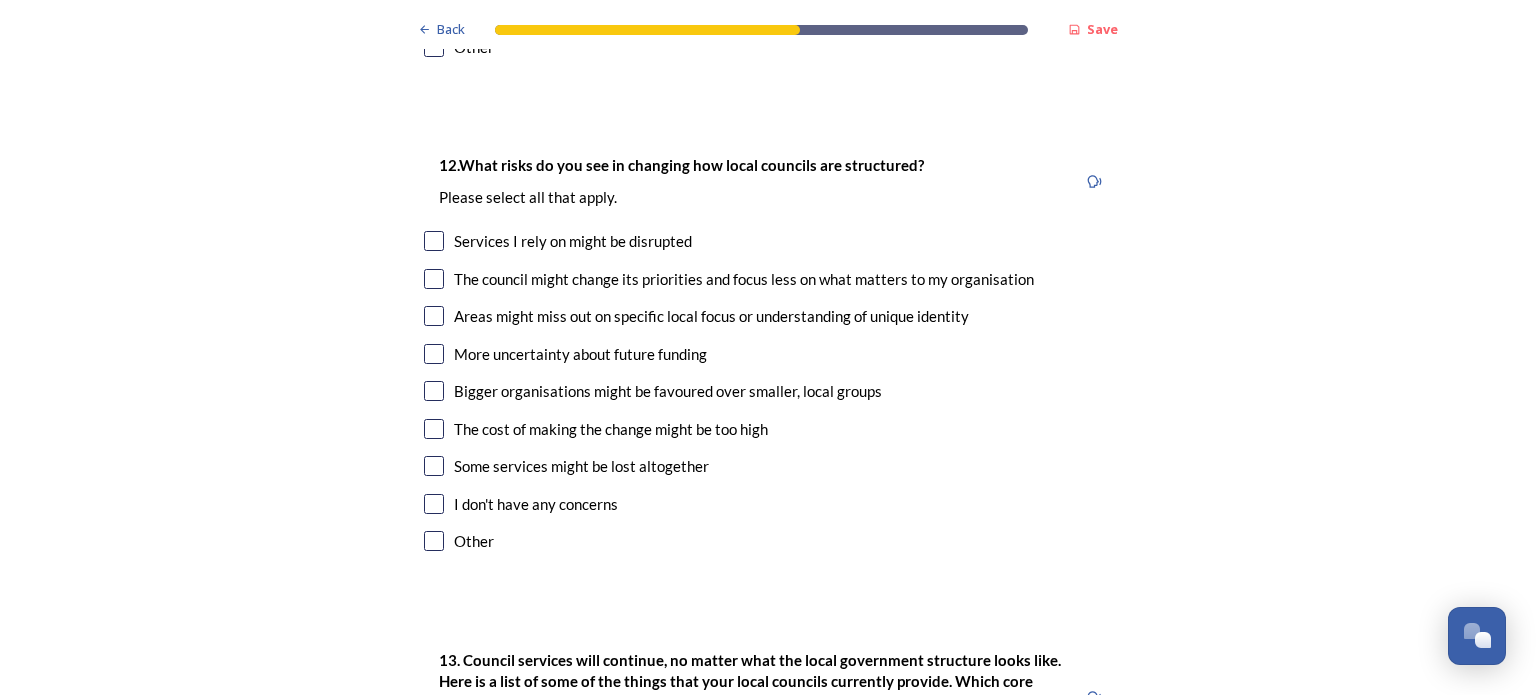 click at bounding box center (434, 279) 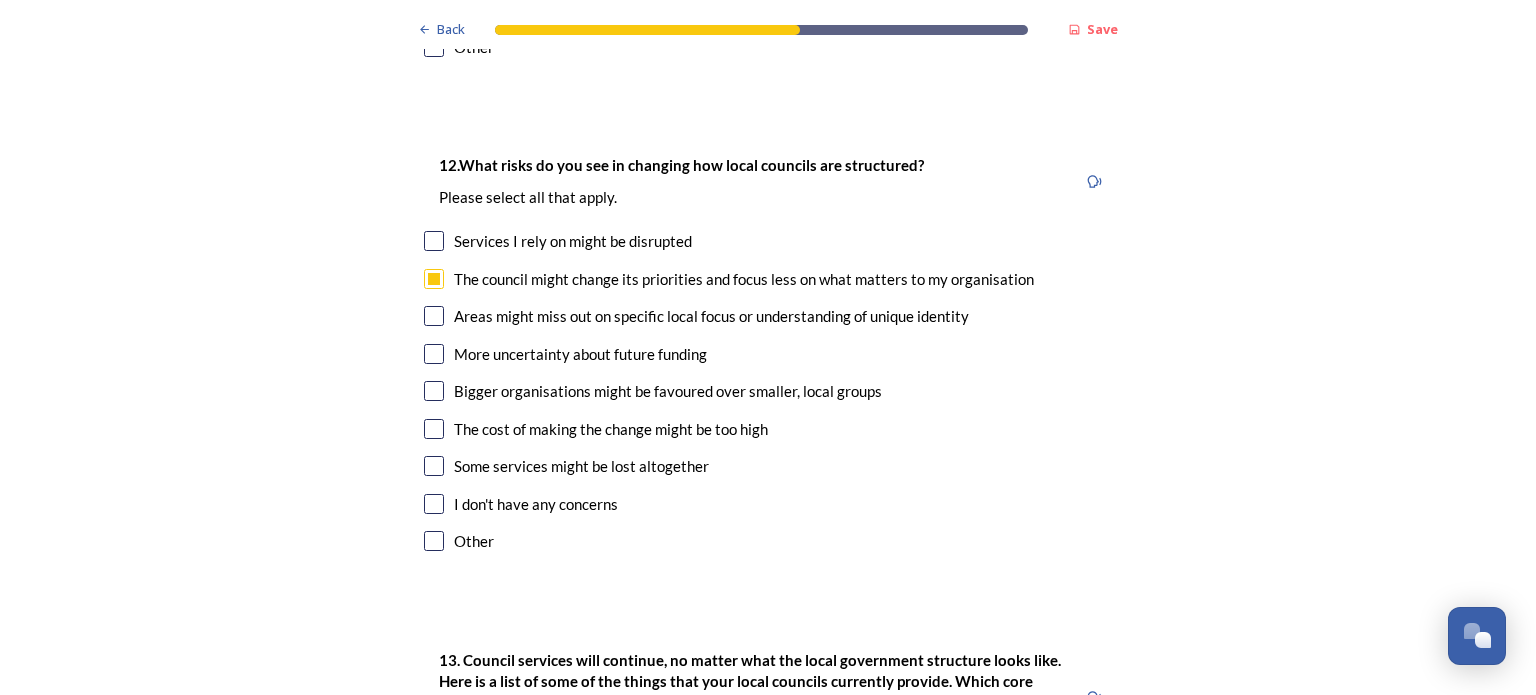 click at bounding box center (434, 316) 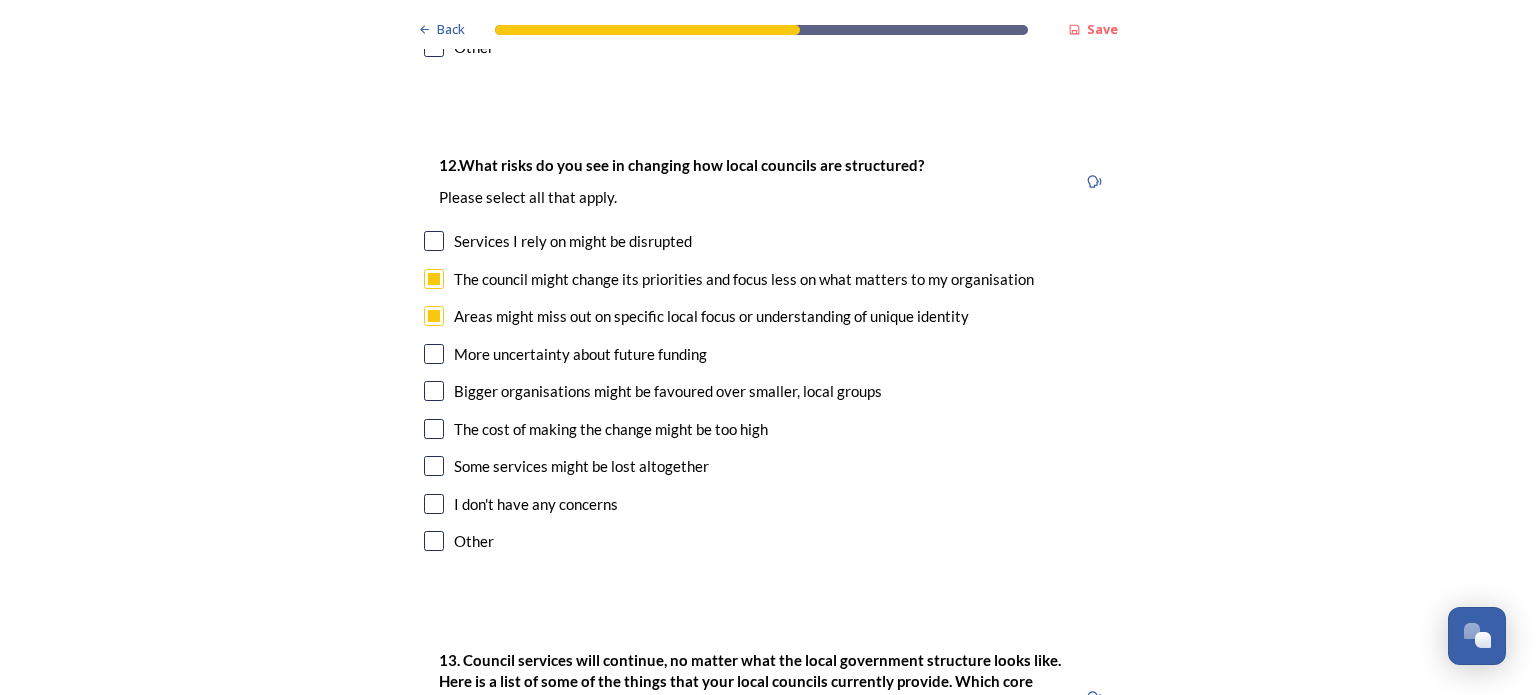 click at bounding box center (434, 354) 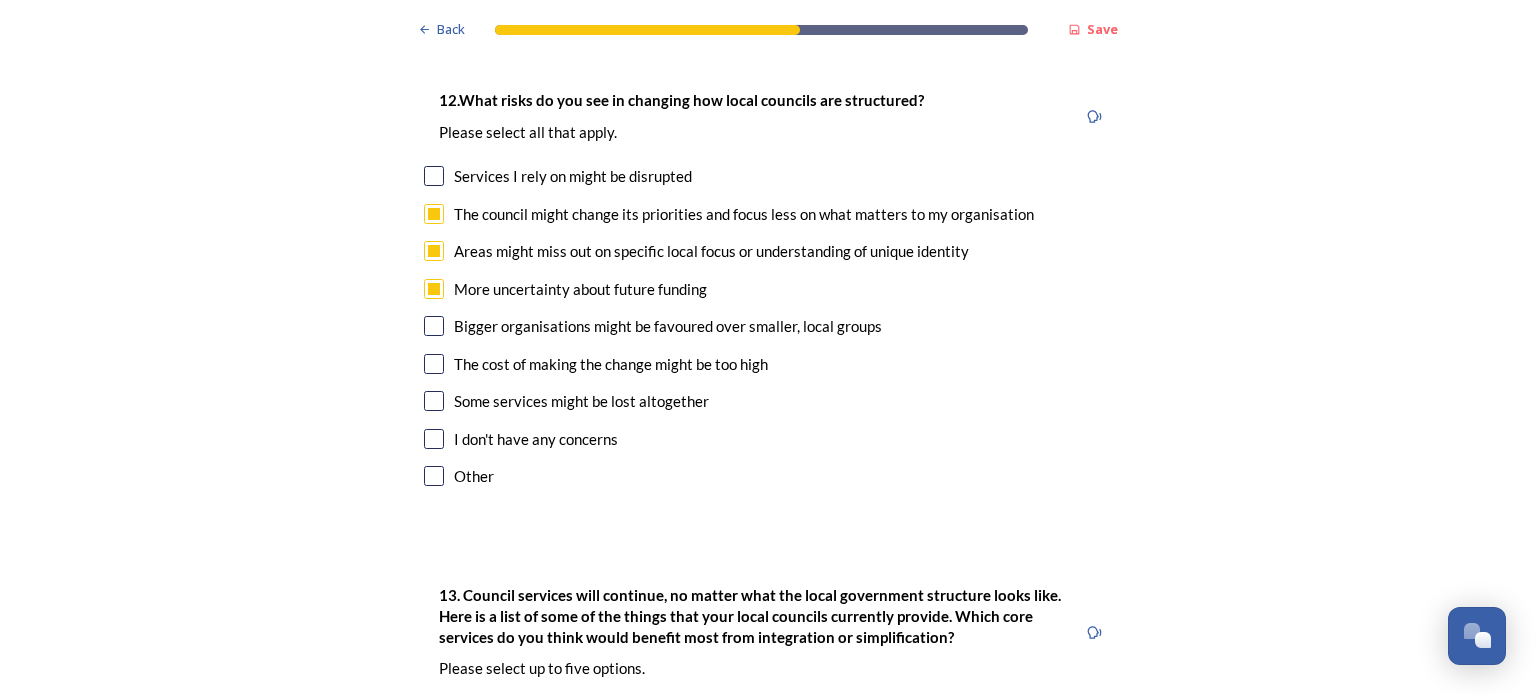 scroll, scrollTop: 5100, scrollLeft: 0, axis: vertical 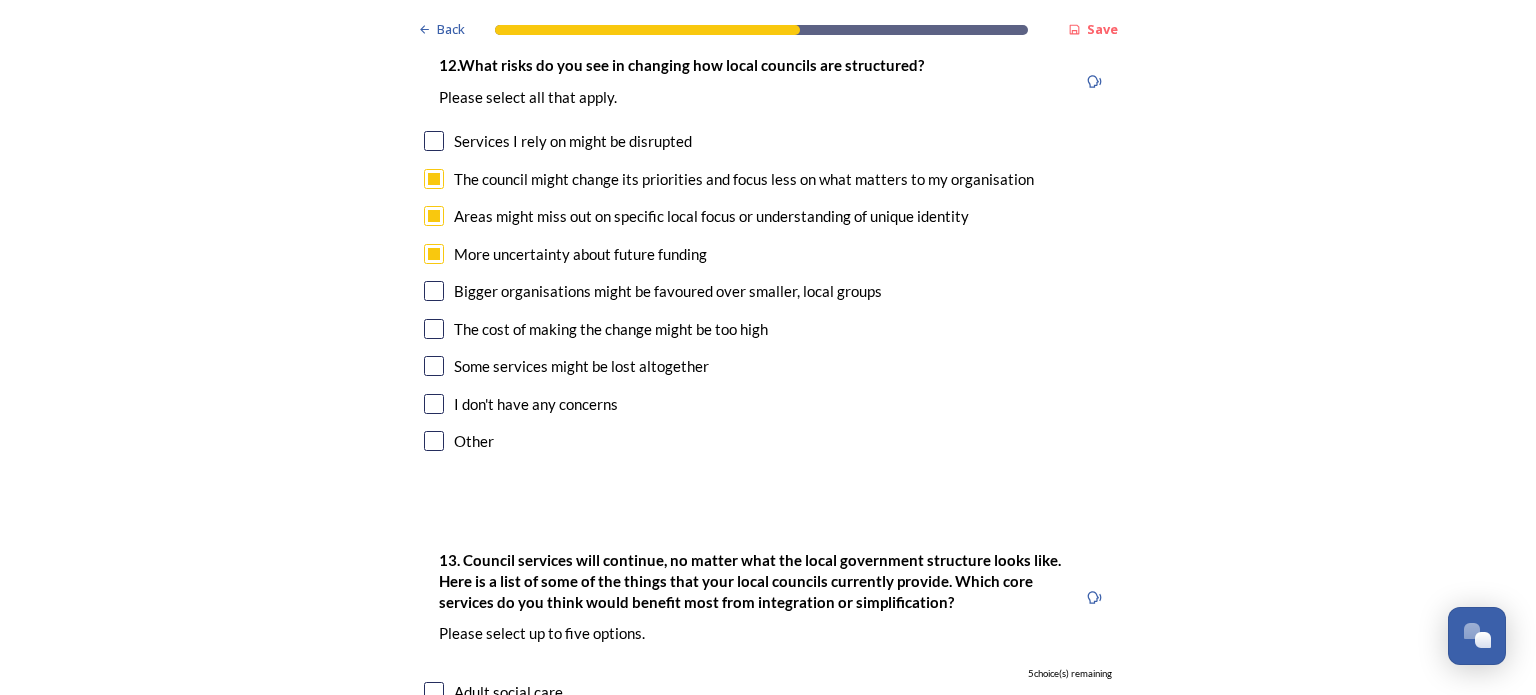 click at bounding box center [434, 291] 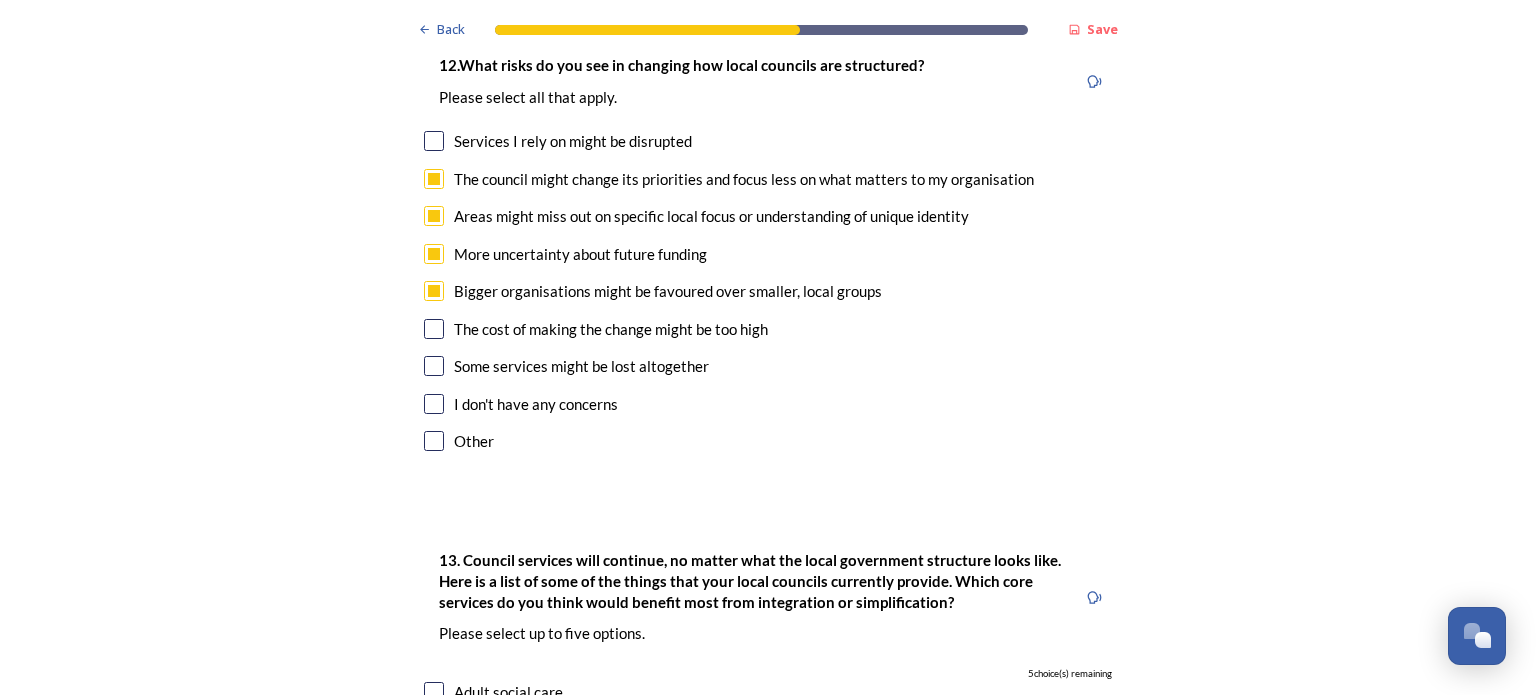 click at bounding box center [434, 329] 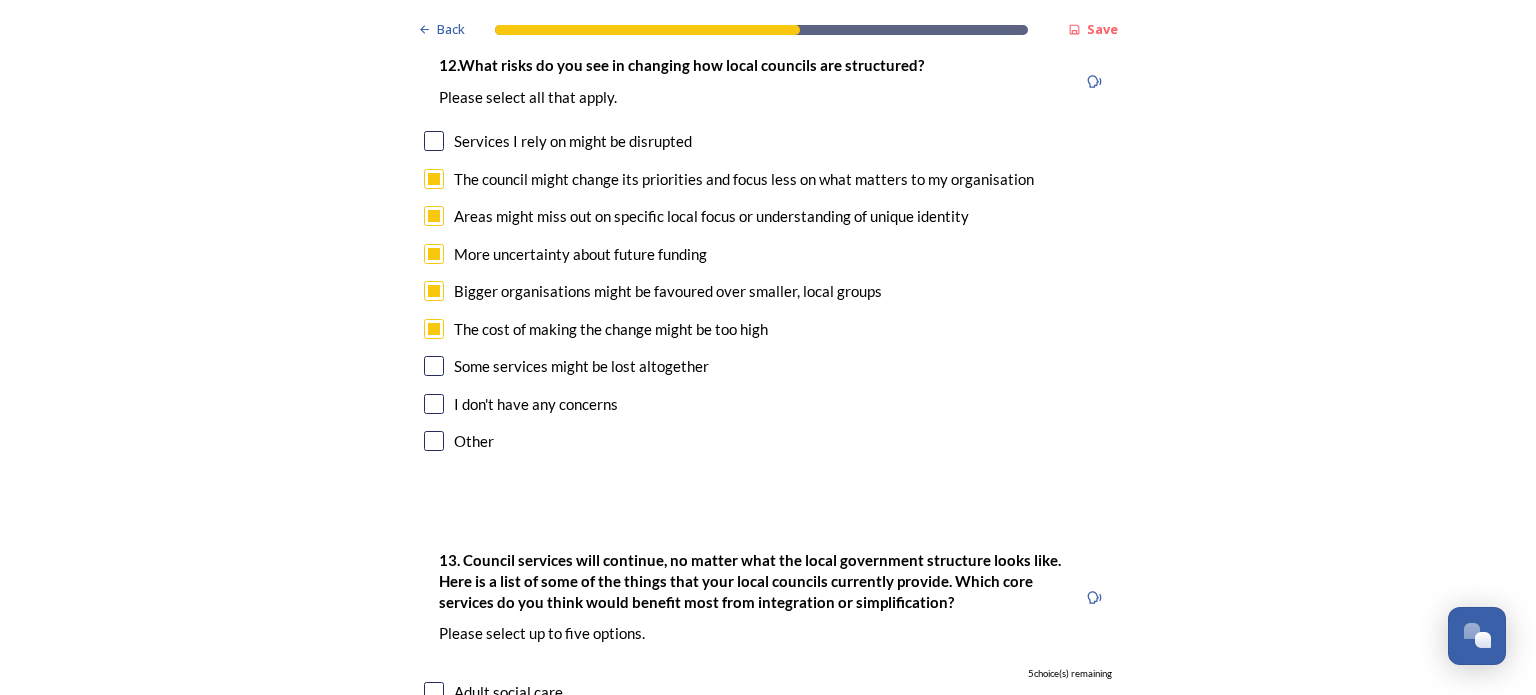 click at bounding box center (434, 366) 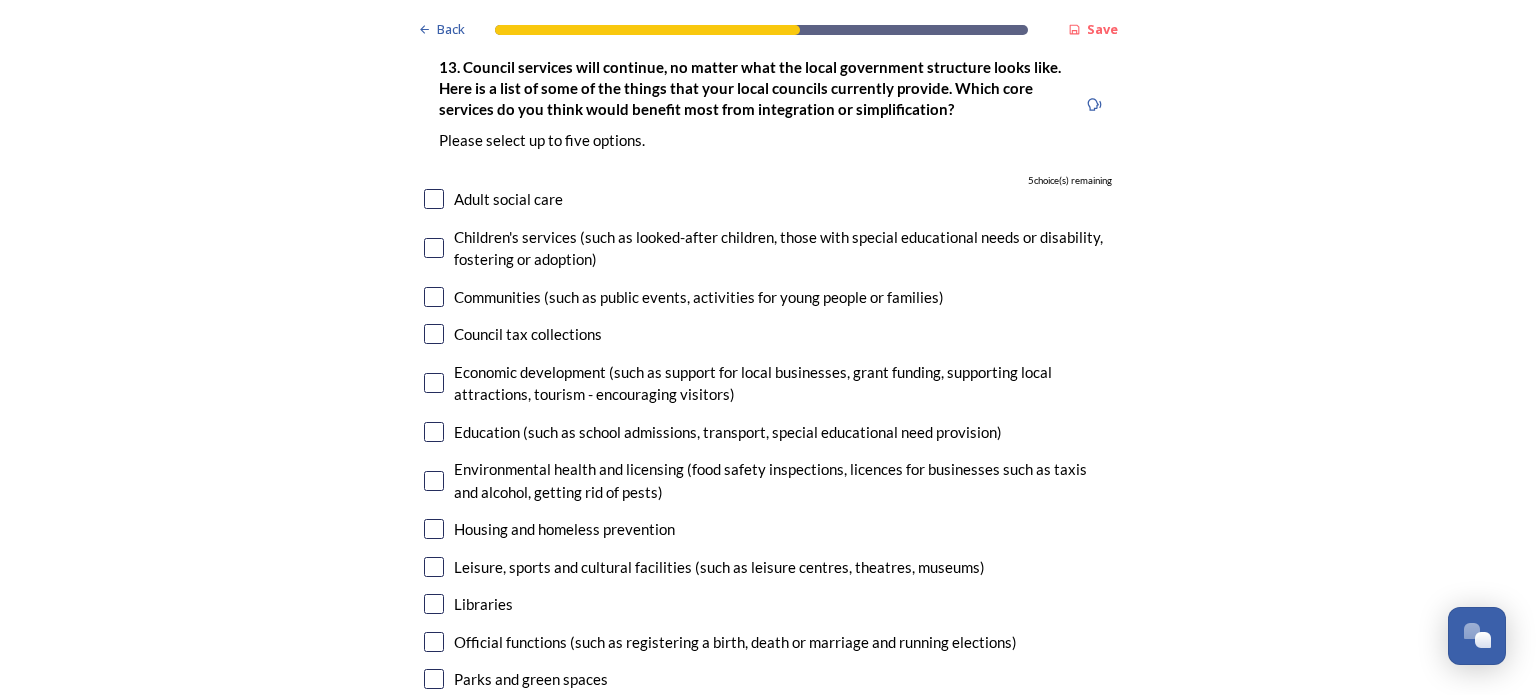 scroll, scrollTop: 5600, scrollLeft: 0, axis: vertical 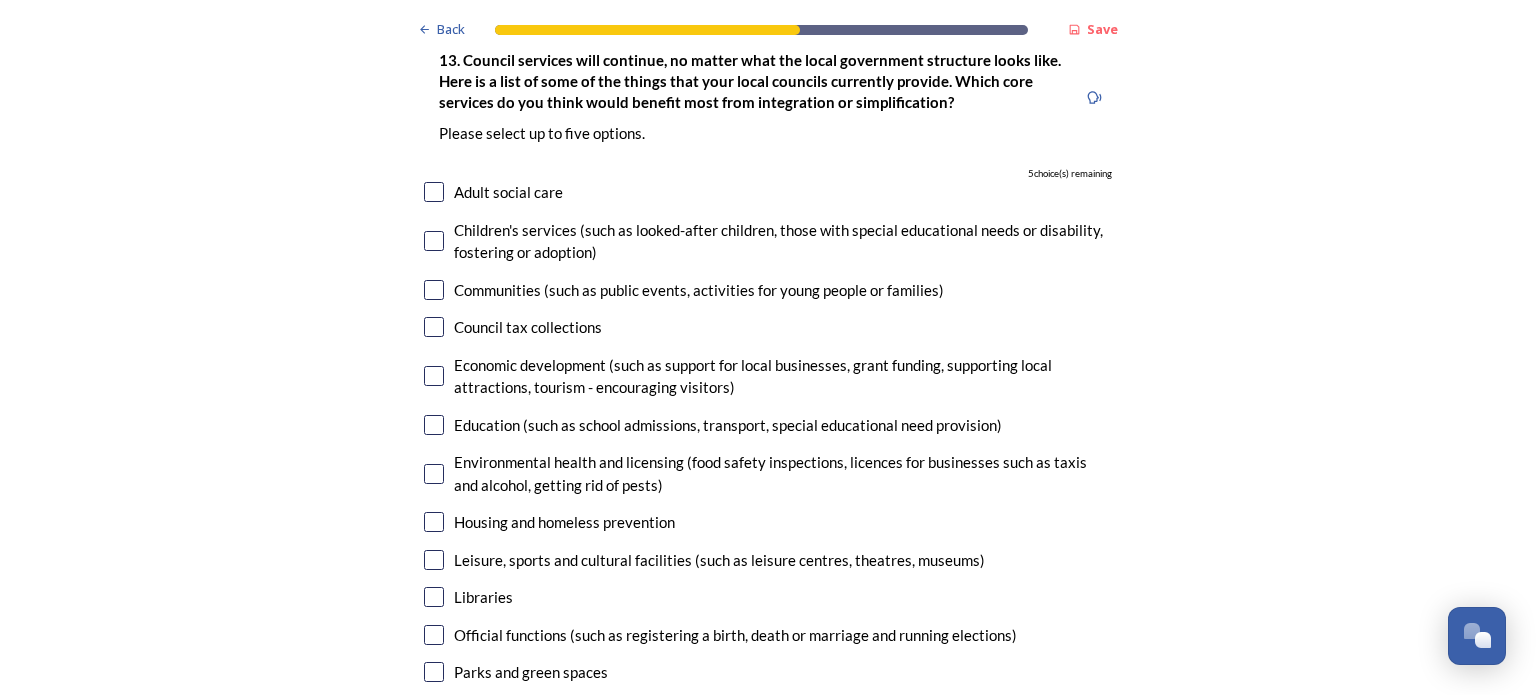 click at bounding box center (434, 192) 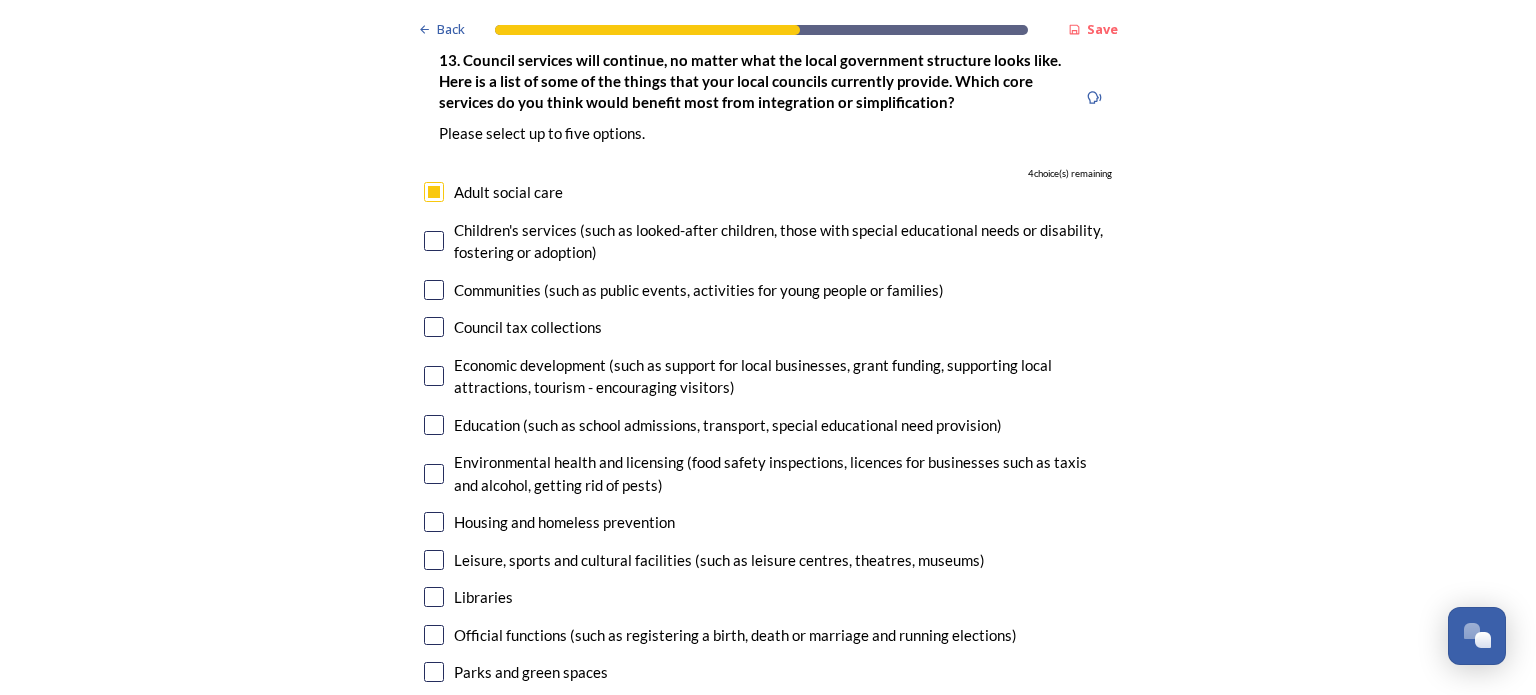 click at bounding box center [434, 241] 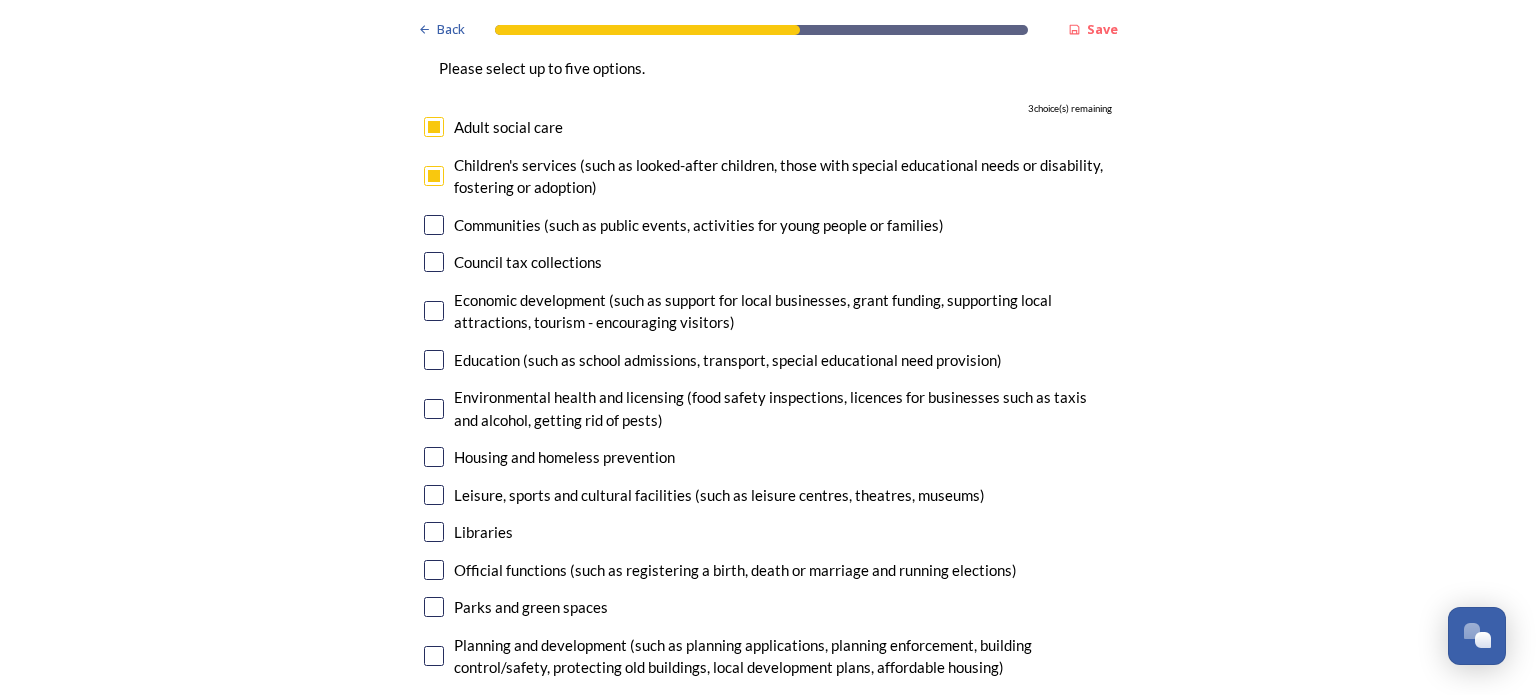 scroll, scrollTop: 5700, scrollLeft: 0, axis: vertical 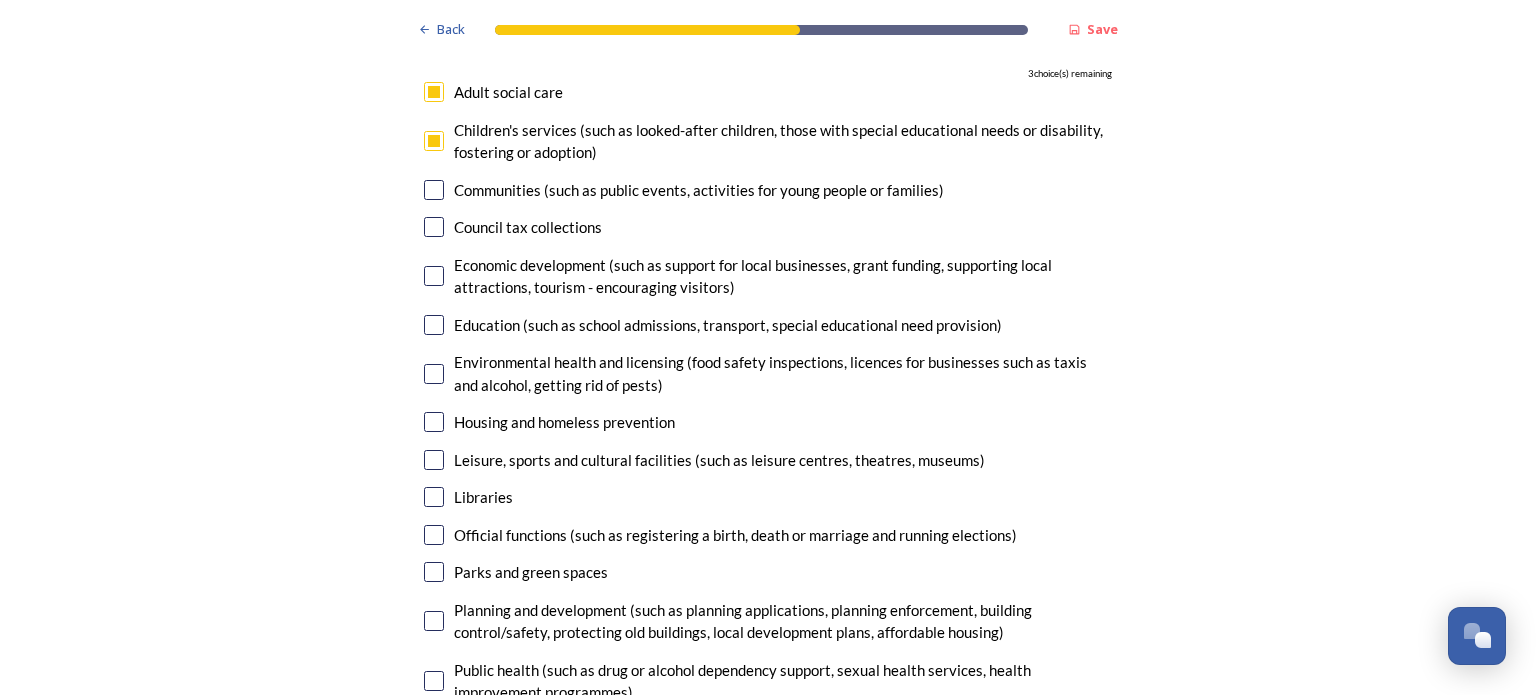 click at bounding box center (434, 190) 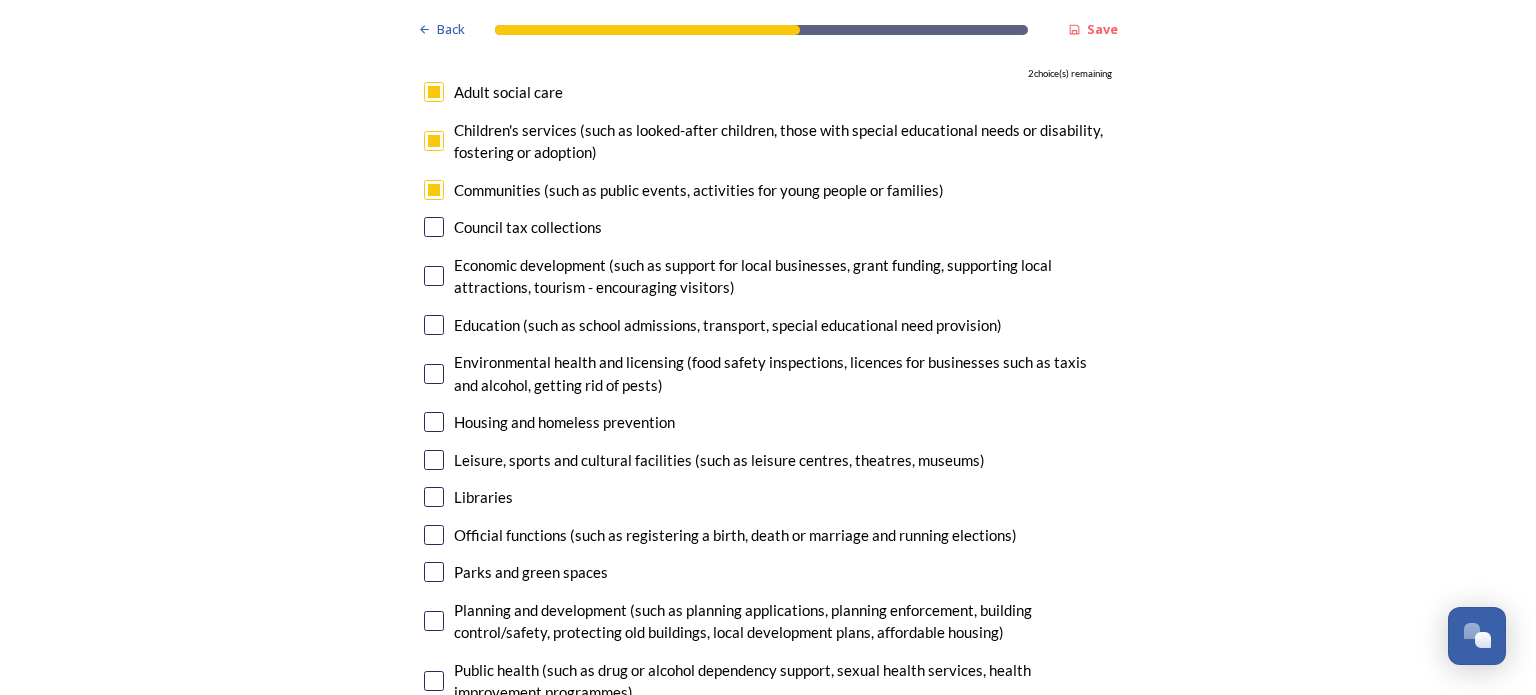 click on "Economic development (such as support for local businesses, grant funding, supporting local attractions, tourism - encouraging visitors)" at bounding box center (768, 276) 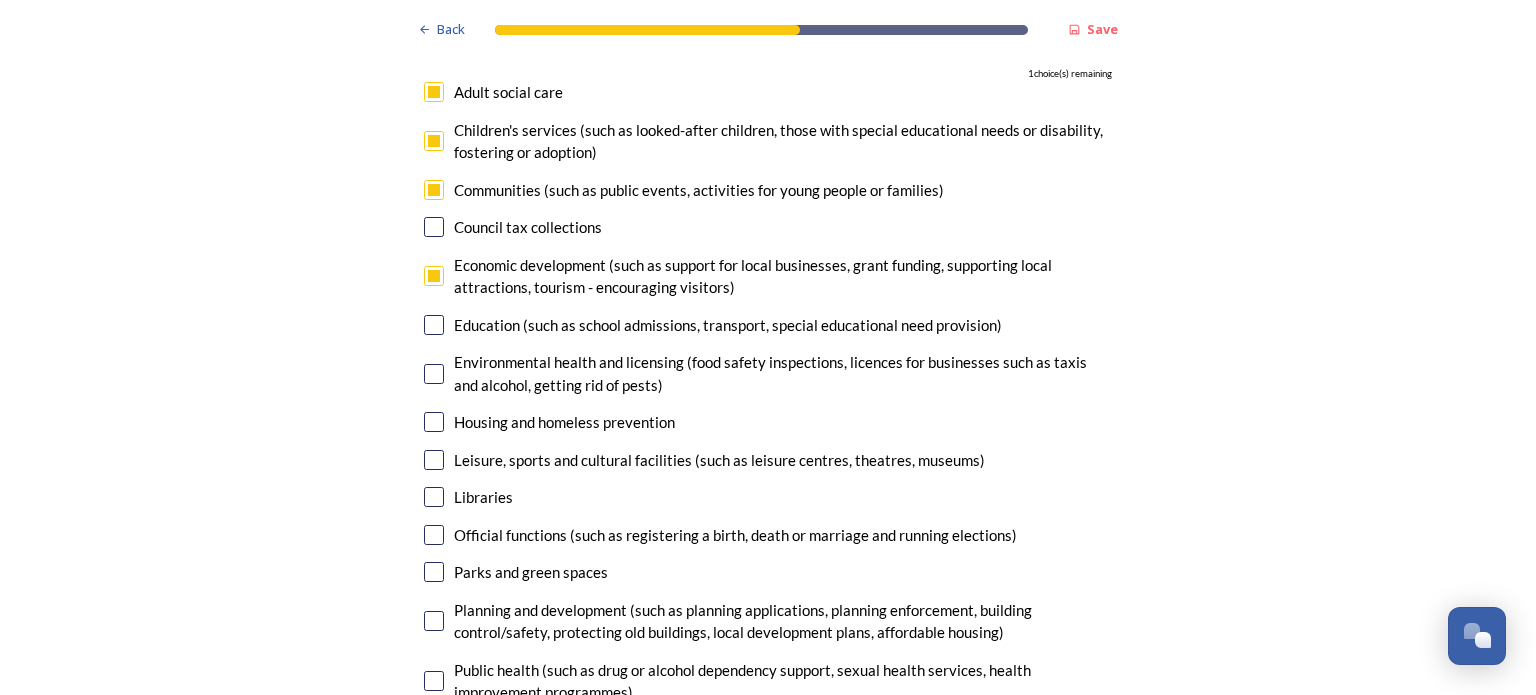 checkbox on "true" 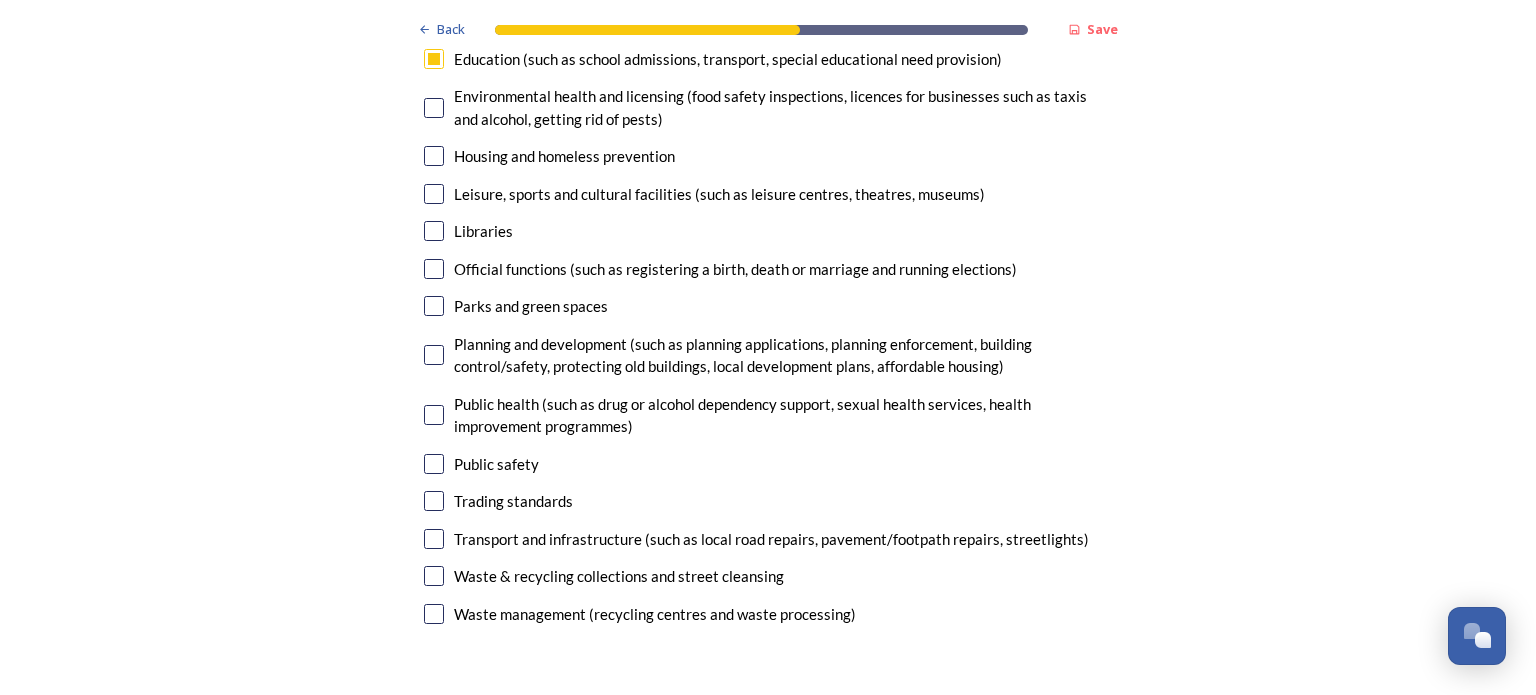 scroll, scrollTop: 6000, scrollLeft: 0, axis: vertical 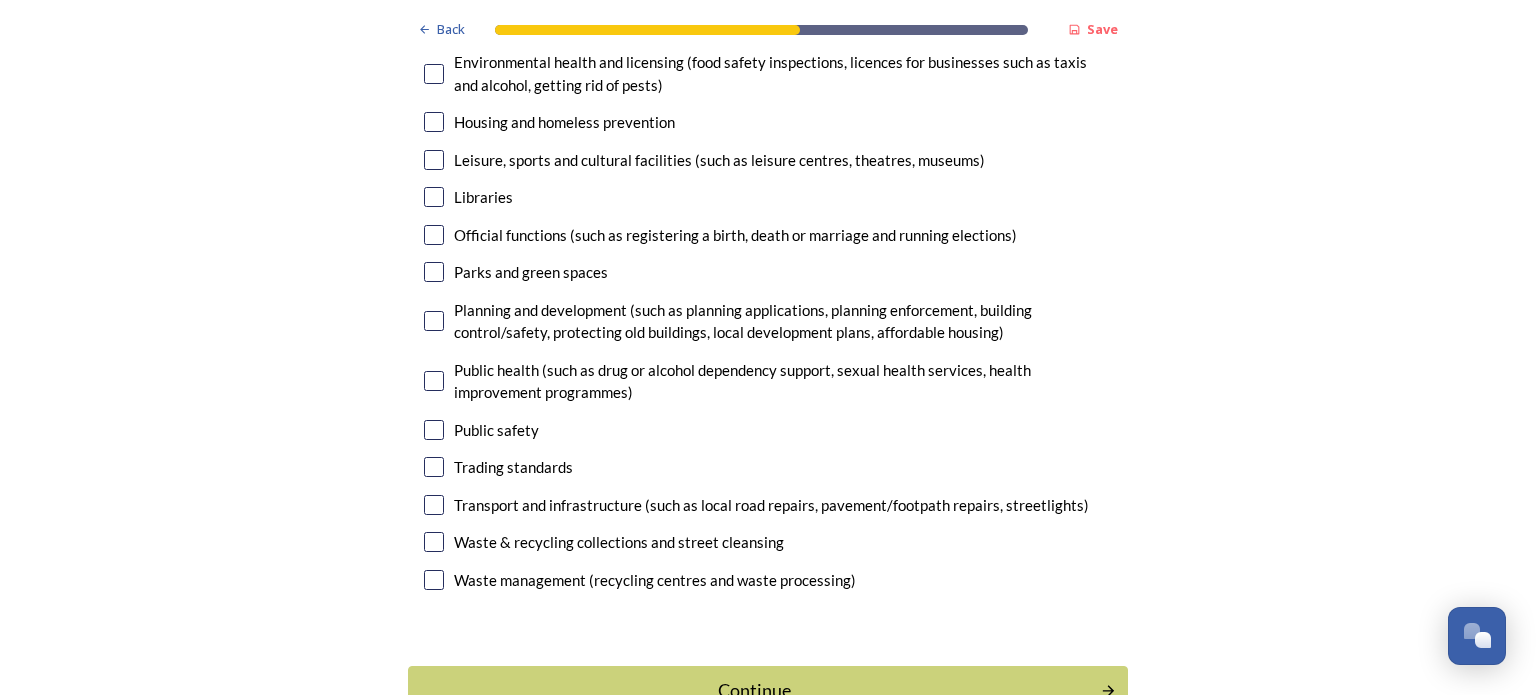 click at bounding box center [434, 321] 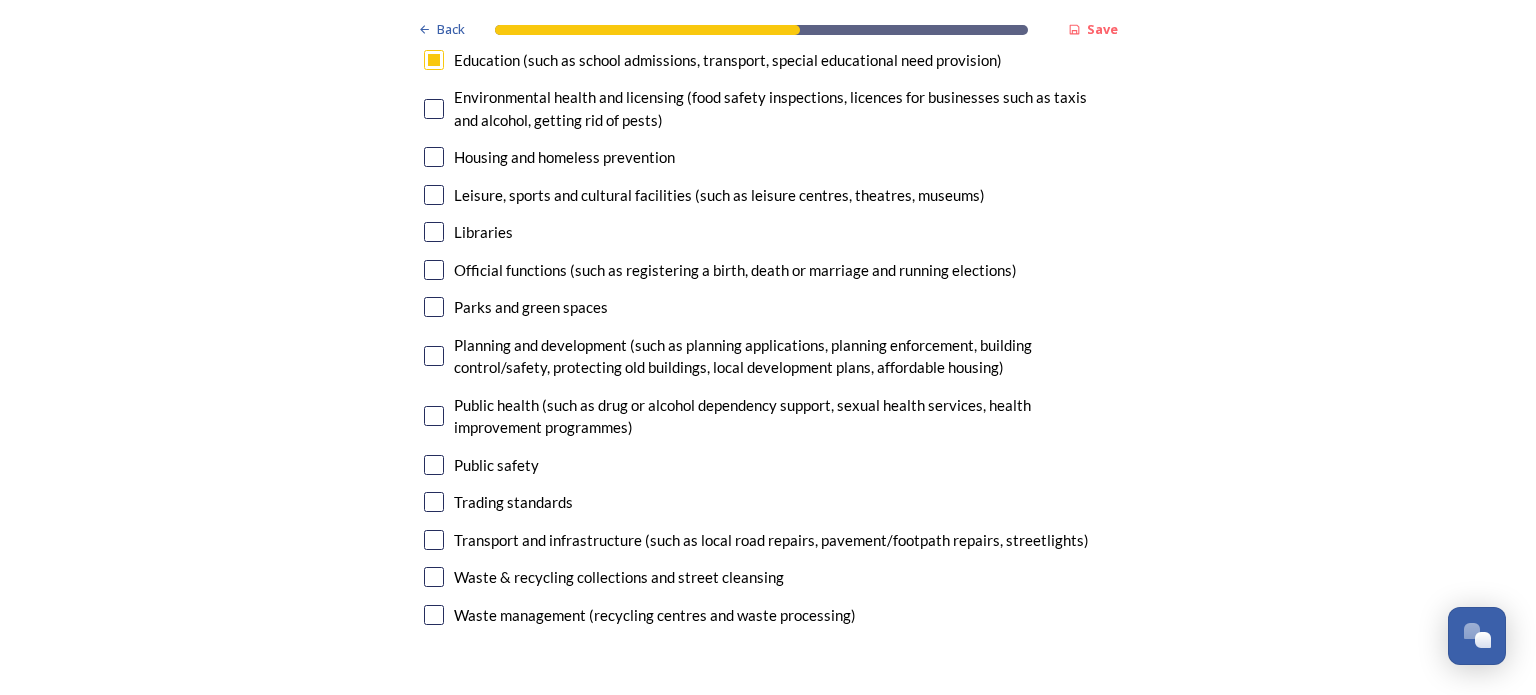 scroll, scrollTop: 6000, scrollLeft: 0, axis: vertical 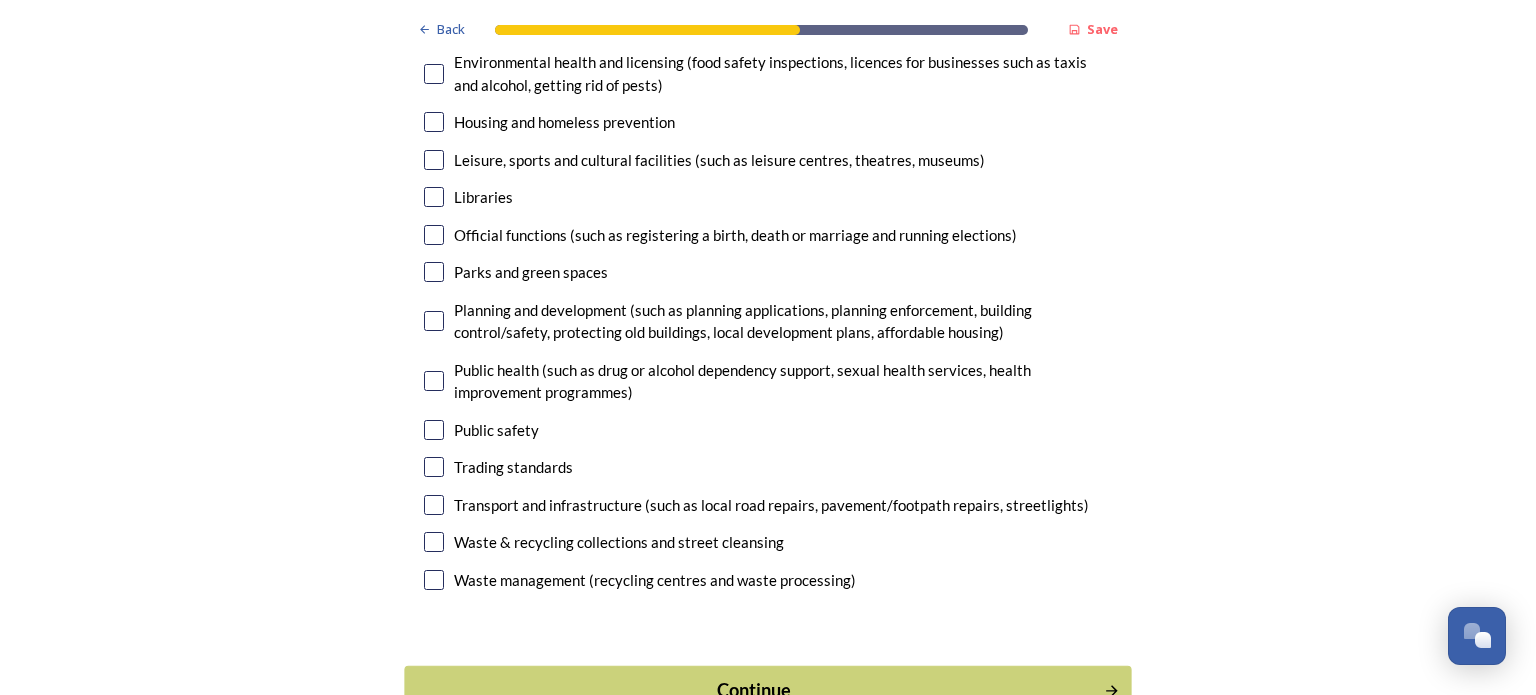click on "Continue" at bounding box center (754, 690) 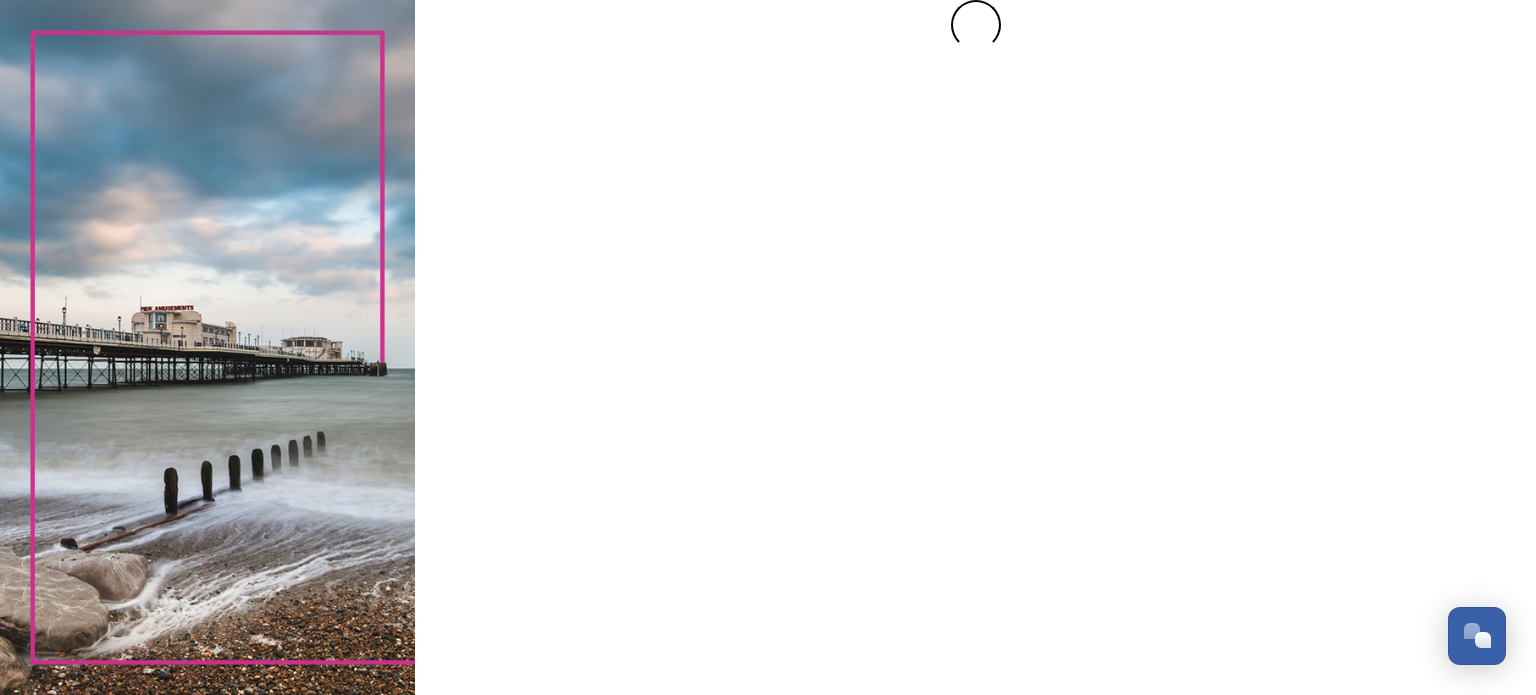 scroll, scrollTop: 0, scrollLeft: 0, axis: both 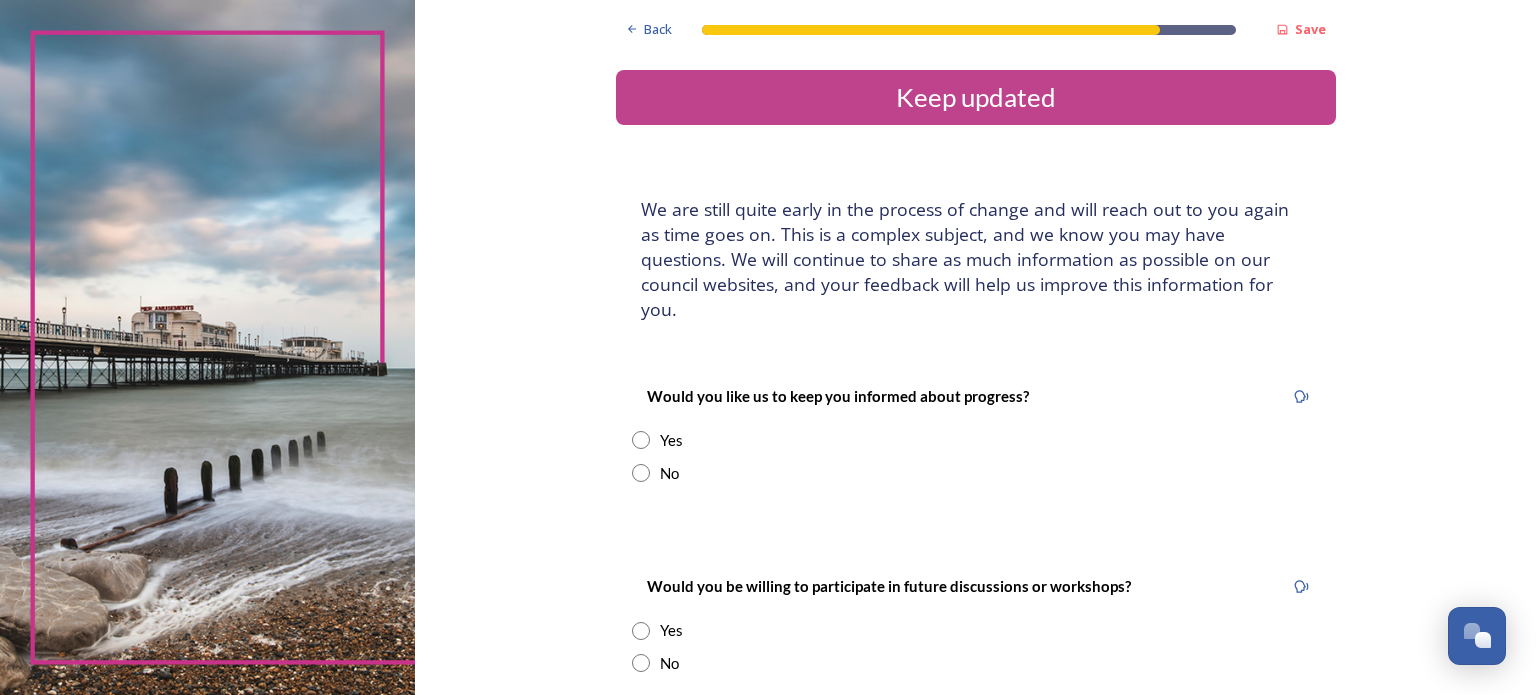 click at bounding box center [641, 440] 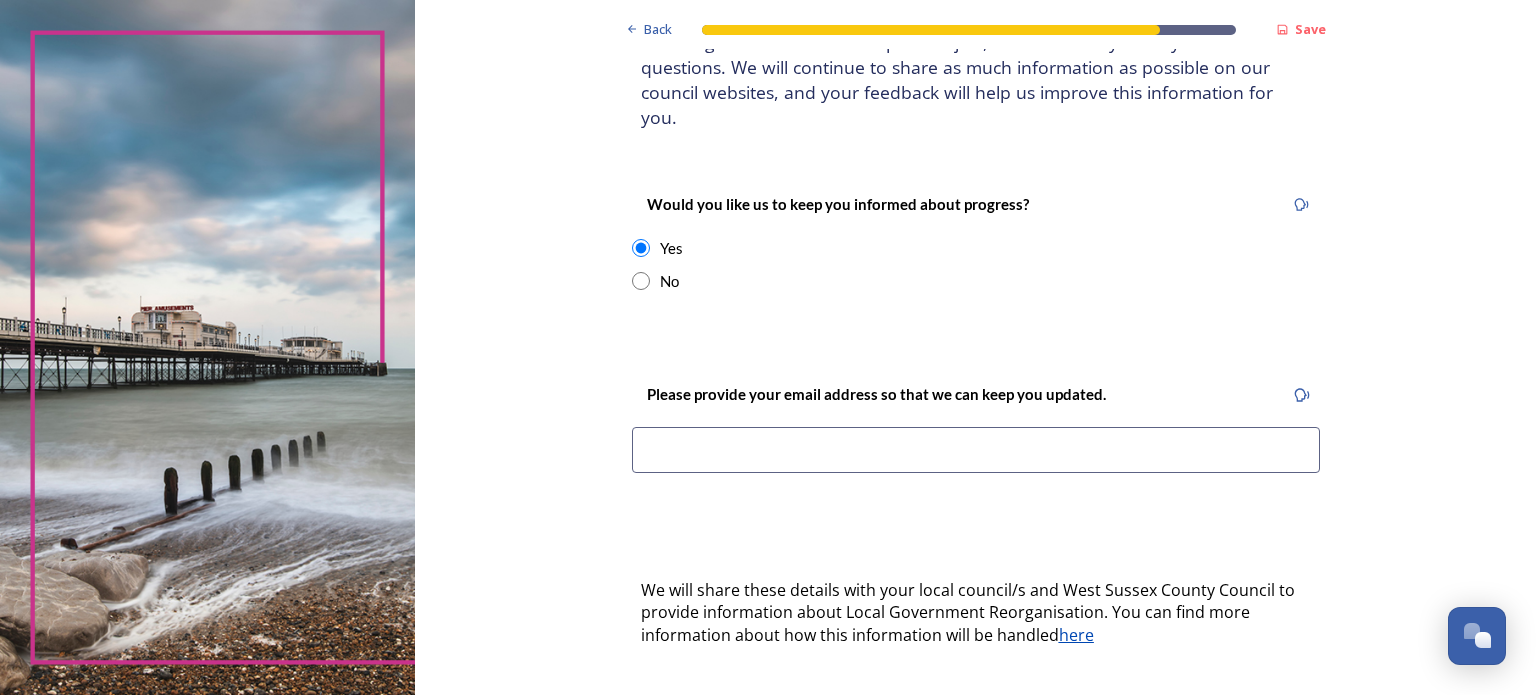 scroll, scrollTop: 200, scrollLeft: 0, axis: vertical 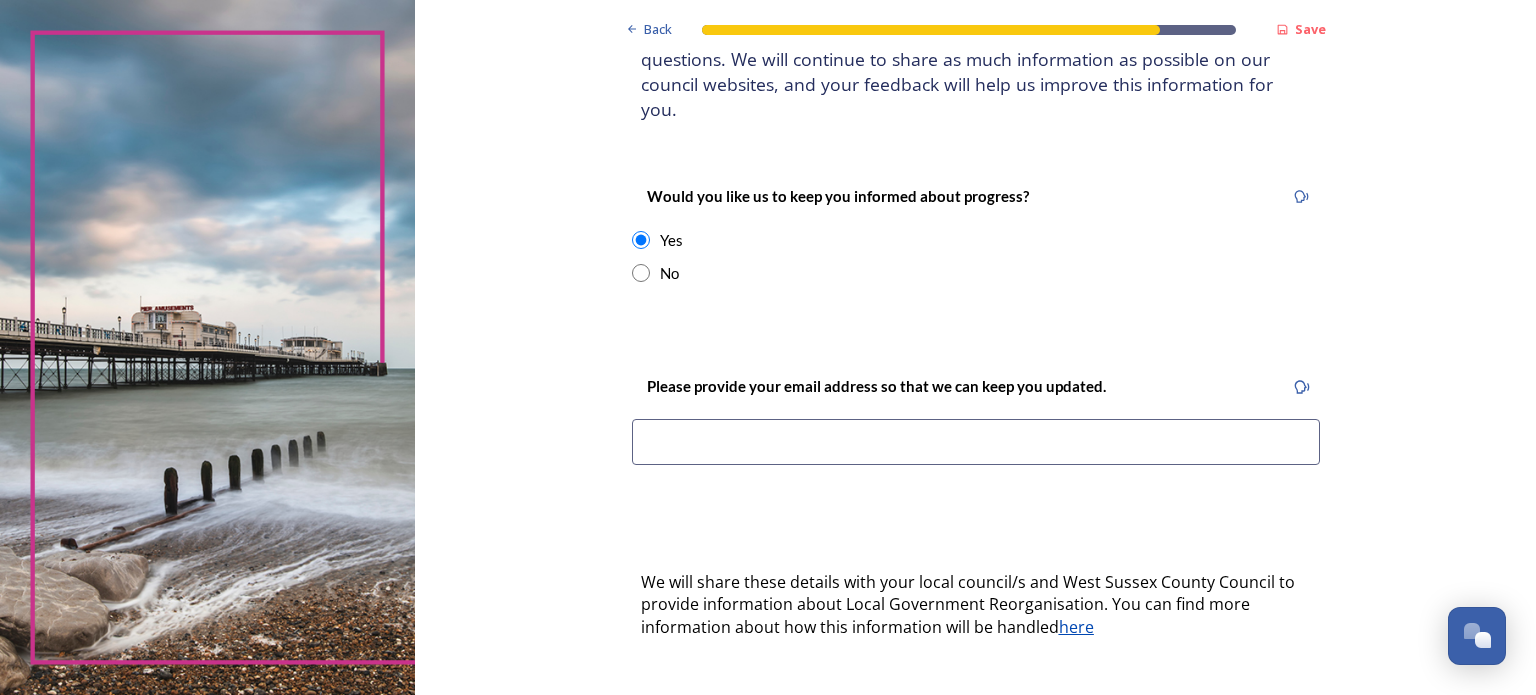 click at bounding box center [976, 442] 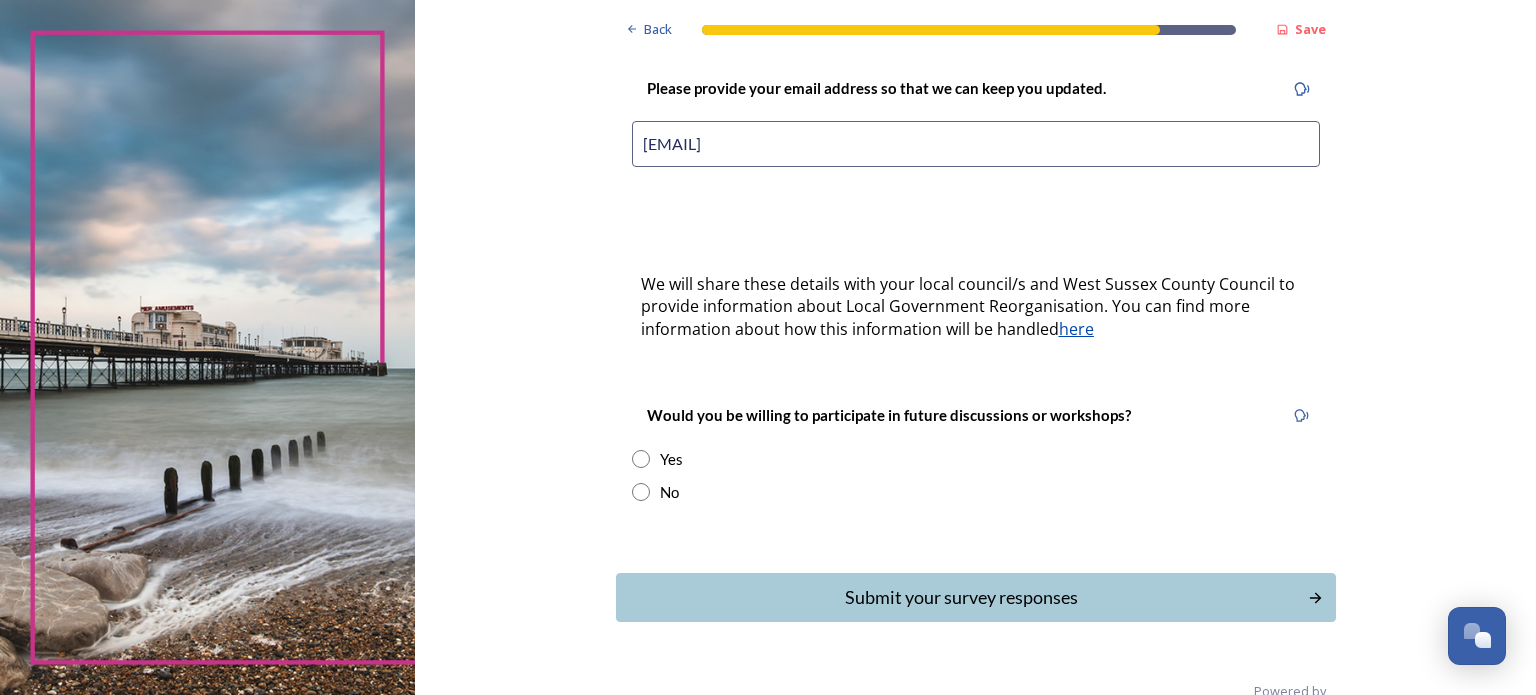 scroll, scrollTop: 500, scrollLeft: 0, axis: vertical 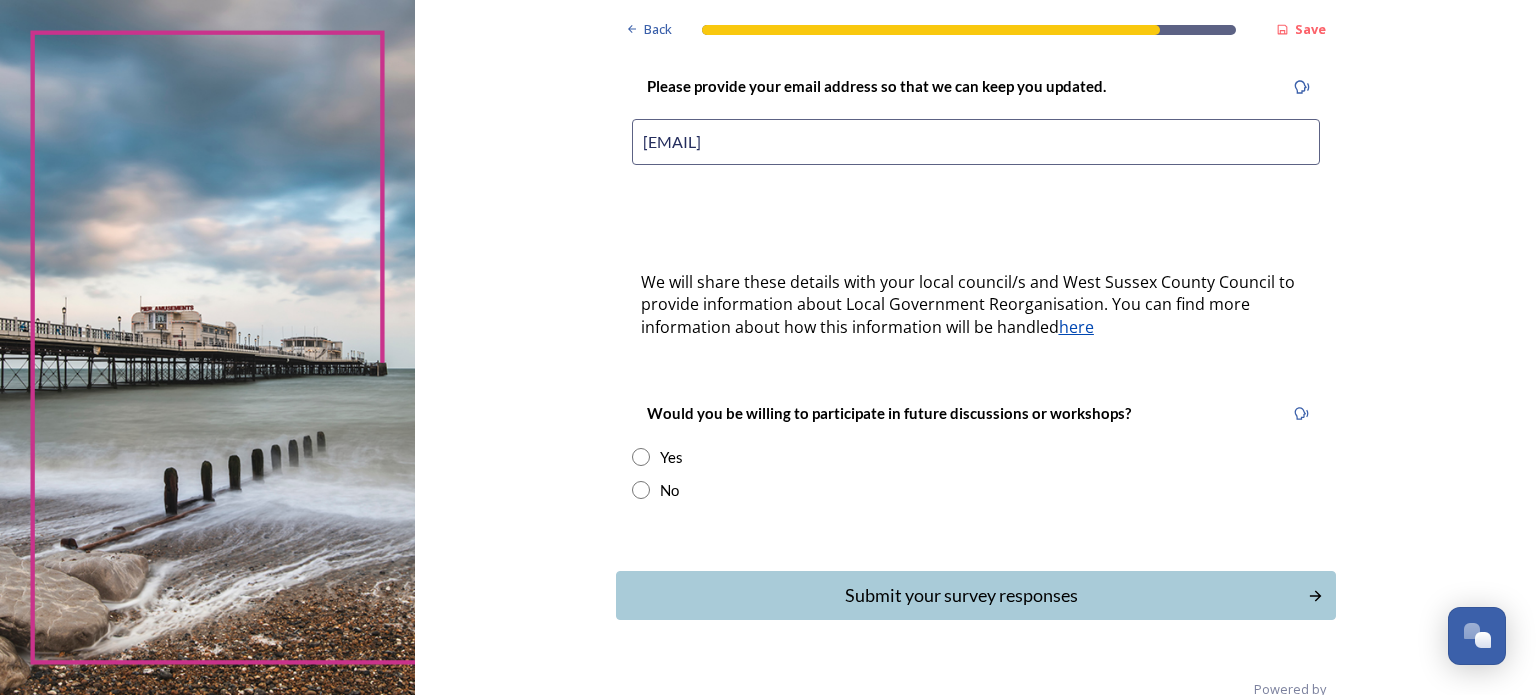 click at bounding box center (641, 457) 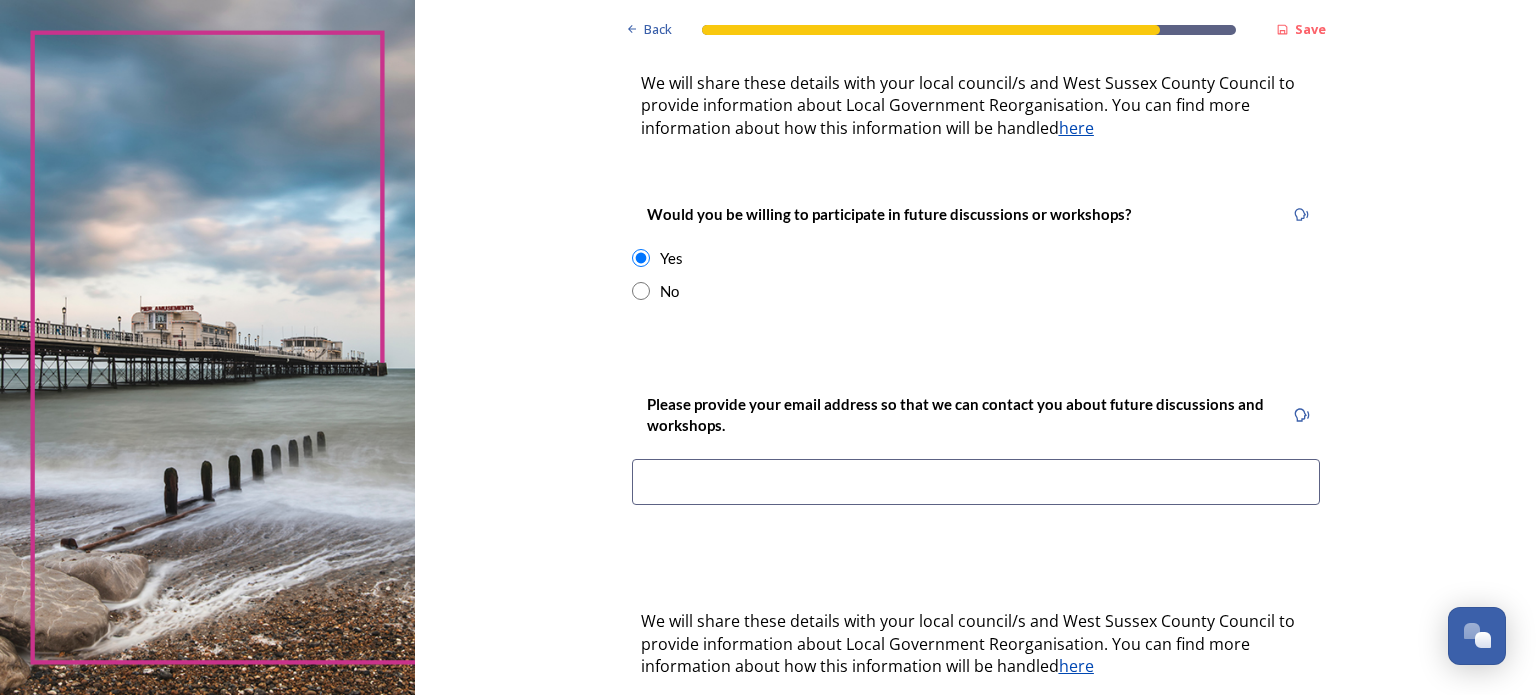 scroll, scrollTop: 700, scrollLeft: 0, axis: vertical 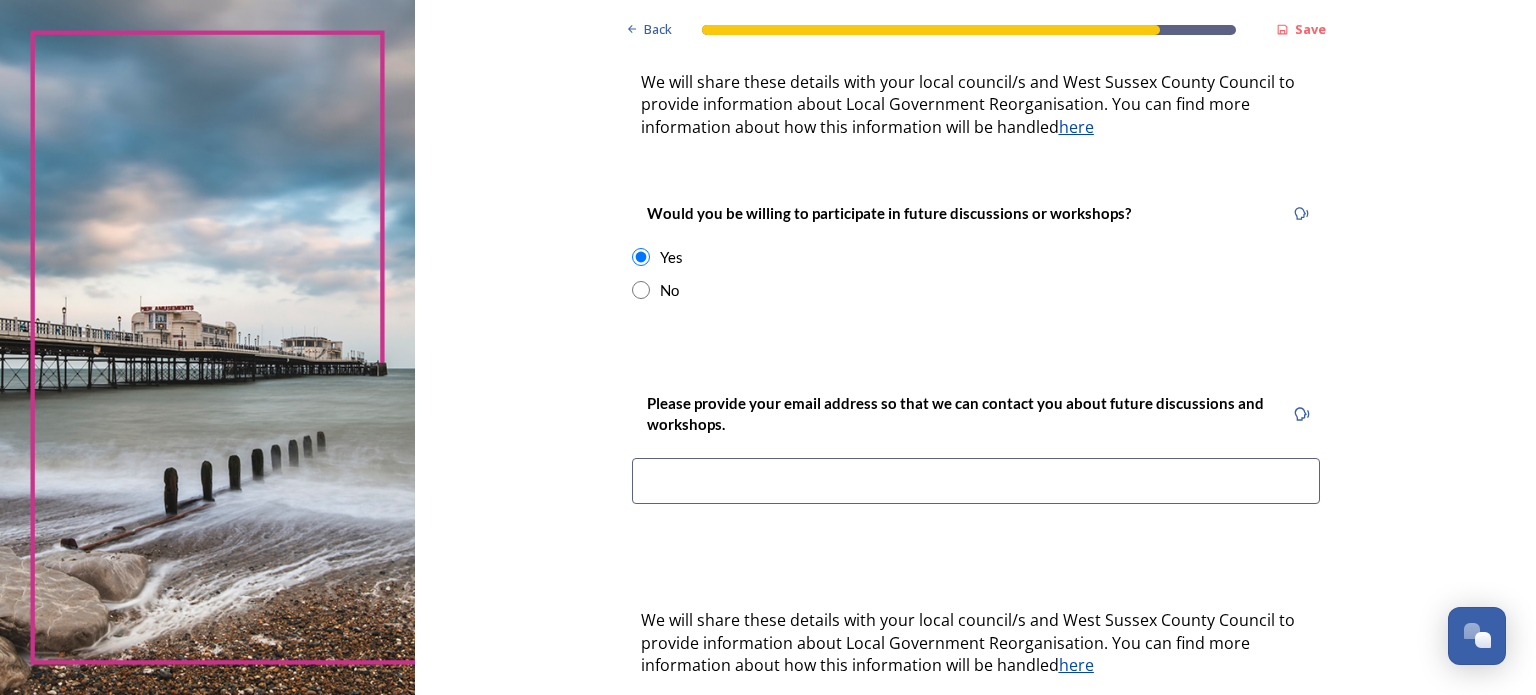 click at bounding box center [976, 481] 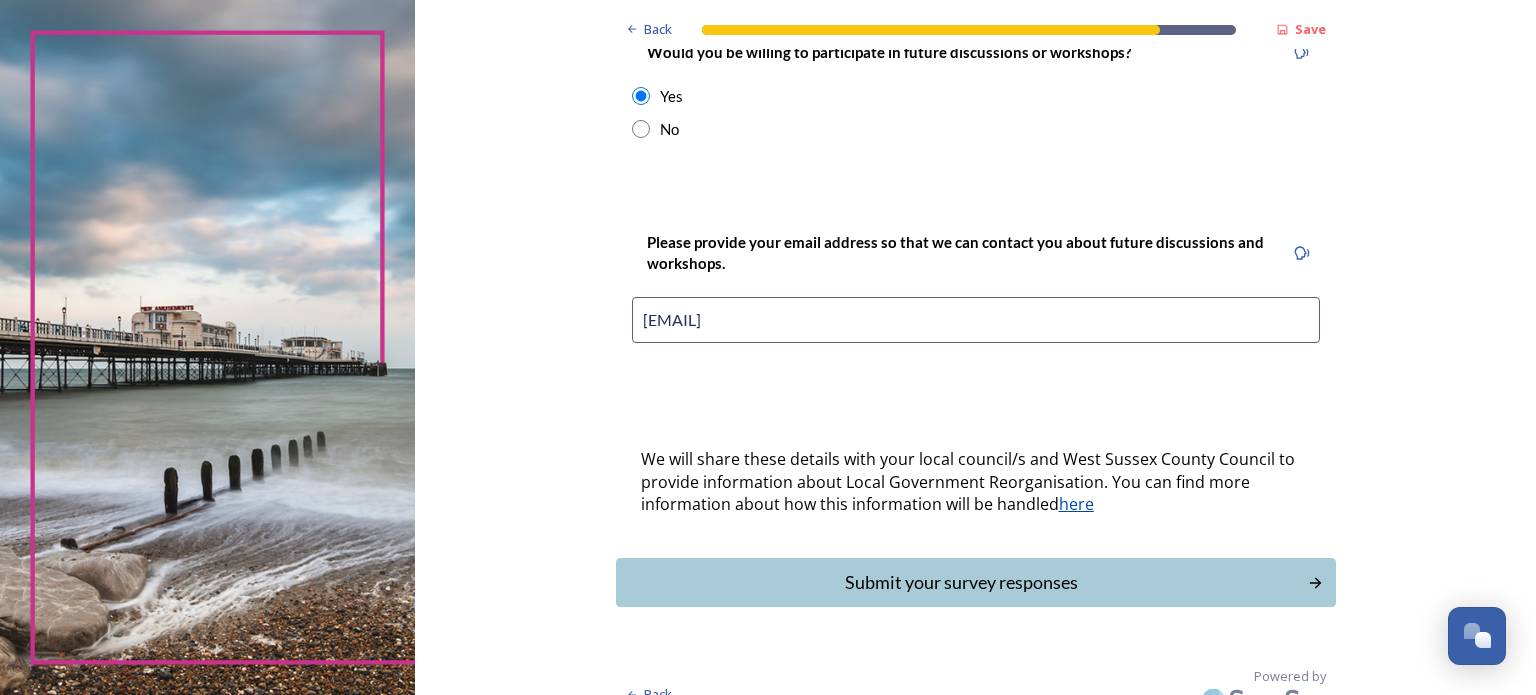 scroll, scrollTop: 862, scrollLeft: 0, axis: vertical 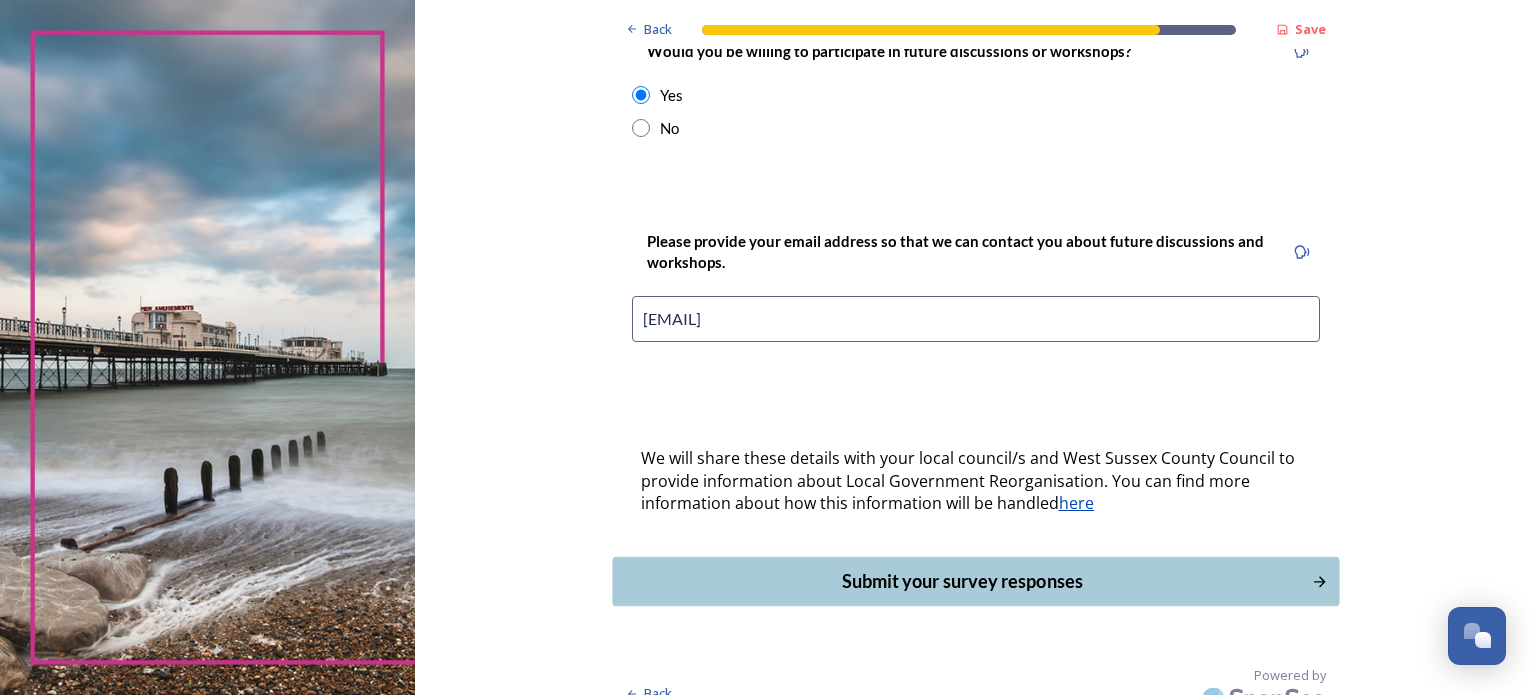 click on "Submit your survey responses" at bounding box center (961, 581) 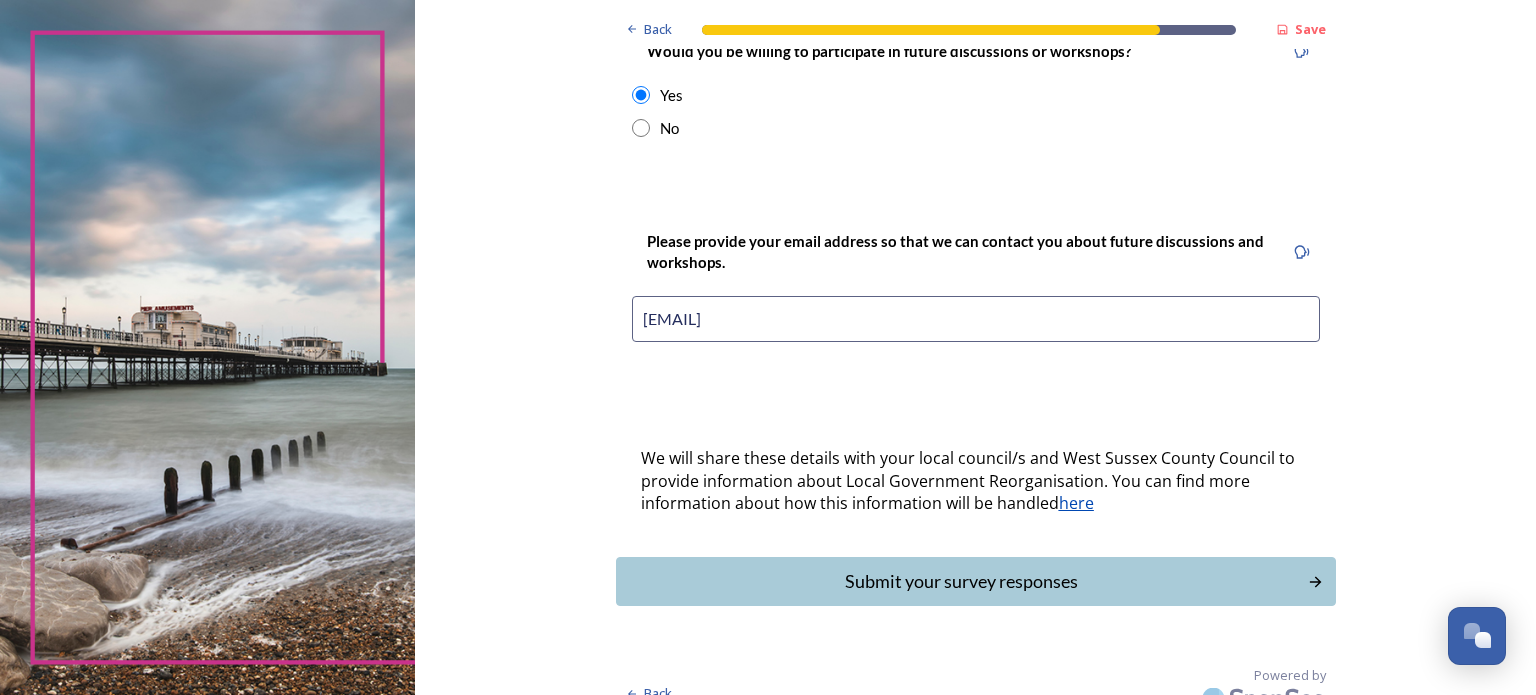 scroll, scrollTop: 0, scrollLeft: 0, axis: both 